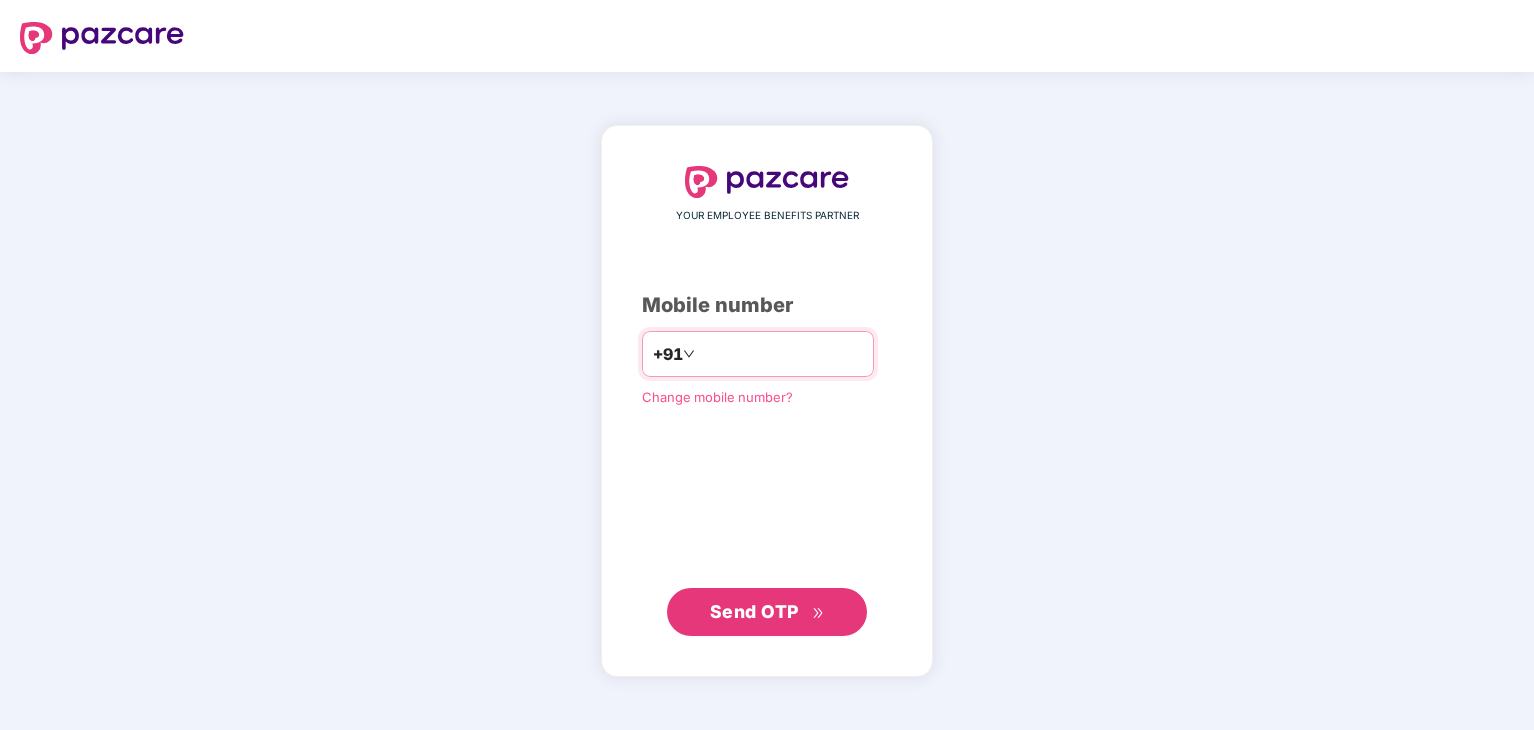 scroll, scrollTop: 0, scrollLeft: 0, axis: both 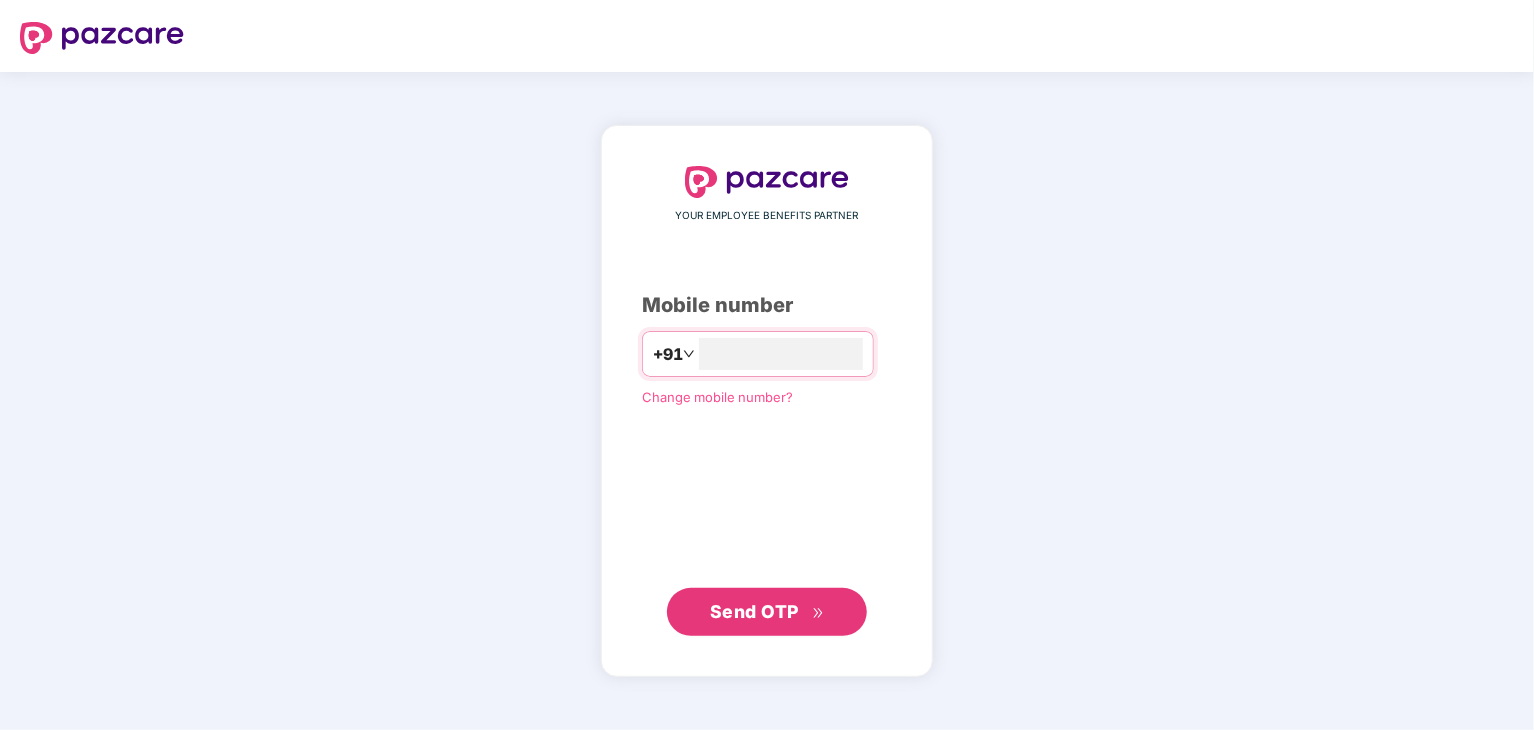 type on "**********" 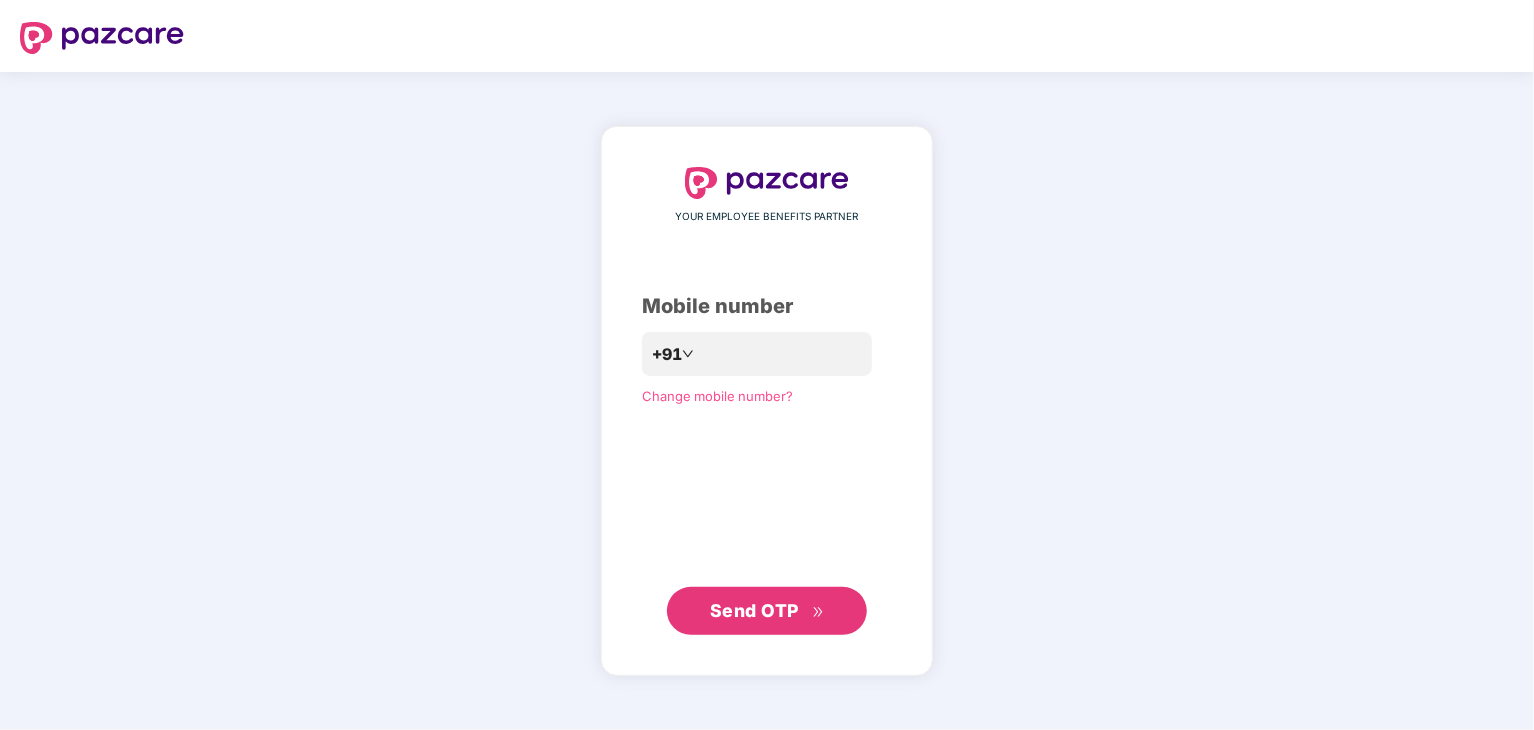 click on "Send OTP" at bounding box center (754, 610) 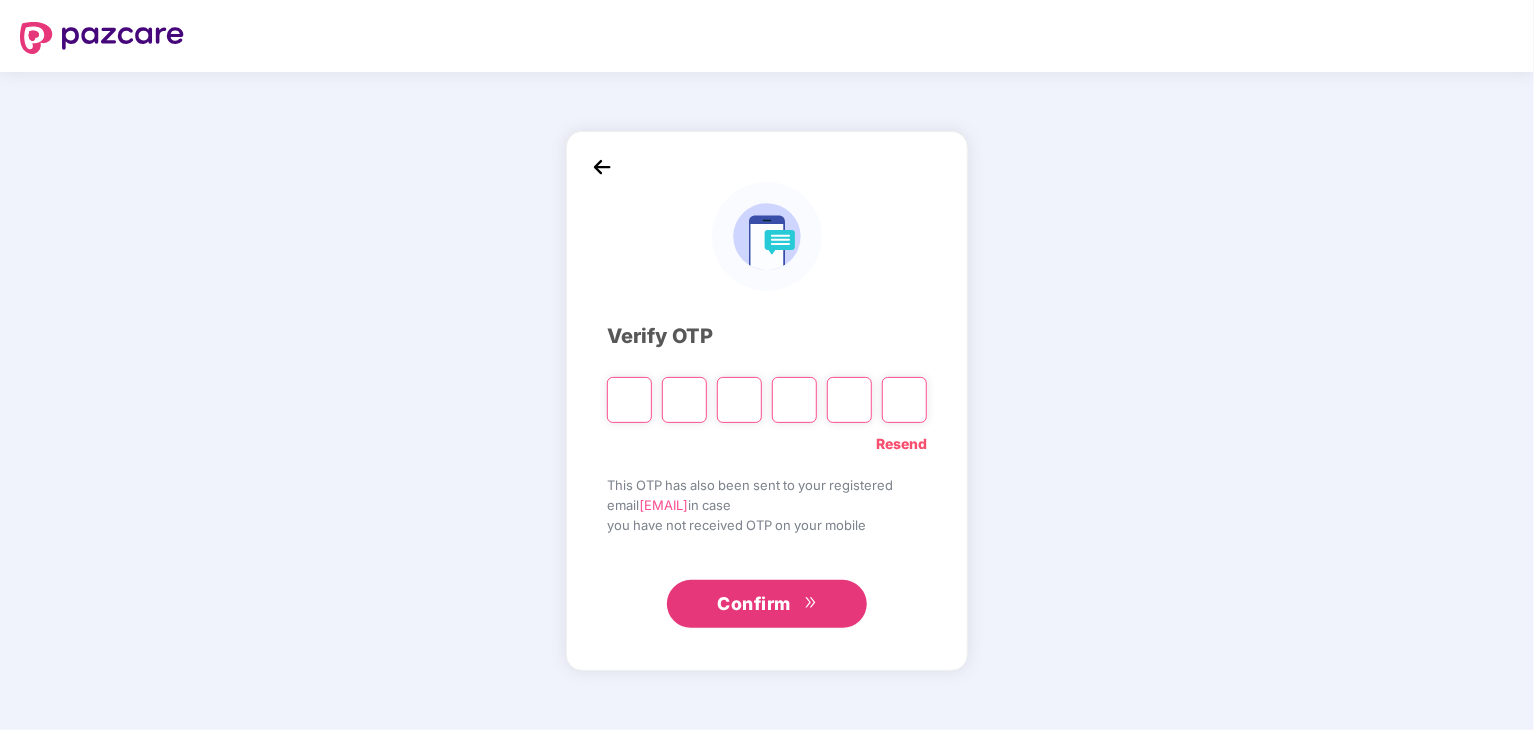 type on "*" 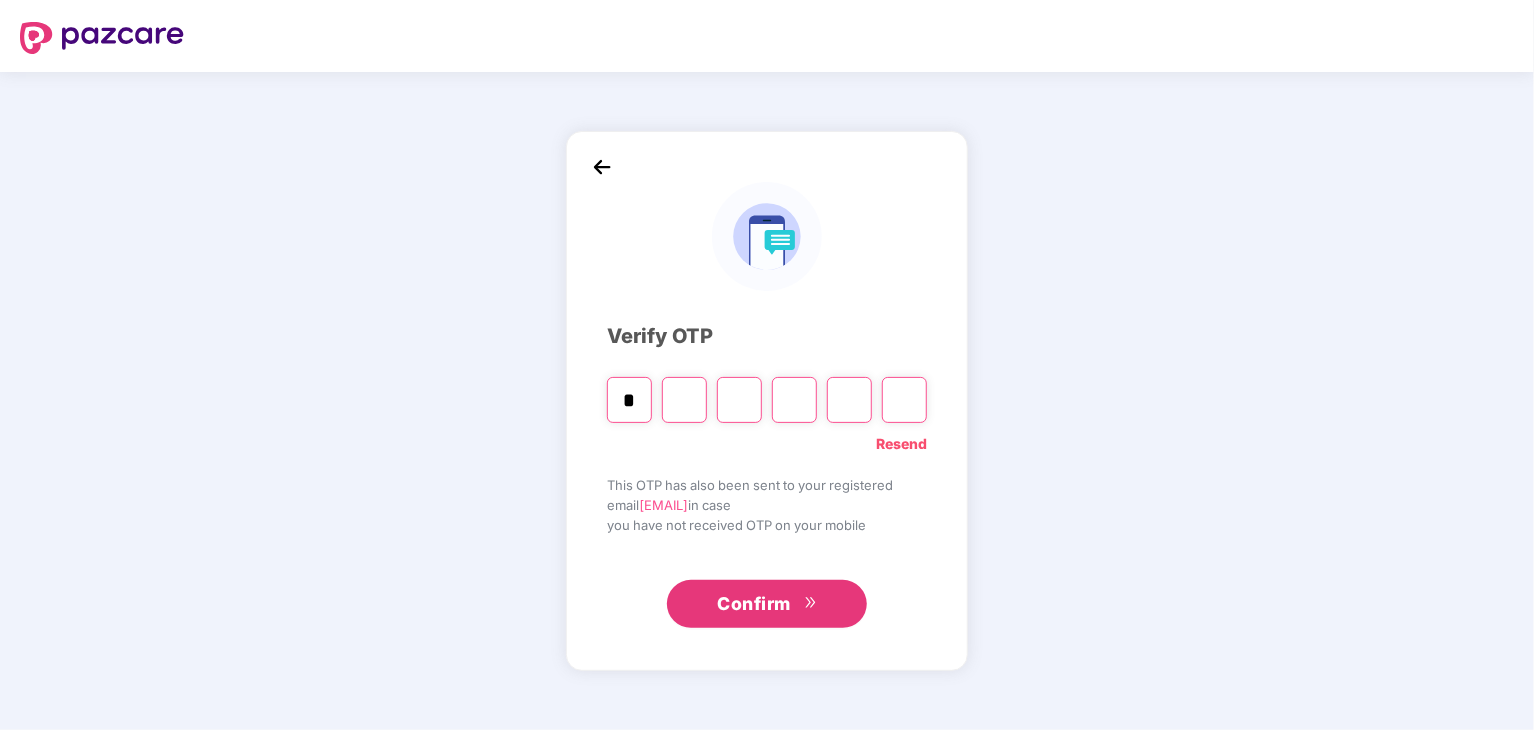 type on "*" 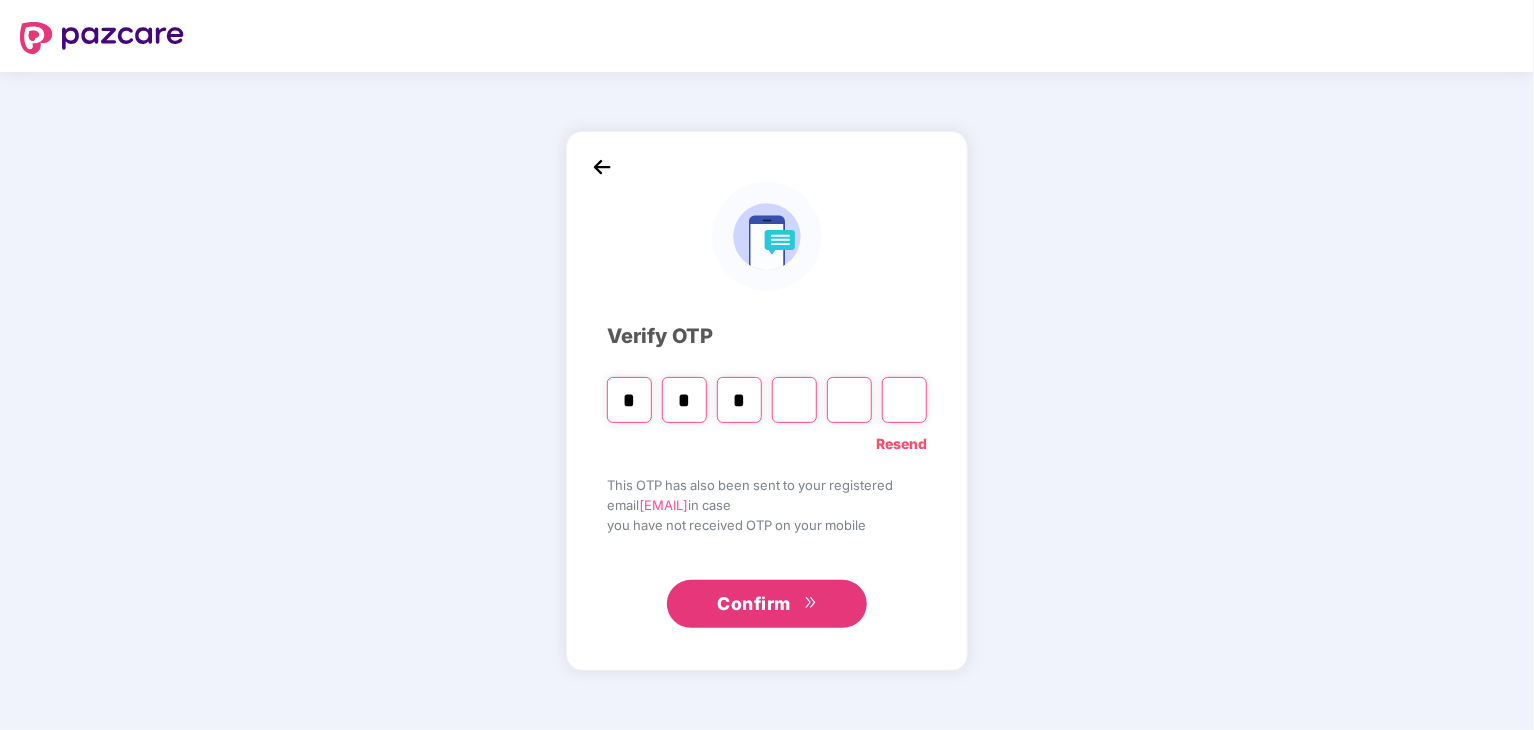 type on "*" 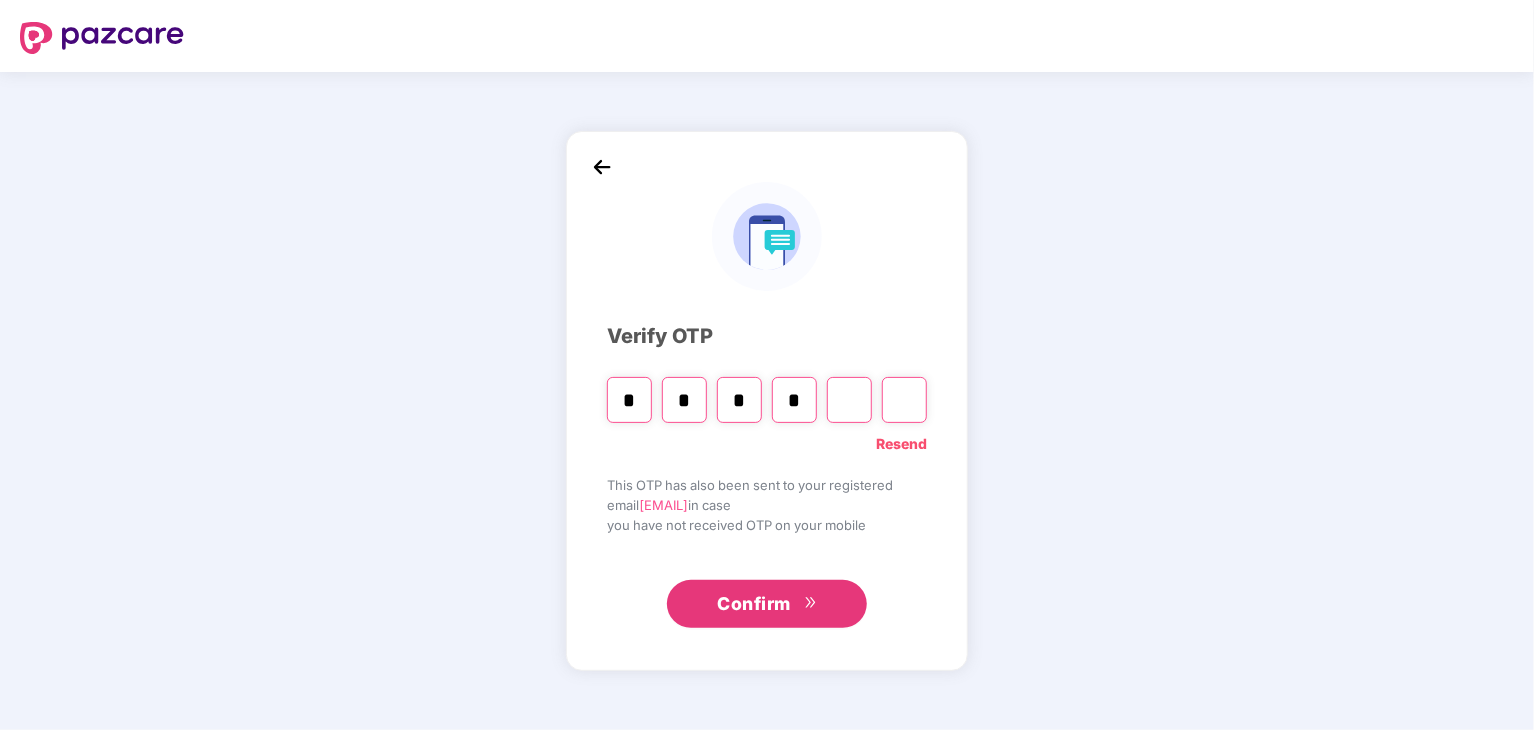 type on "*" 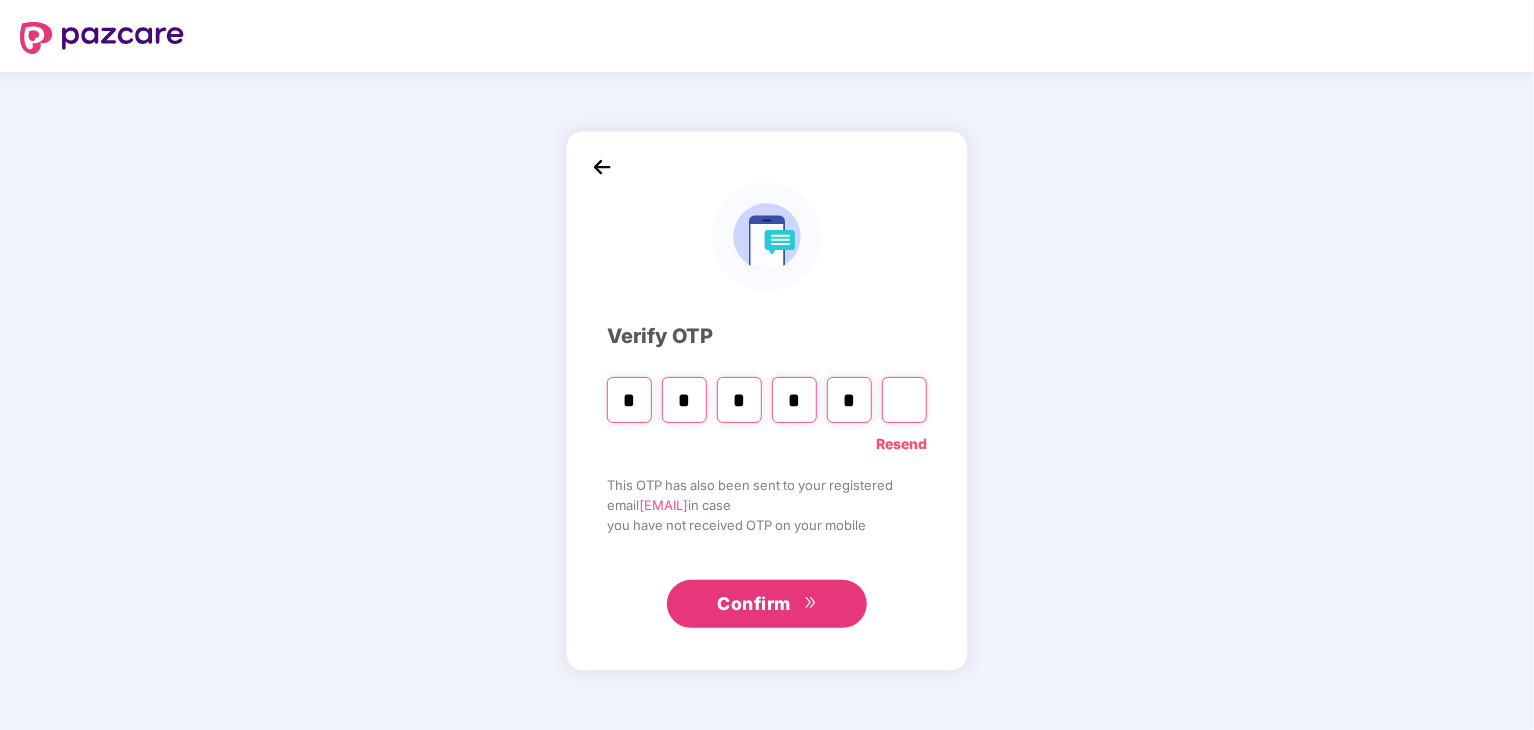 type on "*" 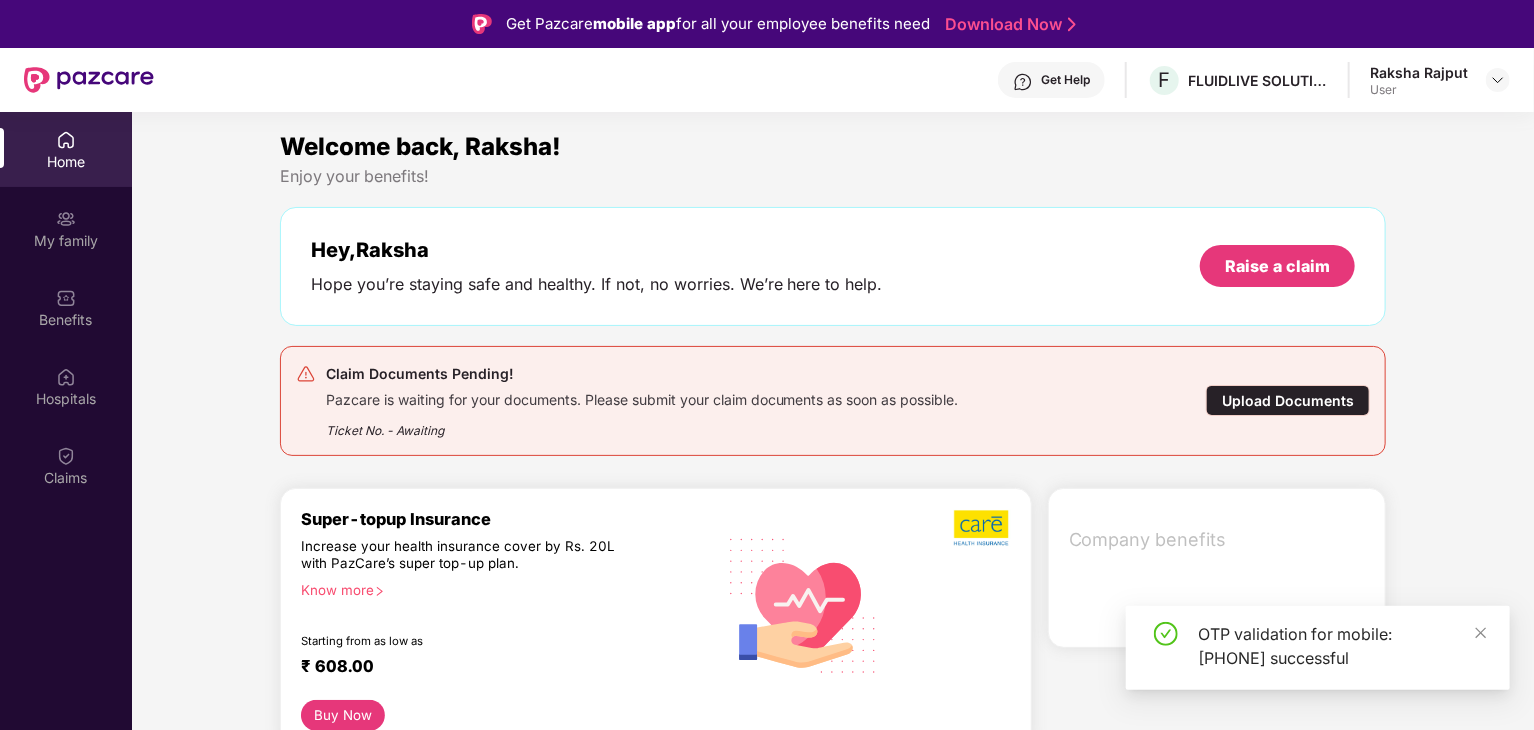 click on "Upload Documents" at bounding box center [1288, 400] 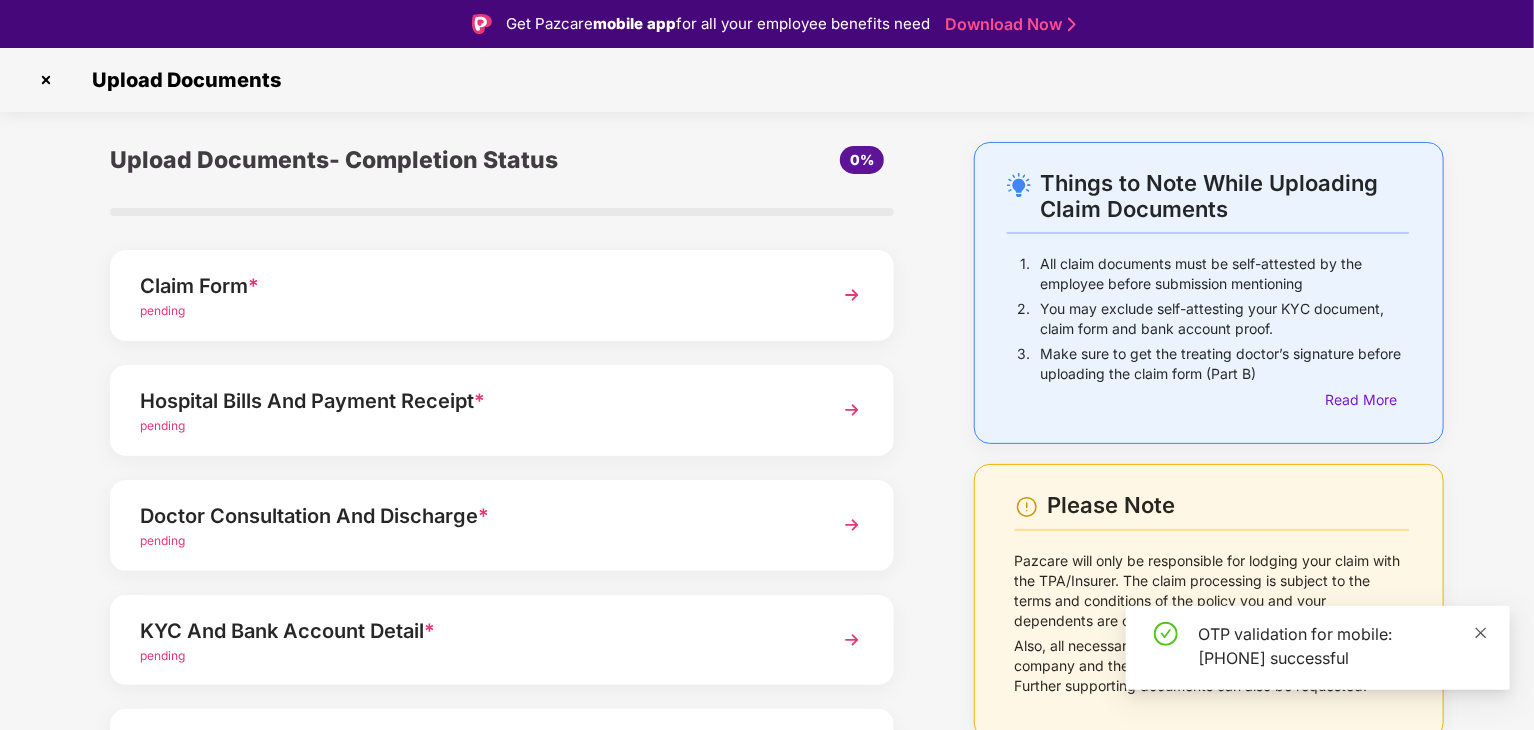click 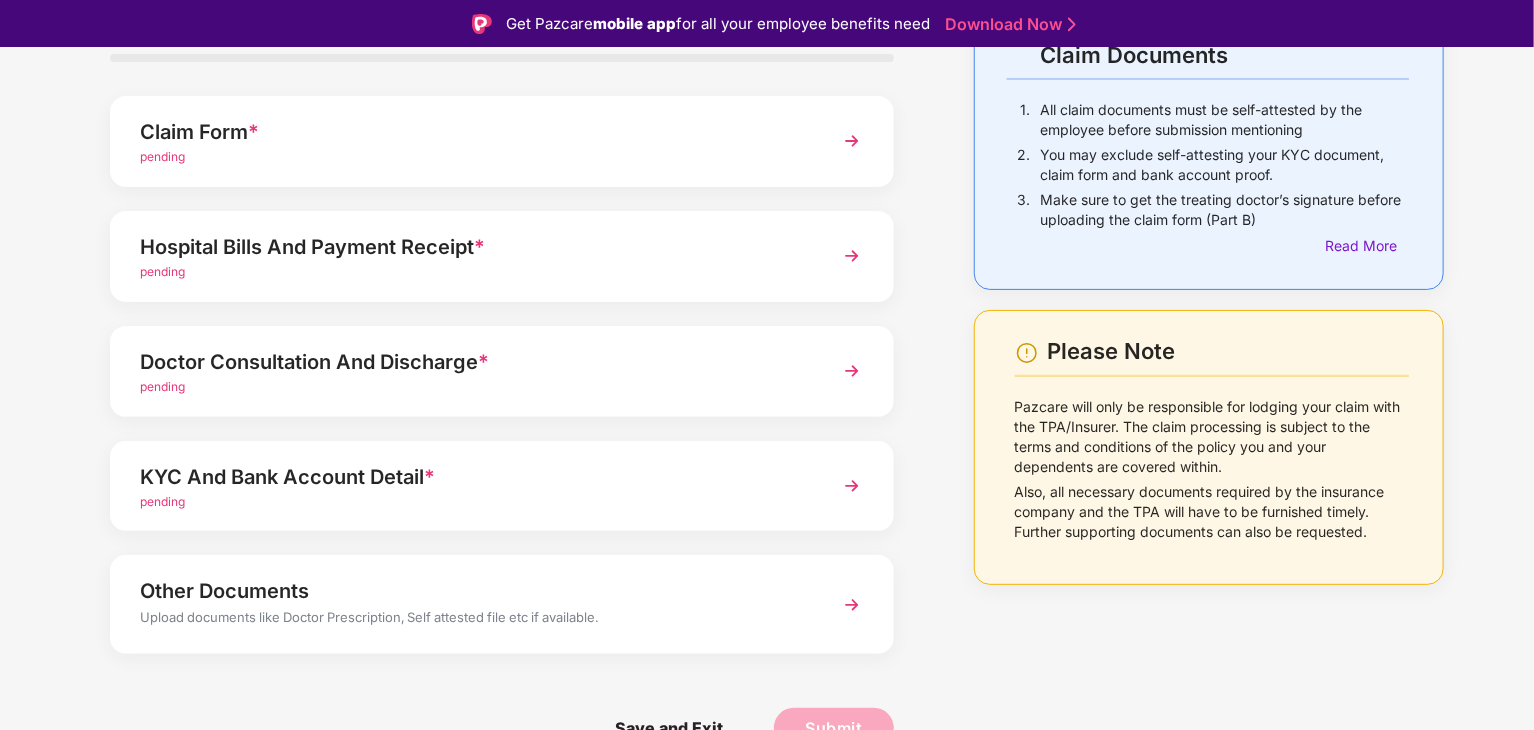 scroll, scrollTop: 154, scrollLeft: 0, axis: vertical 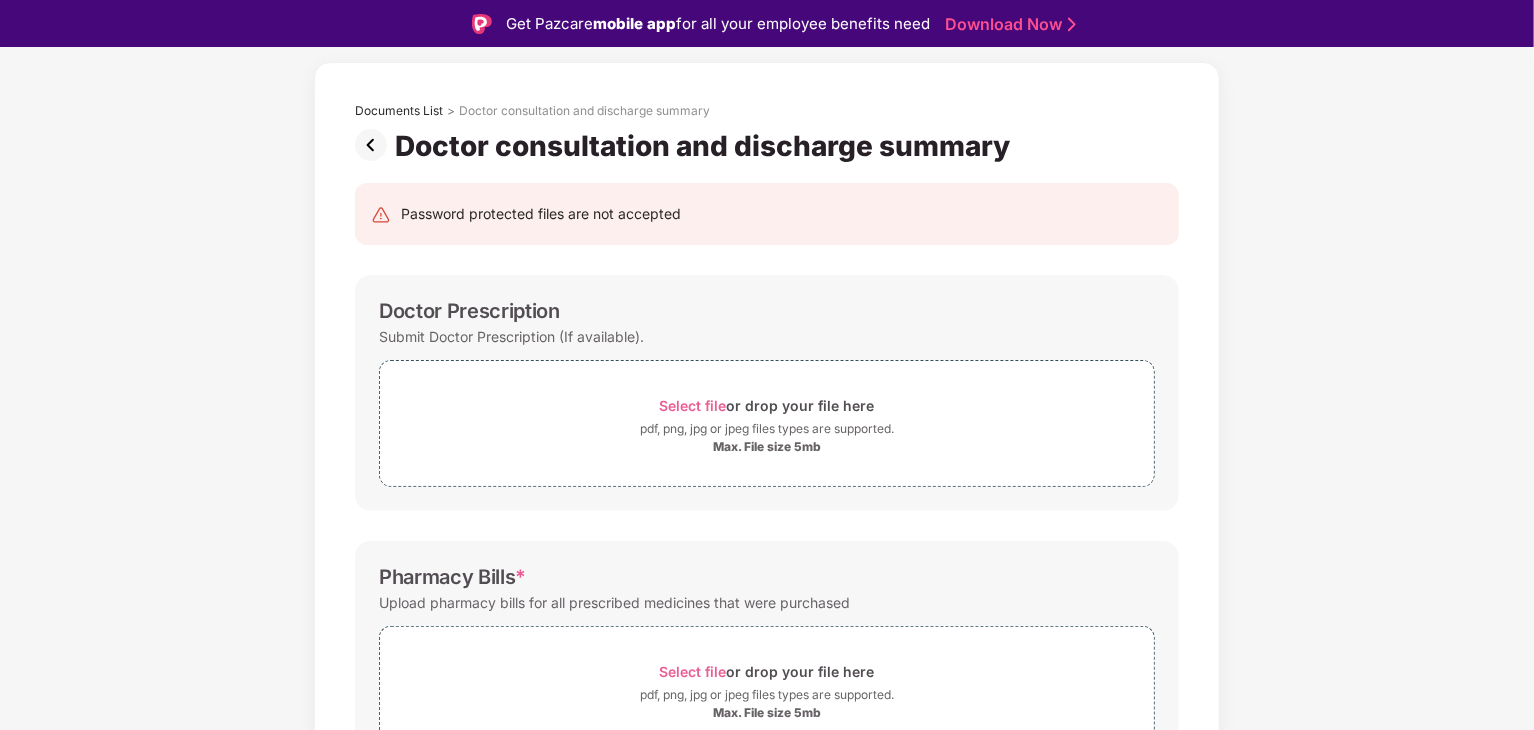 click at bounding box center [375, 145] 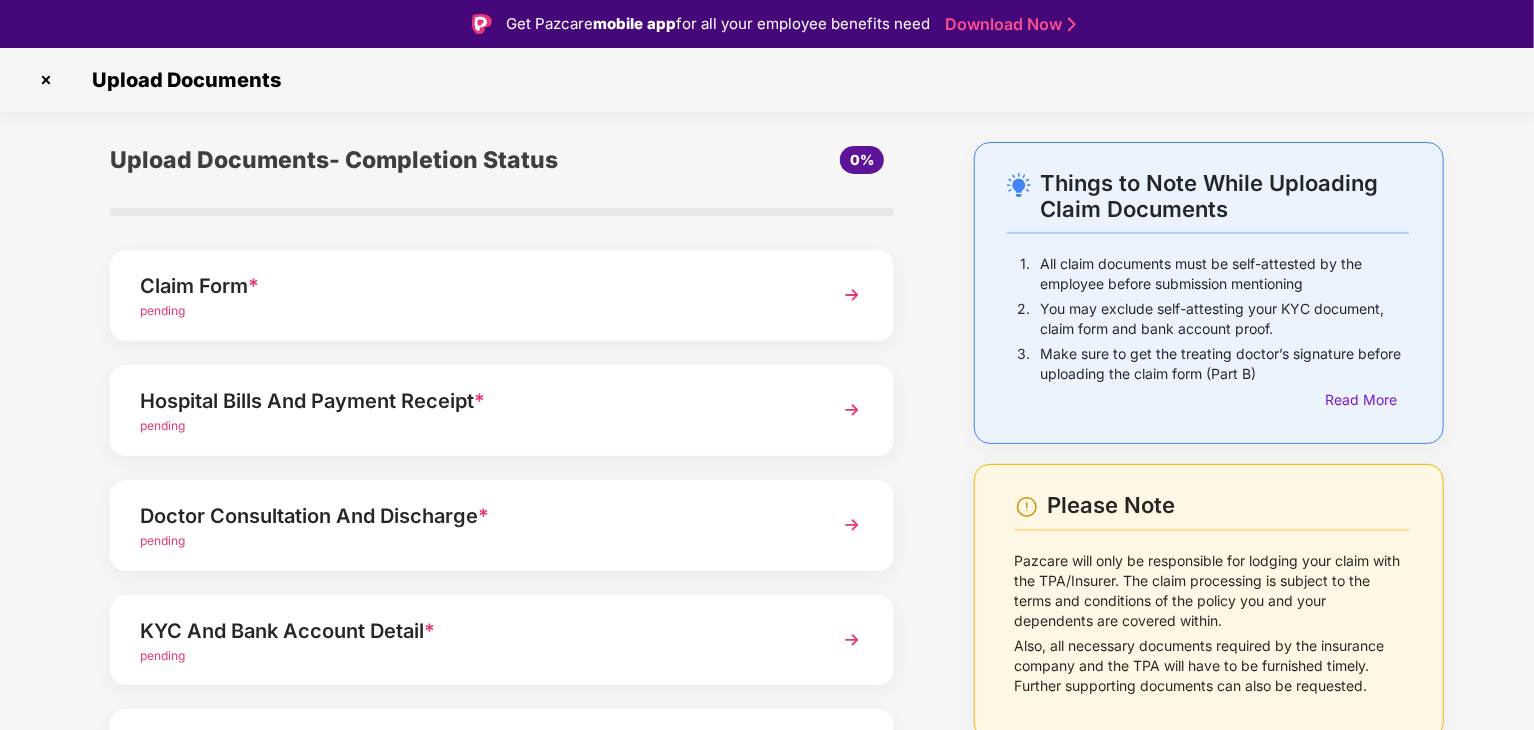 click on "Hospital Bills And Payment Receipt * pending" at bounding box center (502, 410) 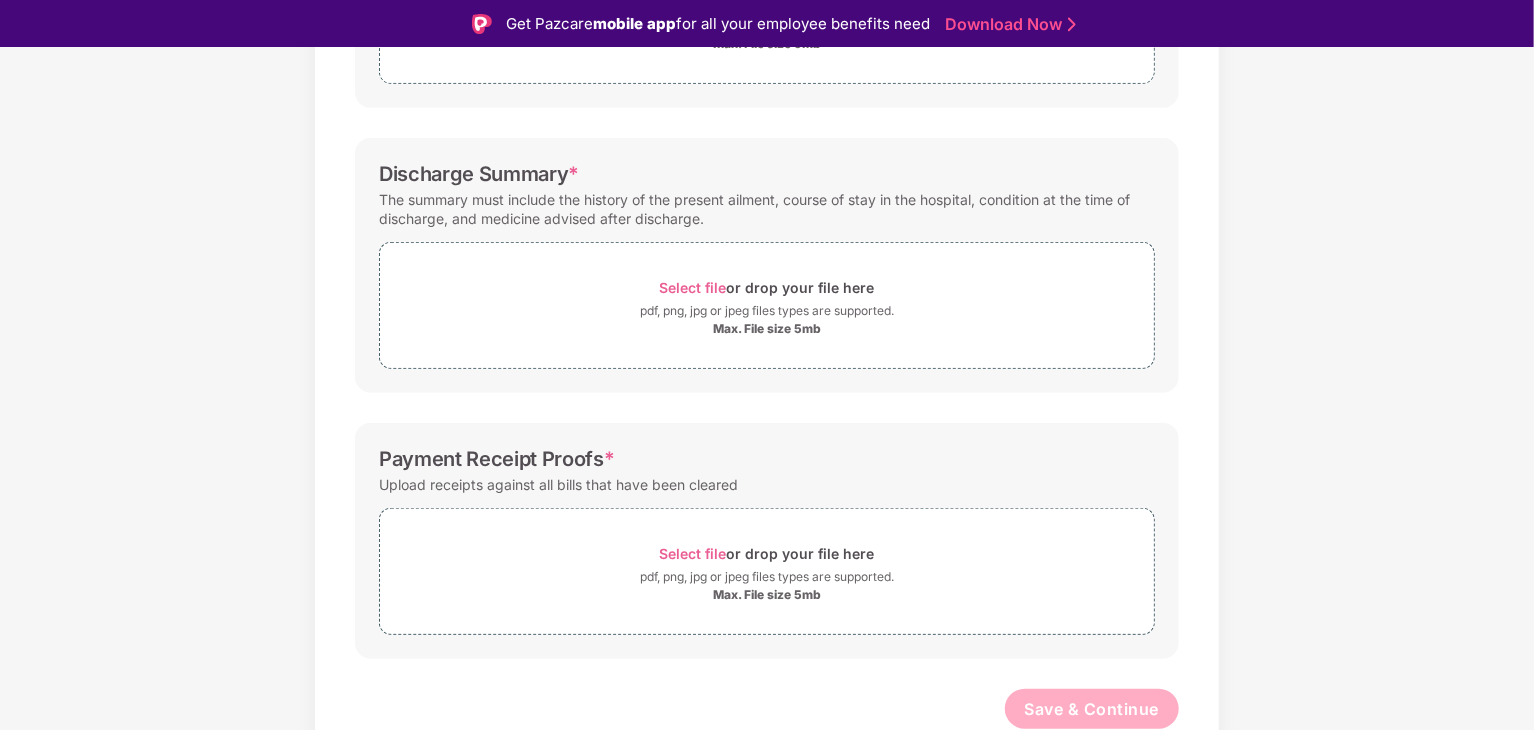 scroll, scrollTop: 0, scrollLeft: 0, axis: both 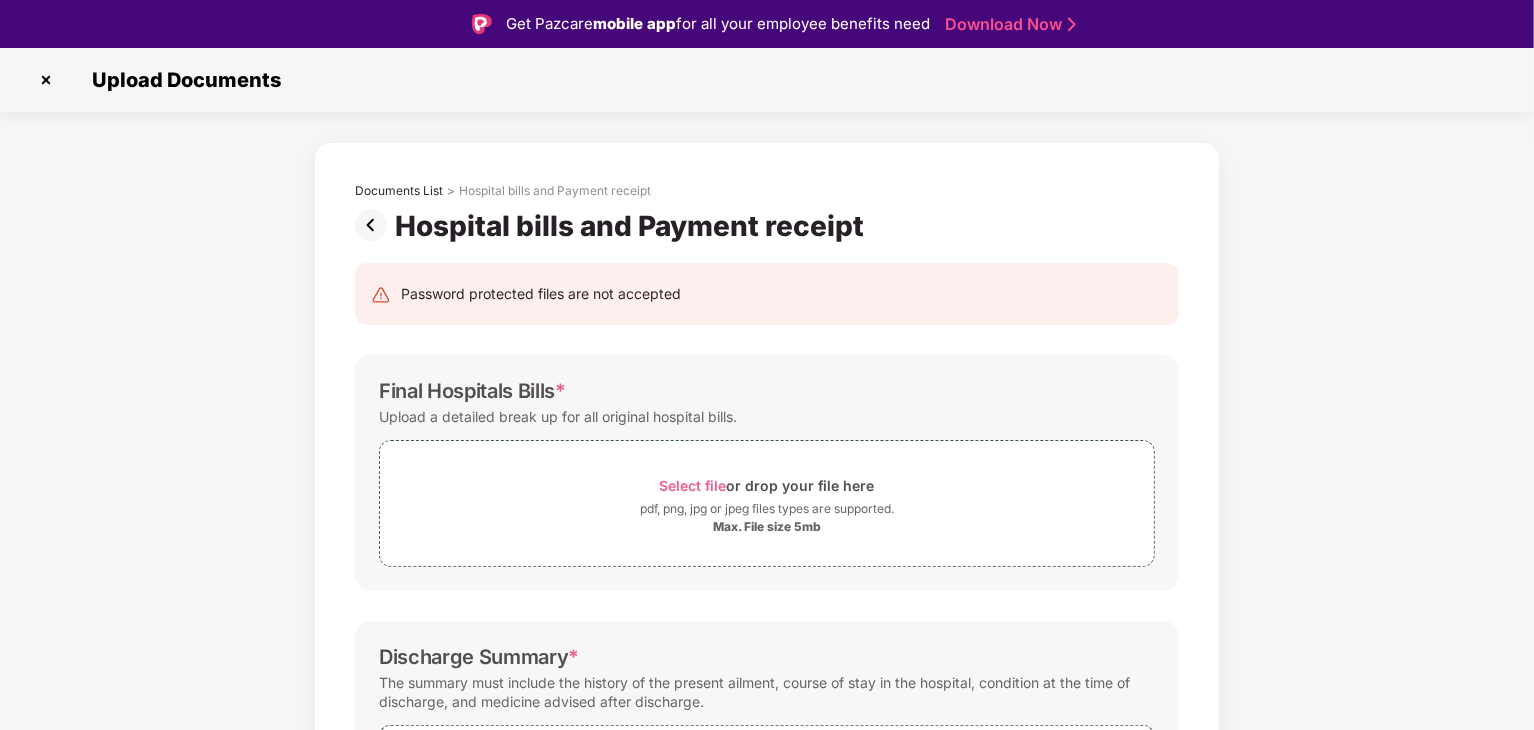 click at bounding box center (375, 225) 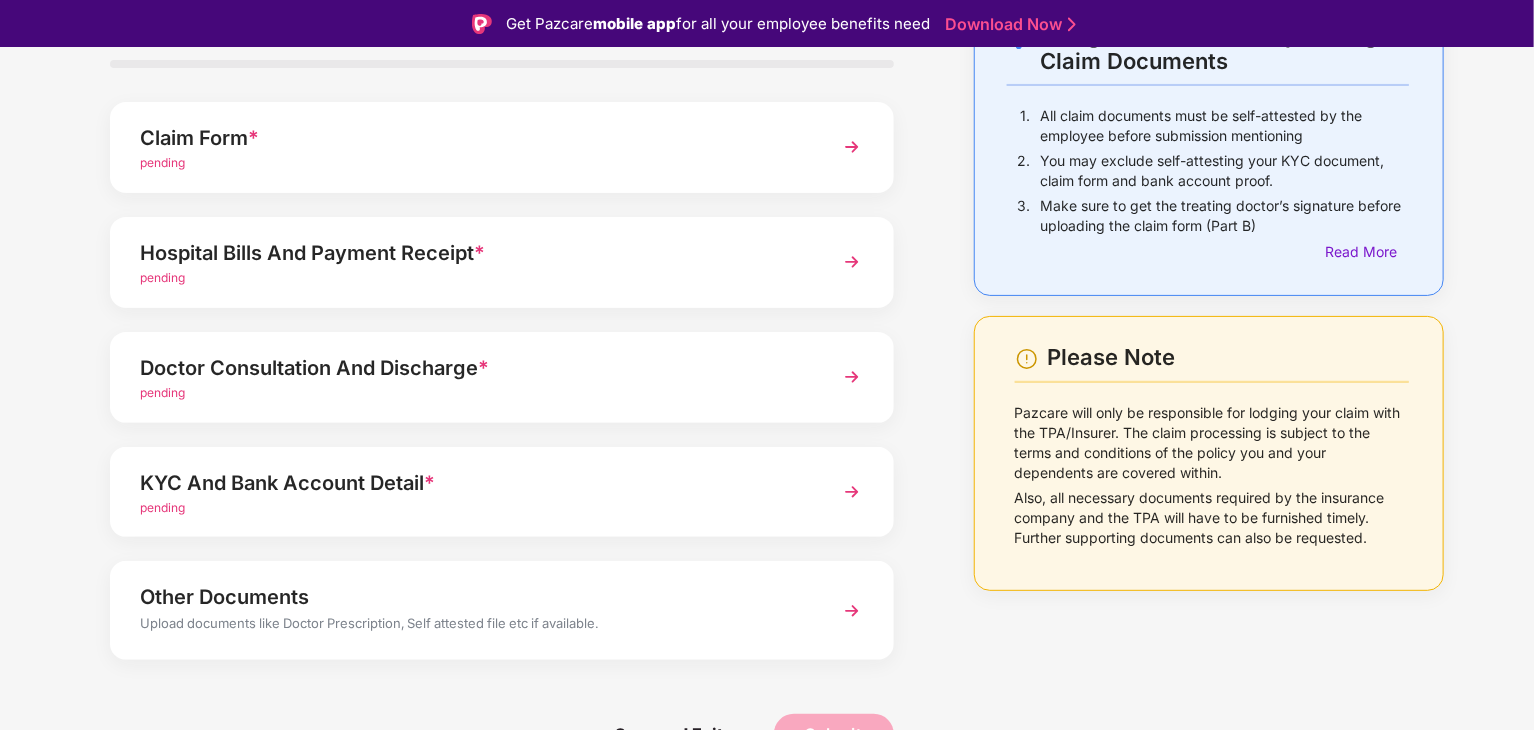 scroll, scrollTop: 148, scrollLeft: 0, axis: vertical 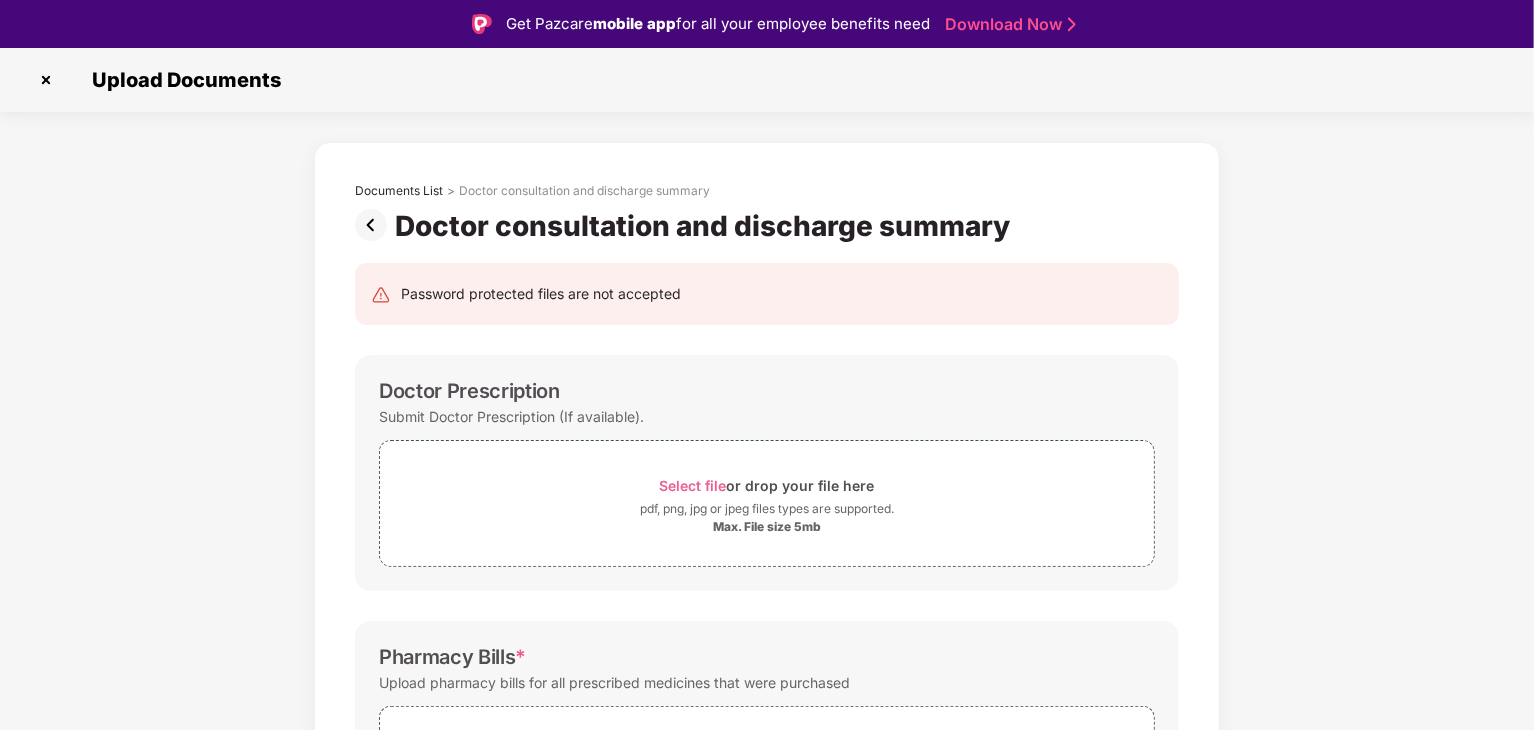 click at bounding box center [375, 225] 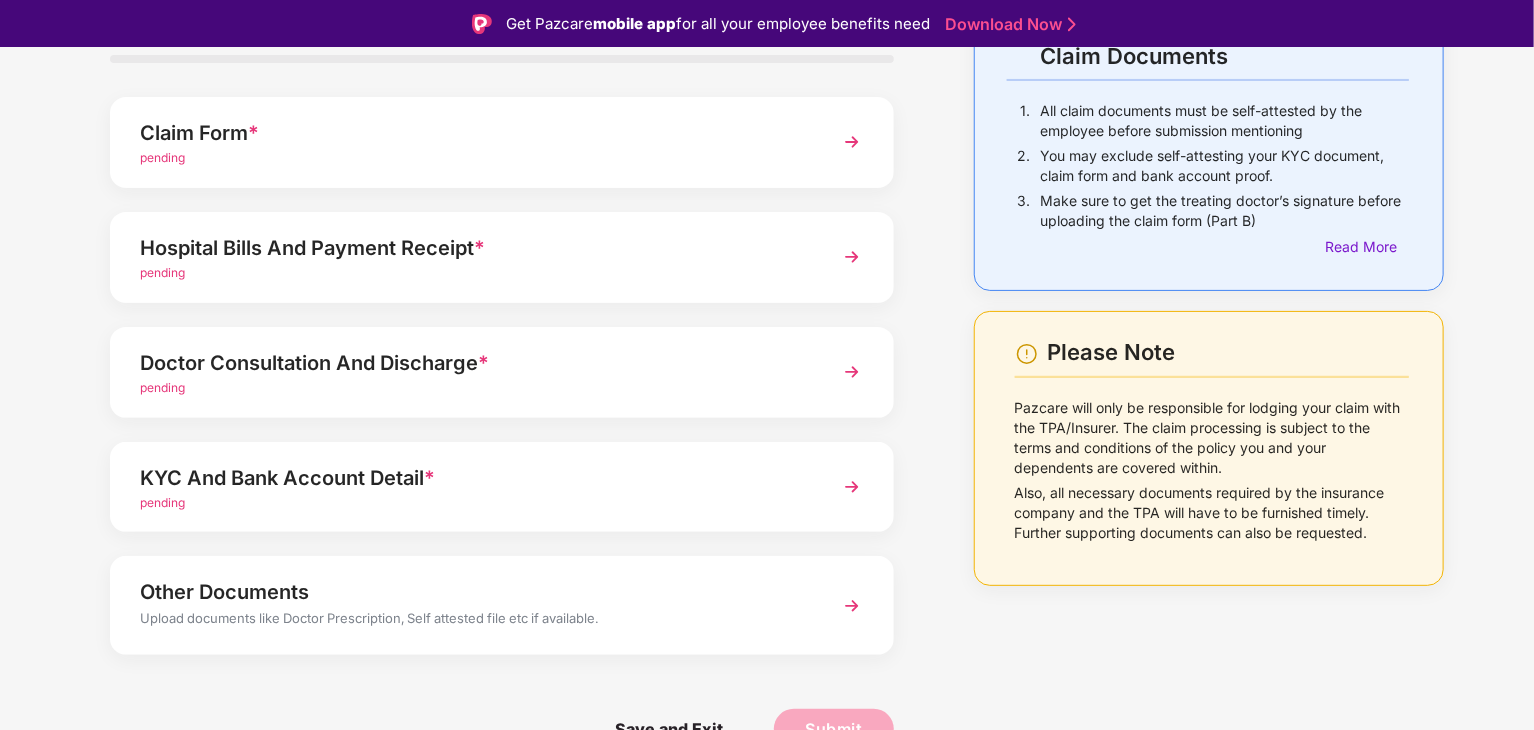 scroll, scrollTop: 154, scrollLeft: 0, axis: vertical 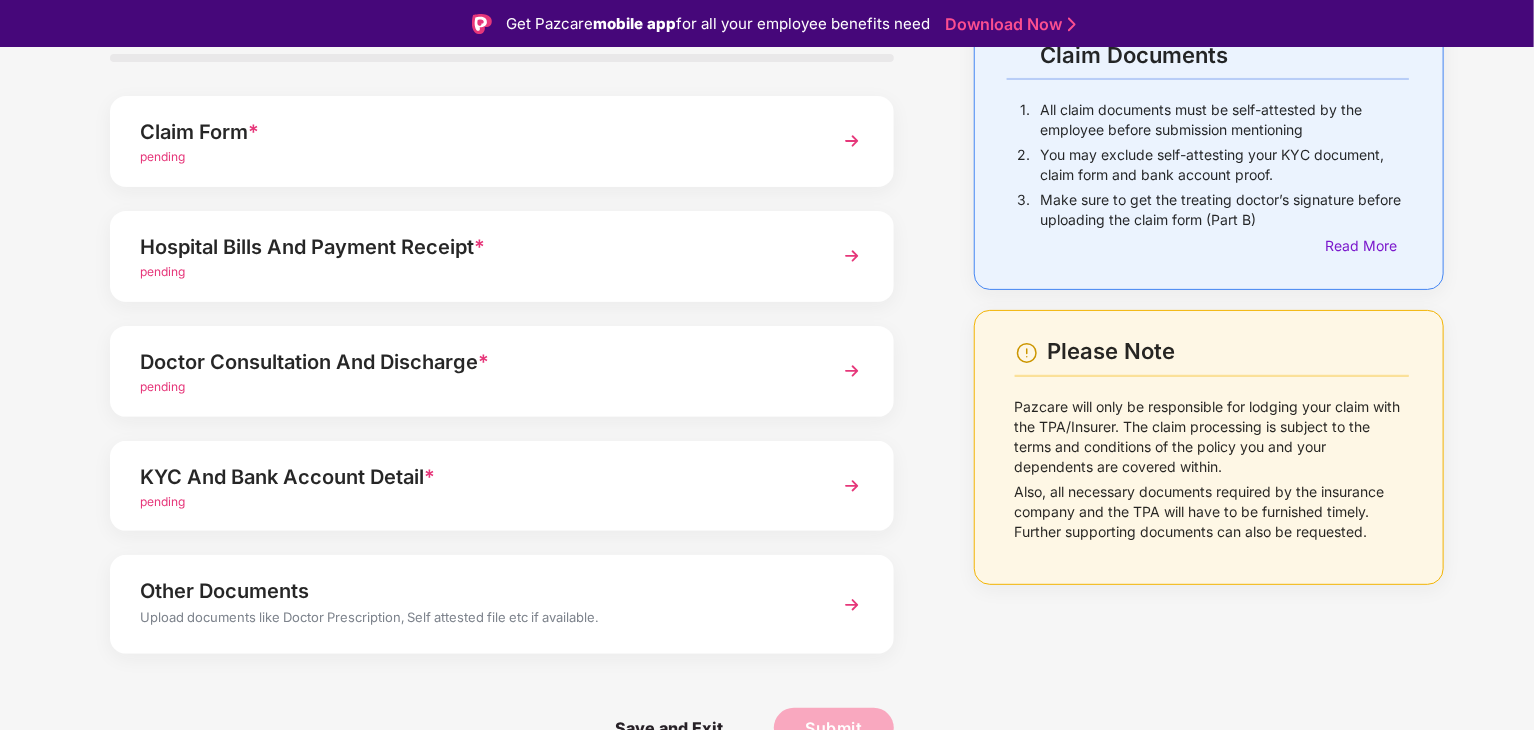 click on "KYC And Bank Account Detail *" at bounding box center (471, 477) 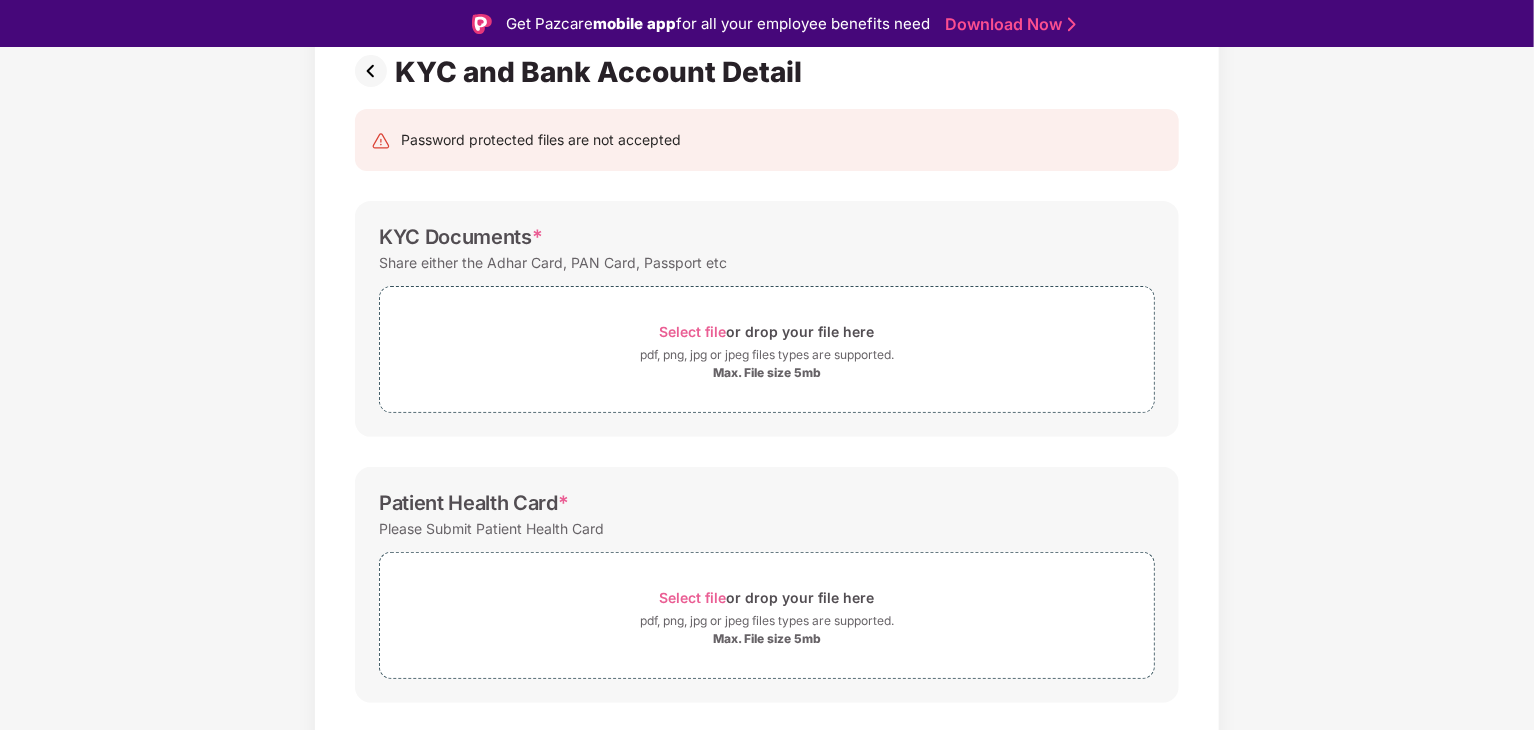 click at bounding box center (375, 71) 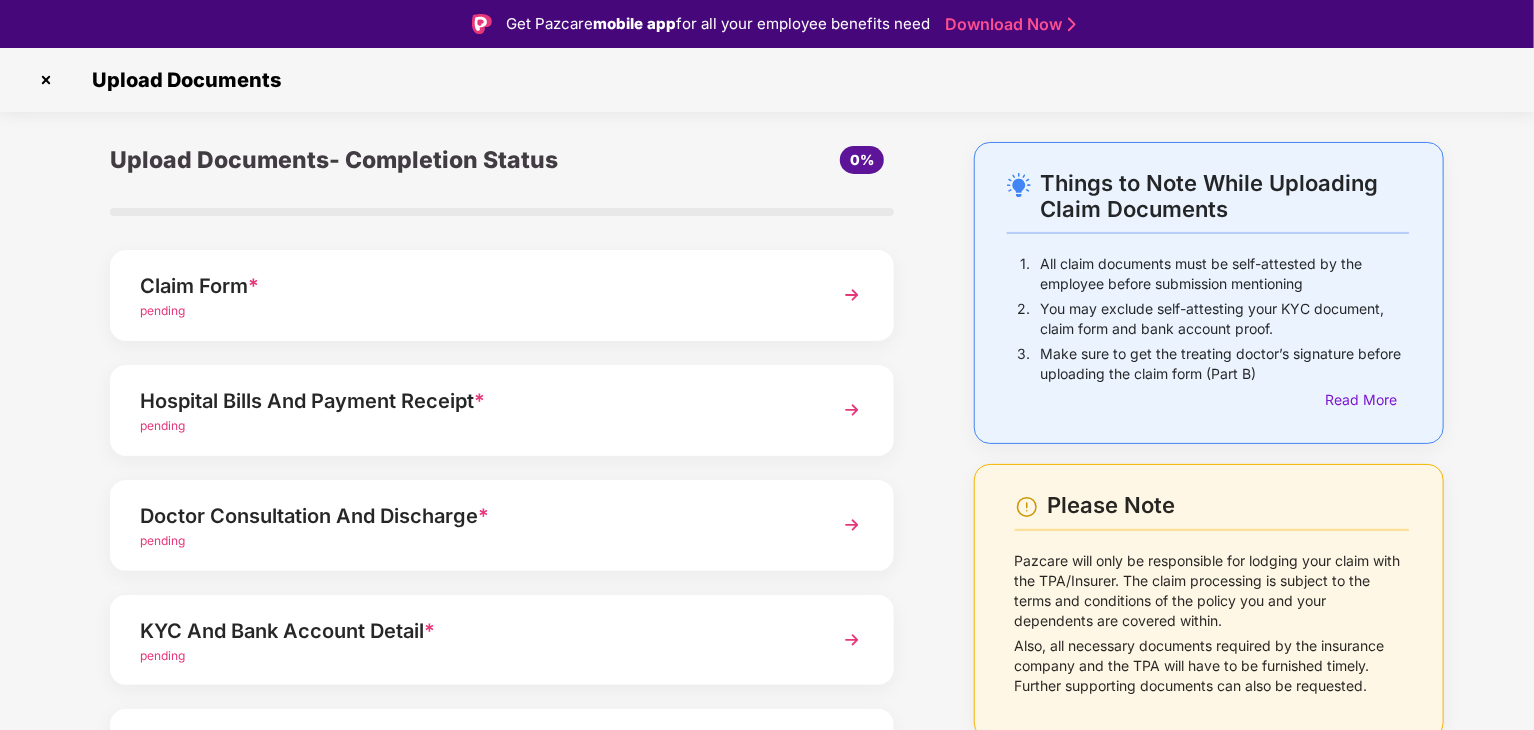 scroll, scrollTop: 153, scrollLeft: 0, axis: vertical 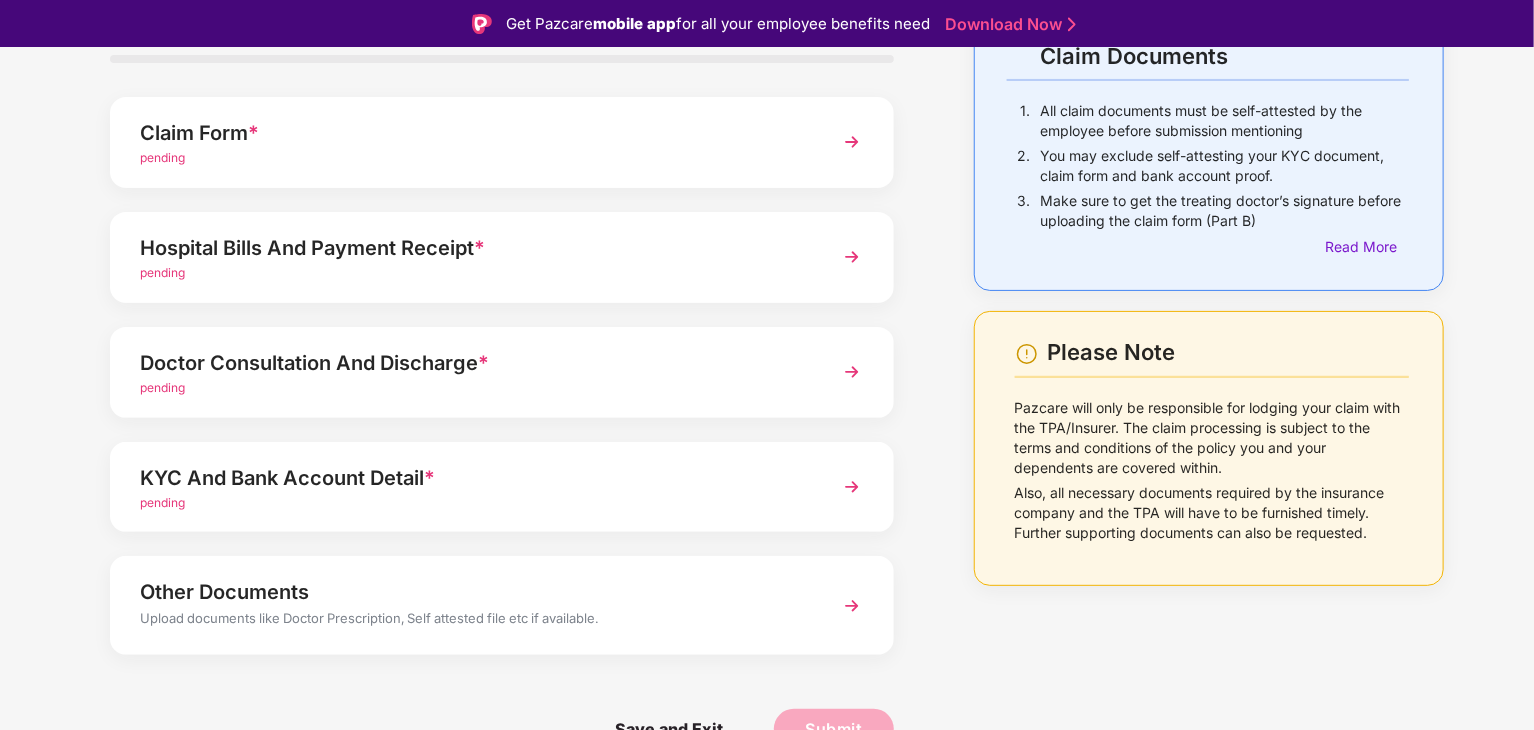 click on "Other Documents" at bounding box center [471, 592] 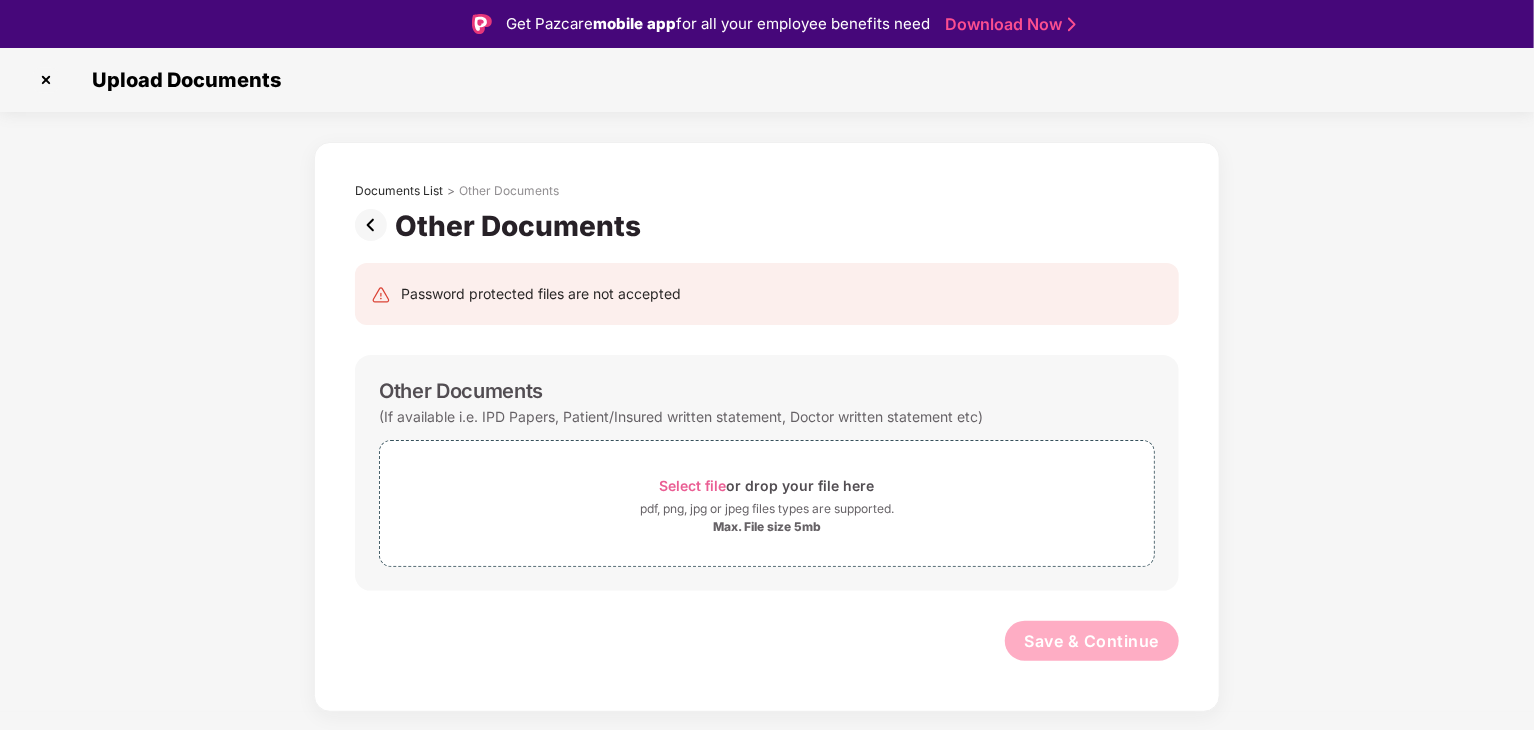 click at bounding box center [375, 225] 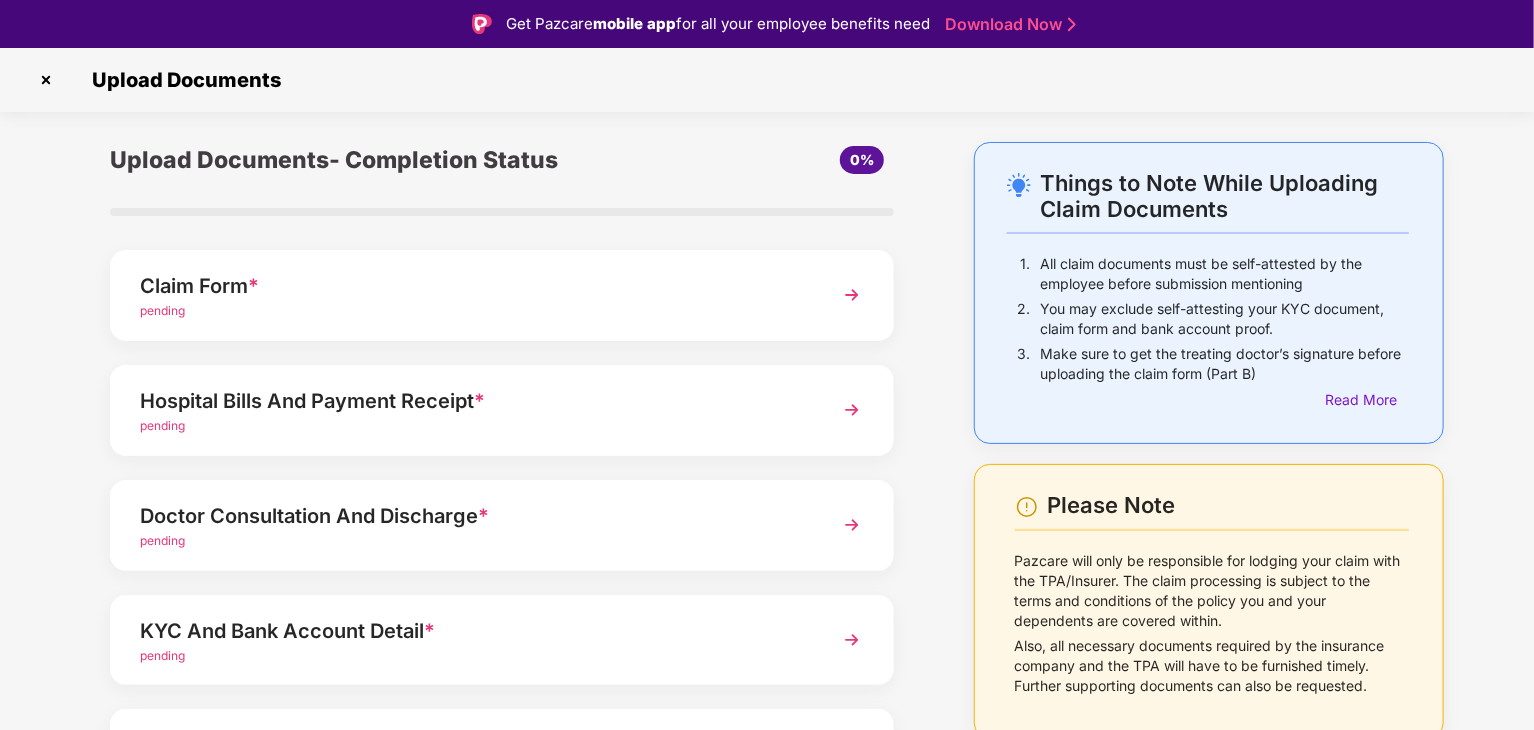 click on "Claim Form * pending" at bounding box center [502, 295] 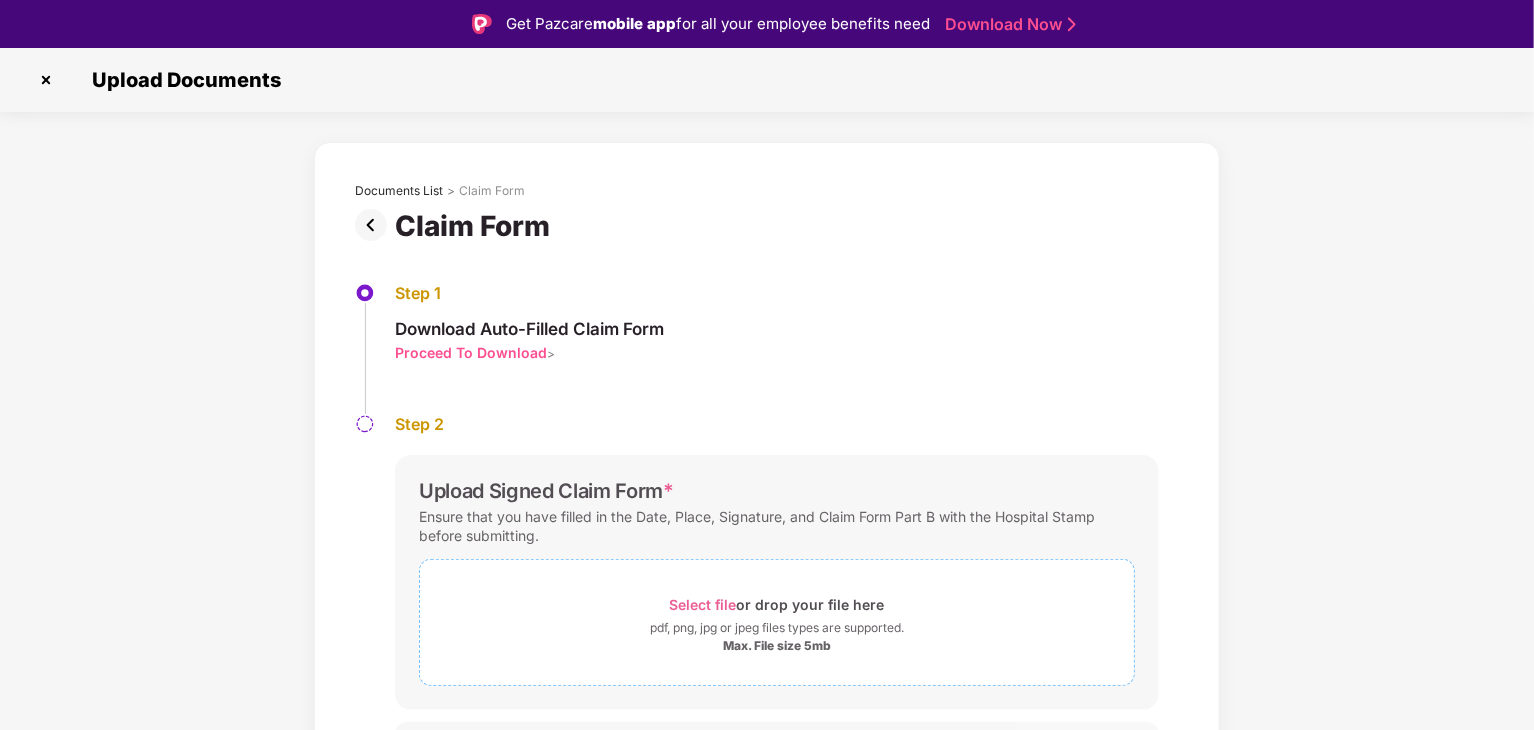 click on "Select file" at bounding box center [703, 604] 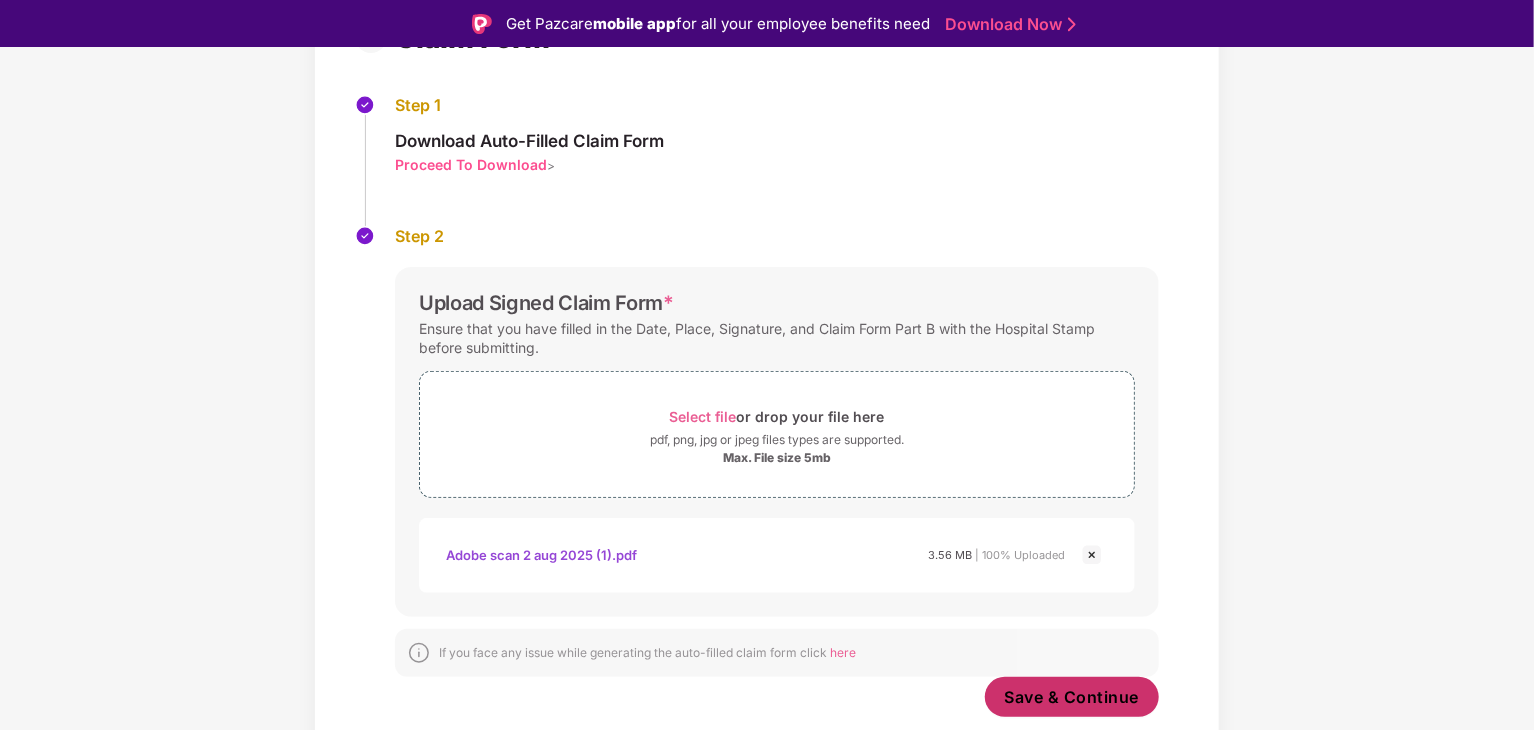 scroll, scrollTop: 188, scrollLeft: 0, axis: vertical 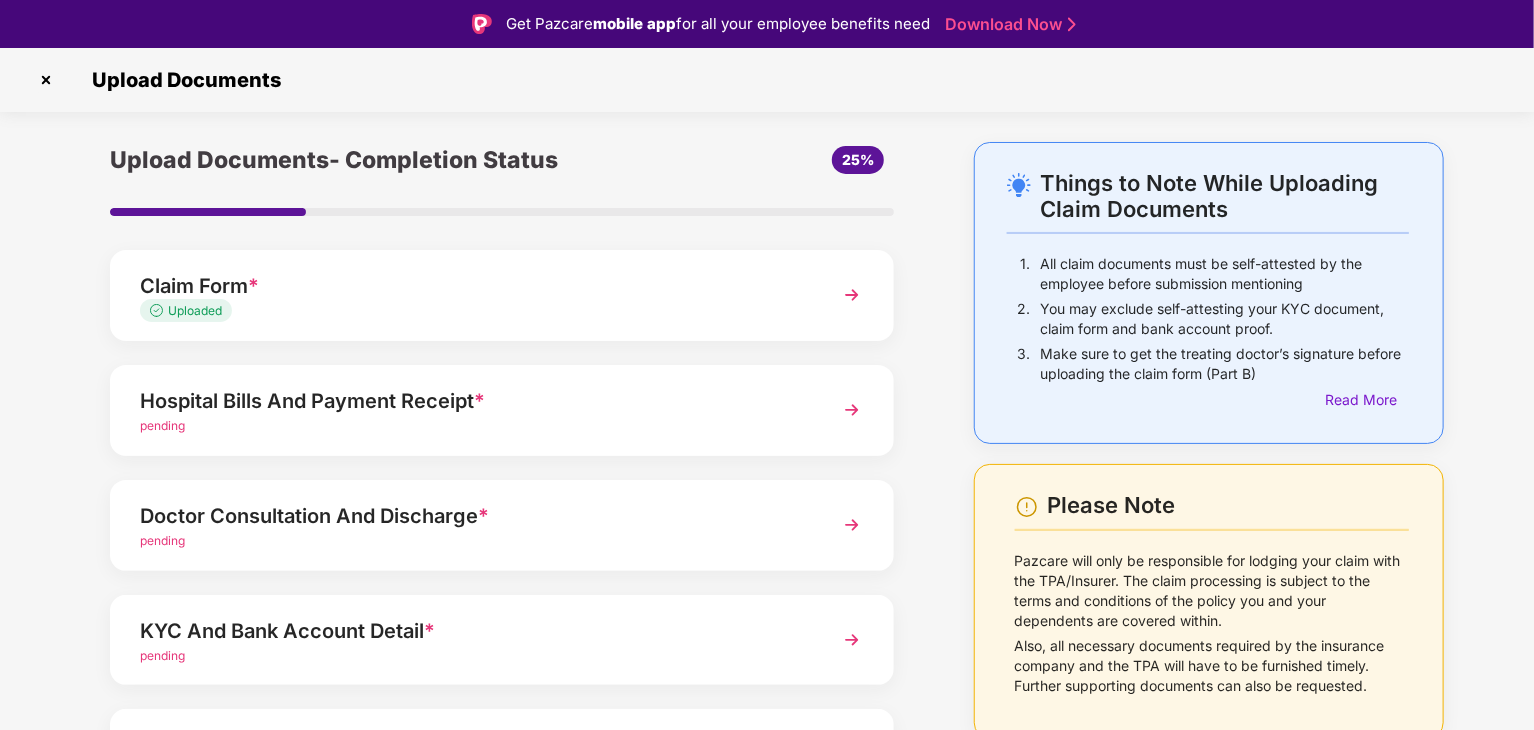 click on "Hospital Bills And Payment Receipt *" at bounding box center (471, 401) 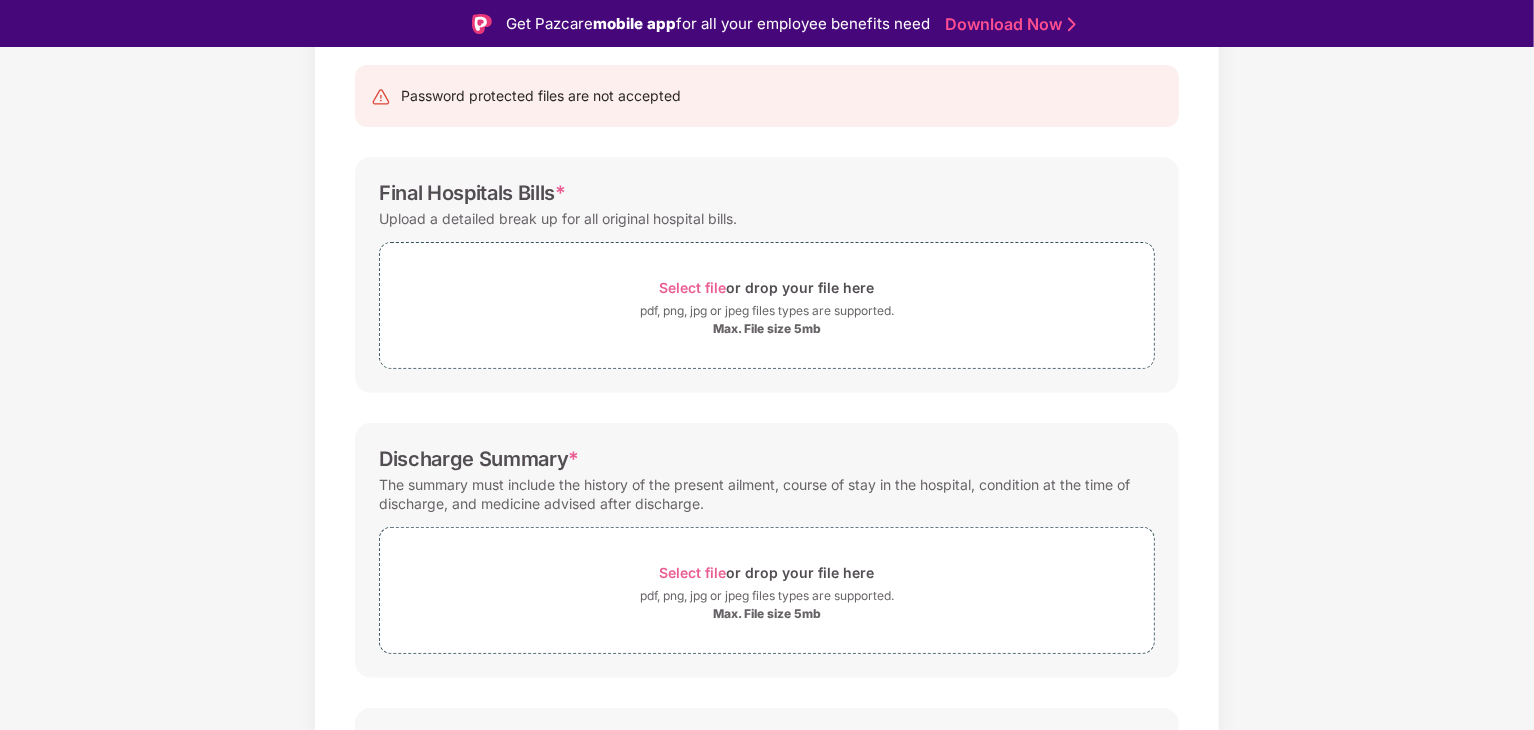 scroll, scrollTop: 196, scrollLeft: 0, axis: vertical 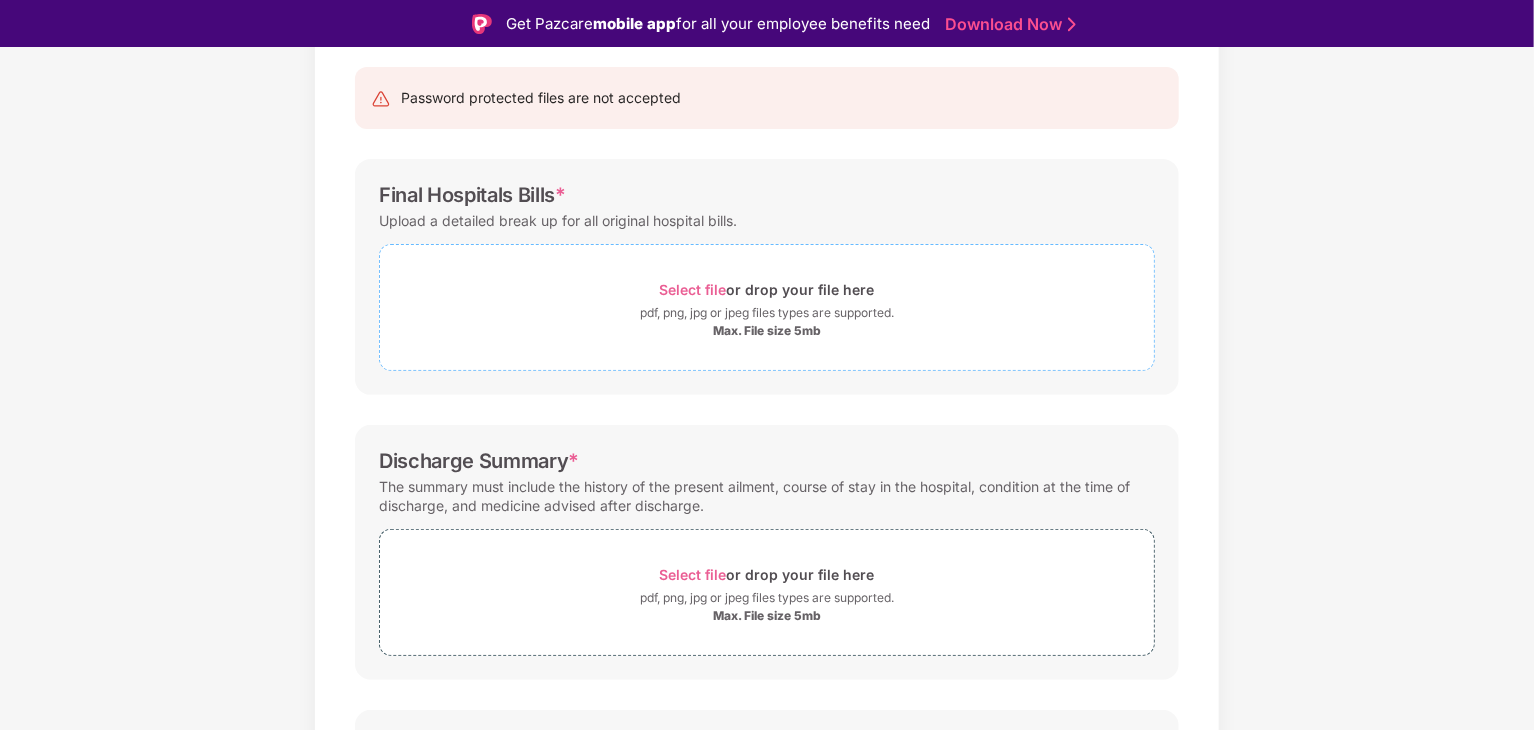 click on "Select file" at bounding box center (693, 289) 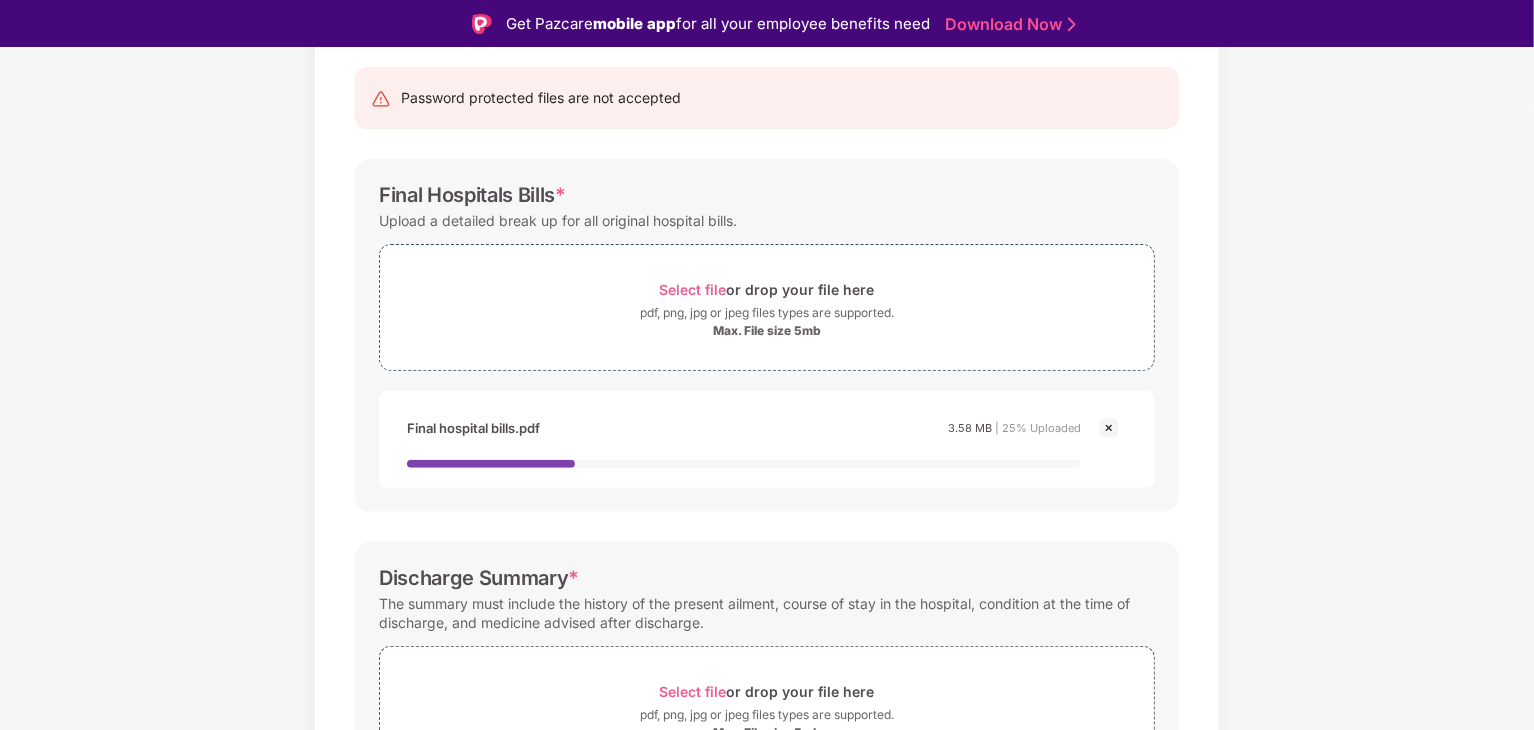 scroll, scrollTop: 350, scrollLeft: 0, axis: vertical 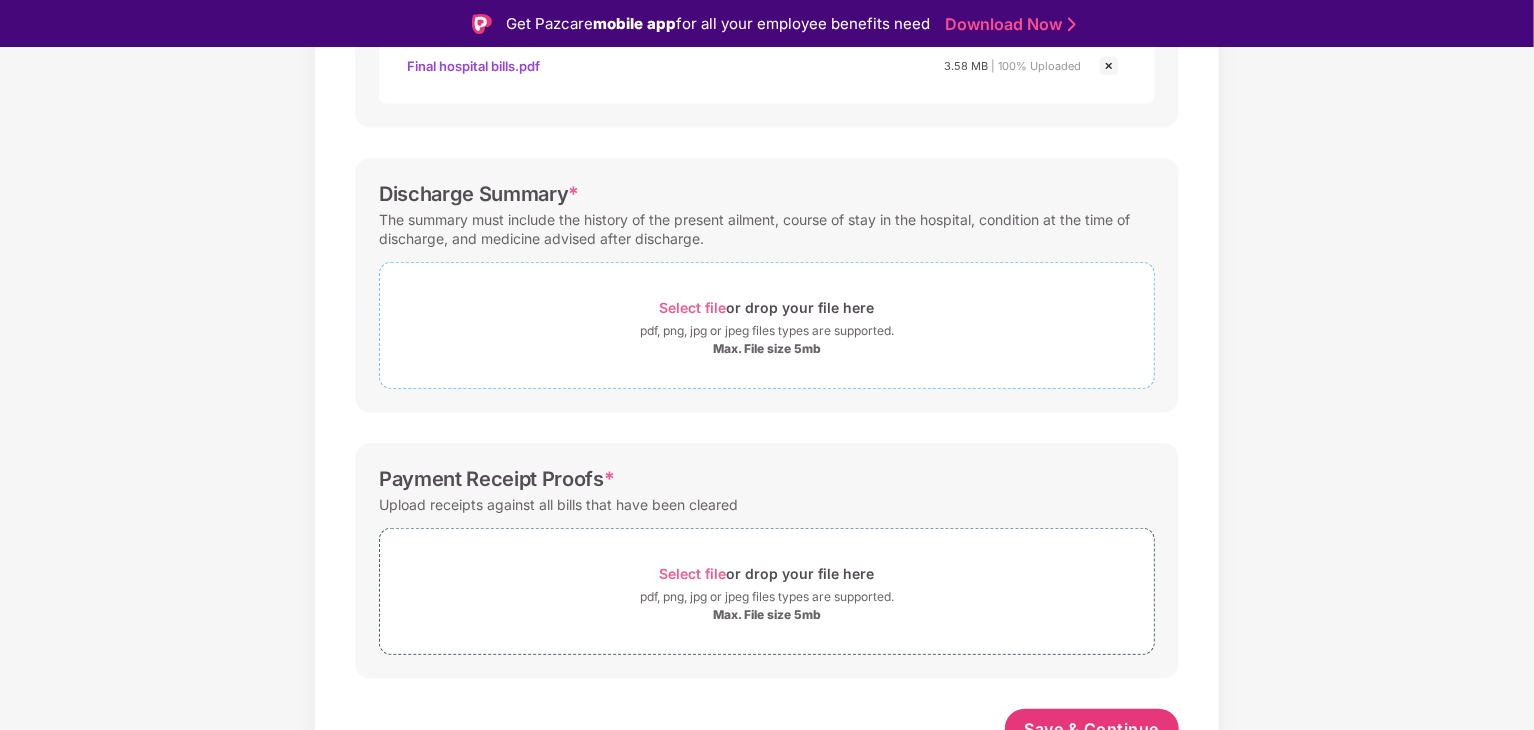 click on "Select file" at bounding box center (693, 307) 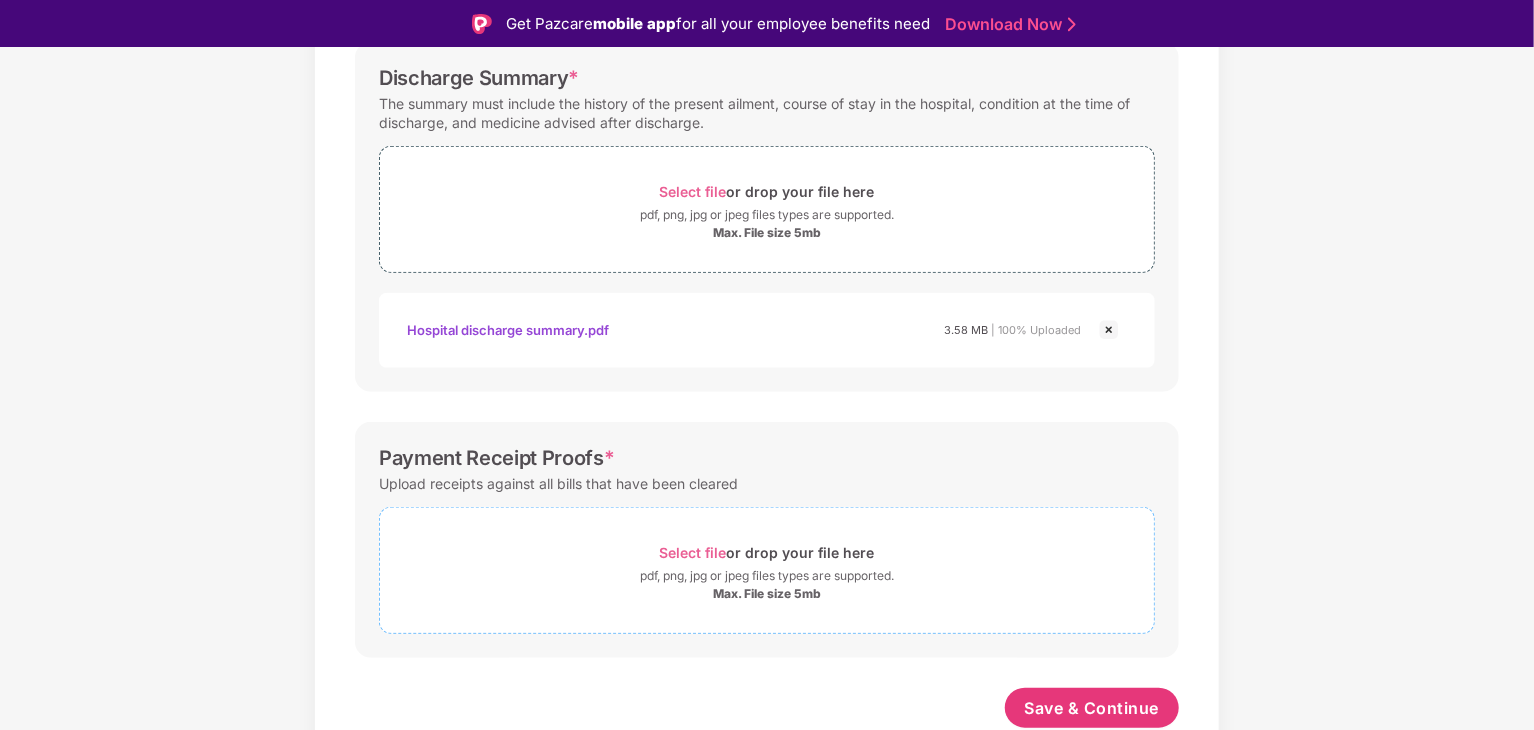scroll, scrollTop: 673, scrollLeft: 0, axis: vertical 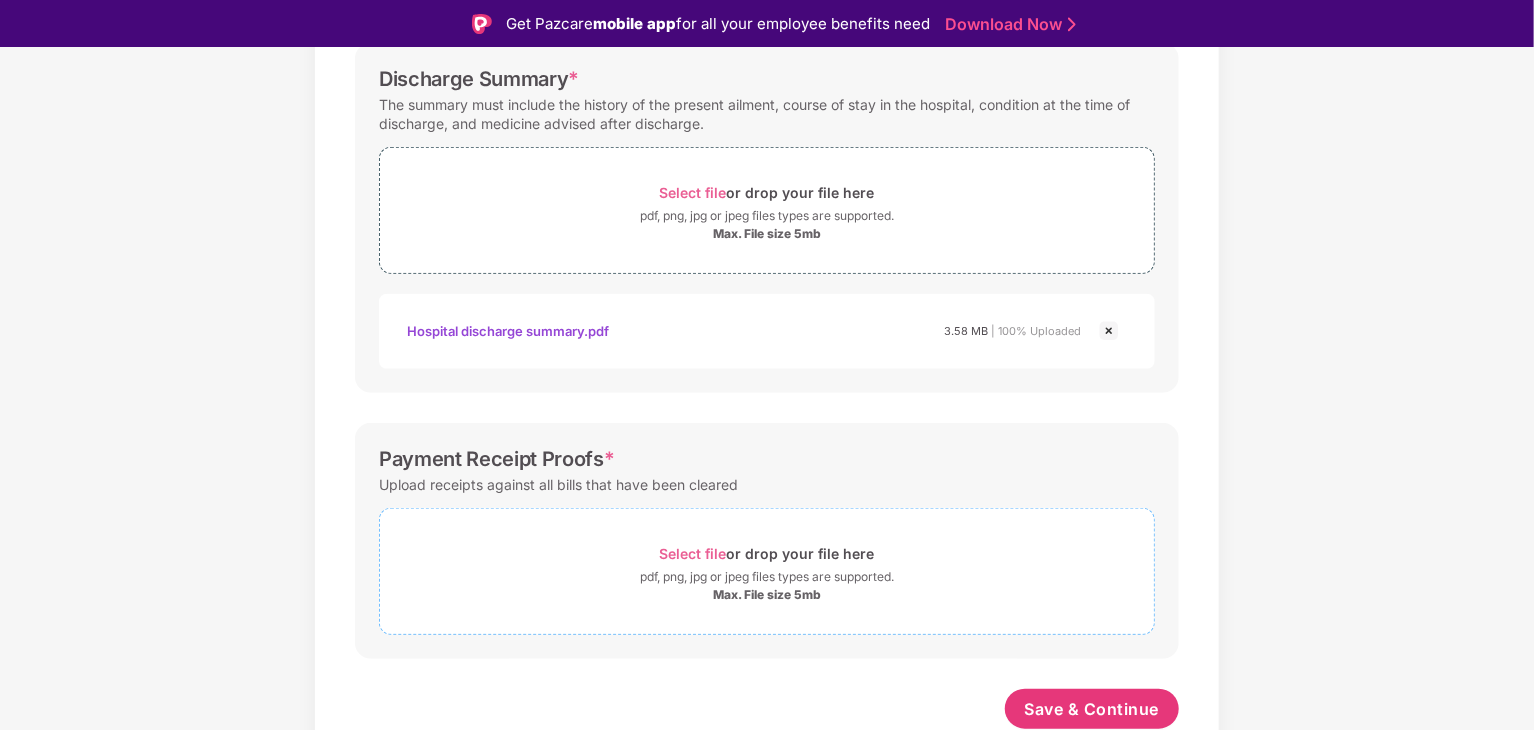 click on "Select file" at bounding box center (693, 553) 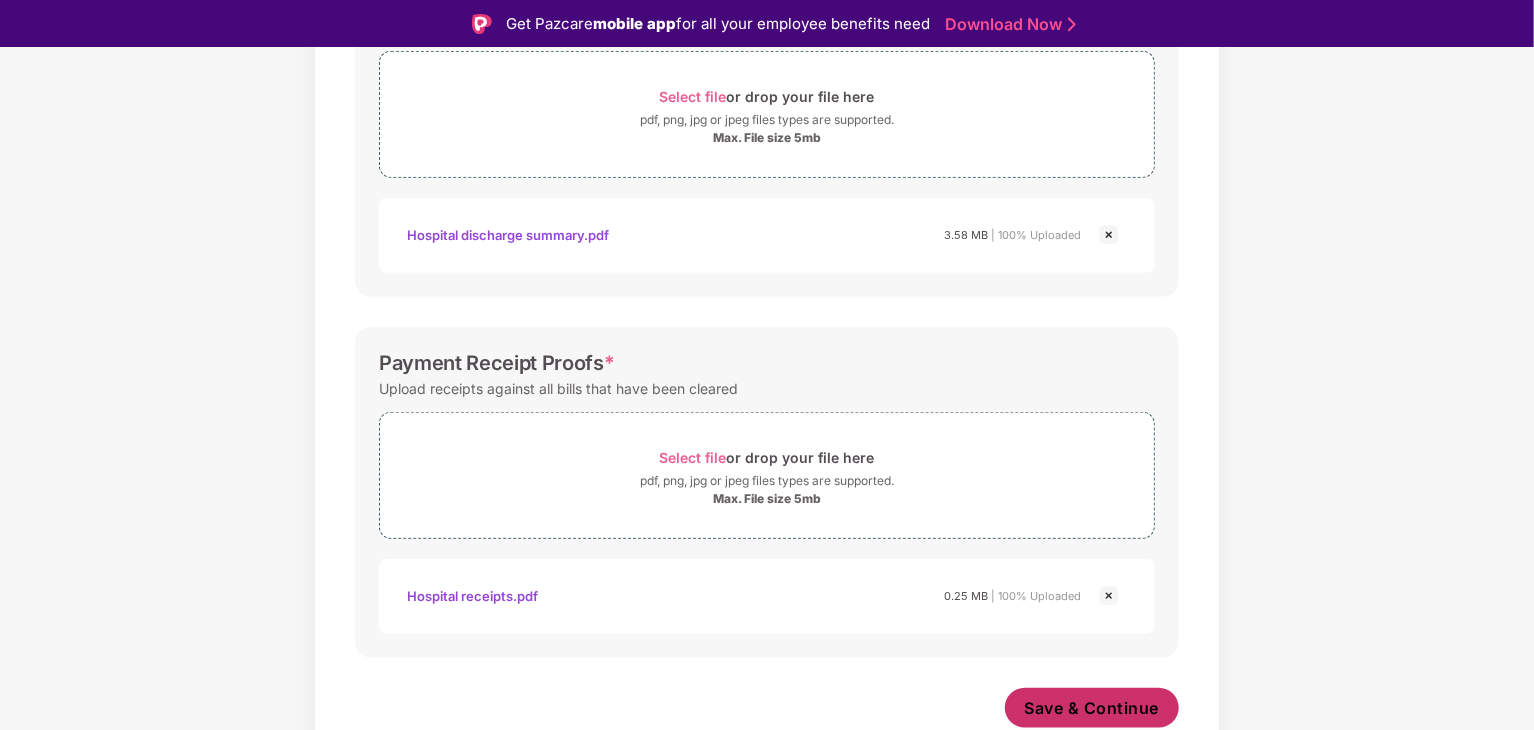 scroll, scrollTop: 768, scrollLeft: 0, axis: vertical 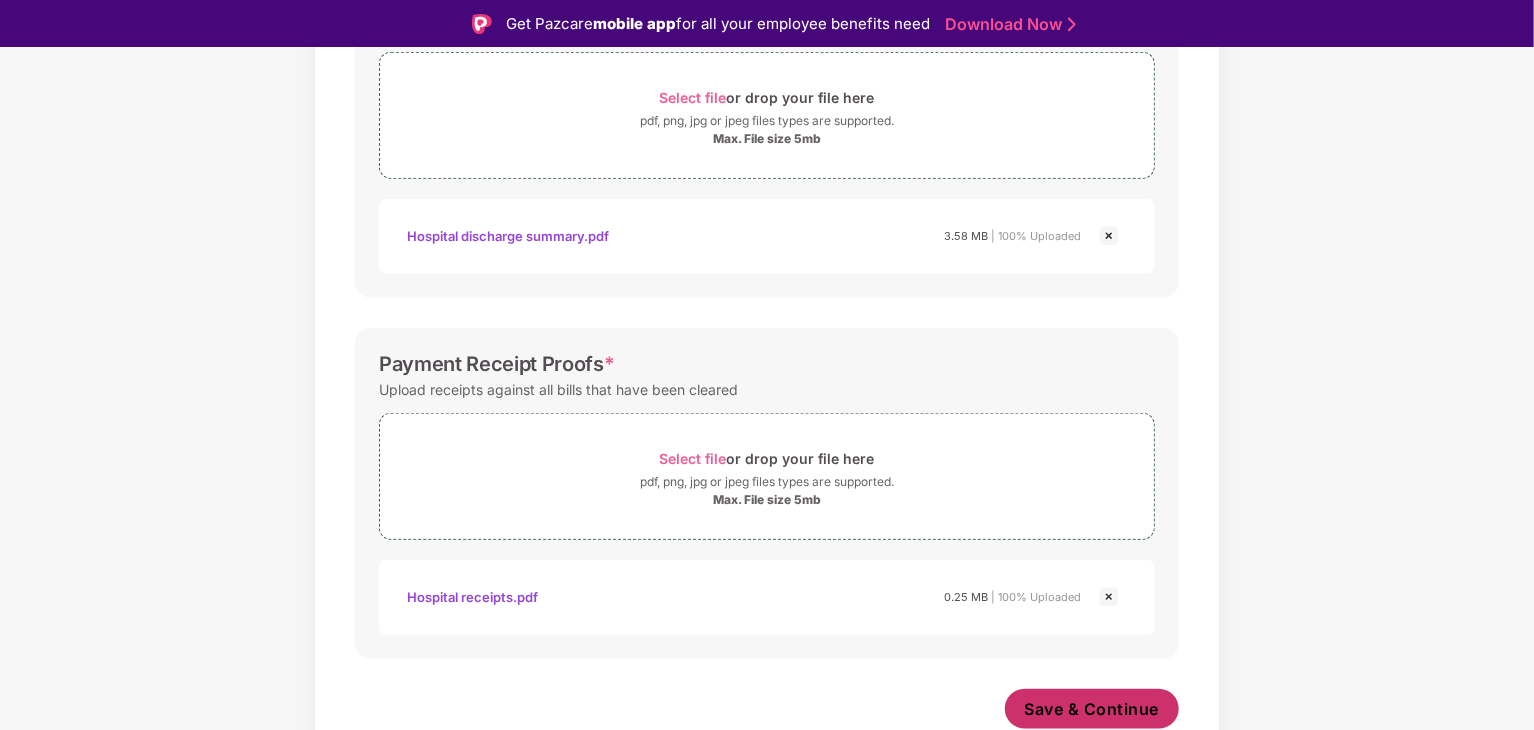 click on "Save & Continue" at bounding box center (1092, 709) 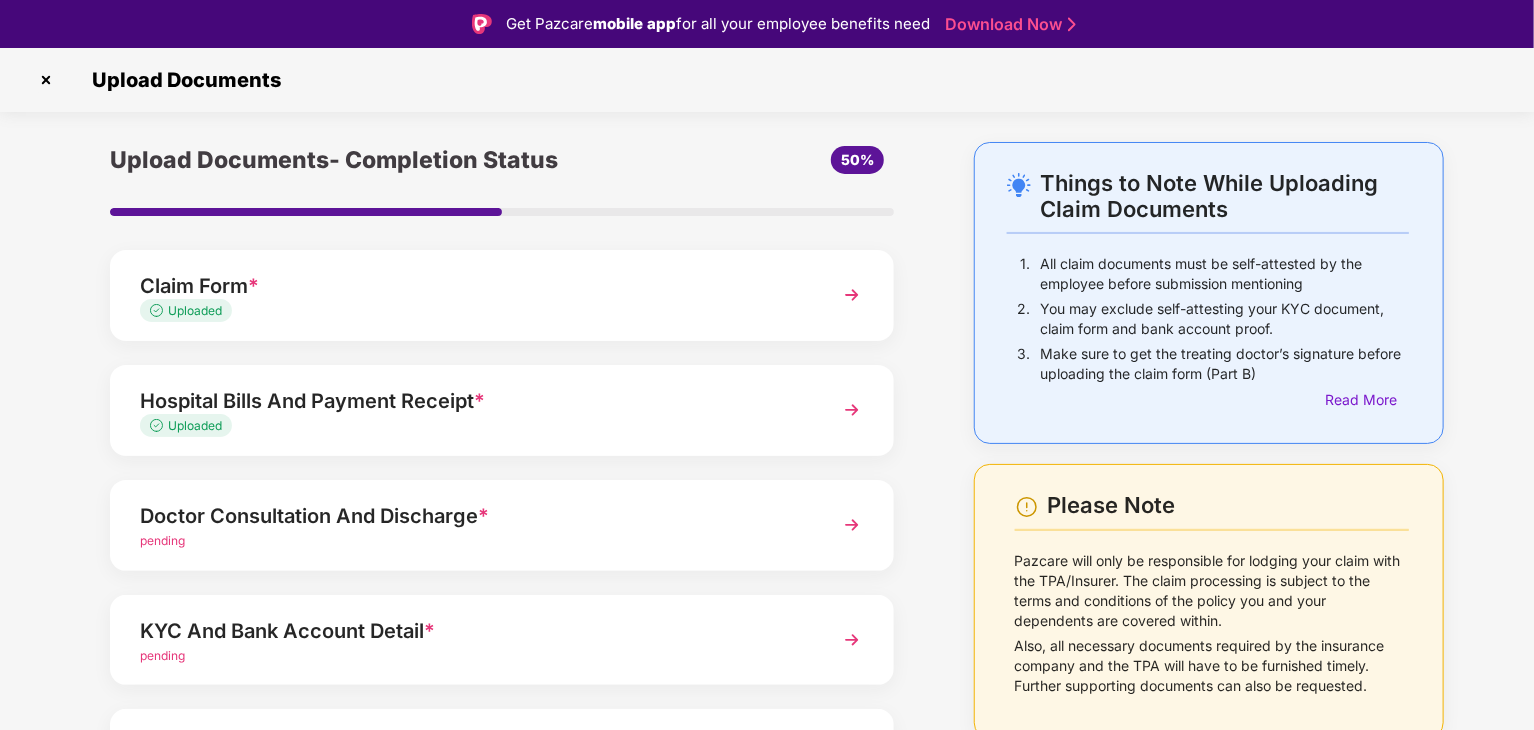 scroll, scrollTop: 154, scrollLeft: 0, axis: vertical 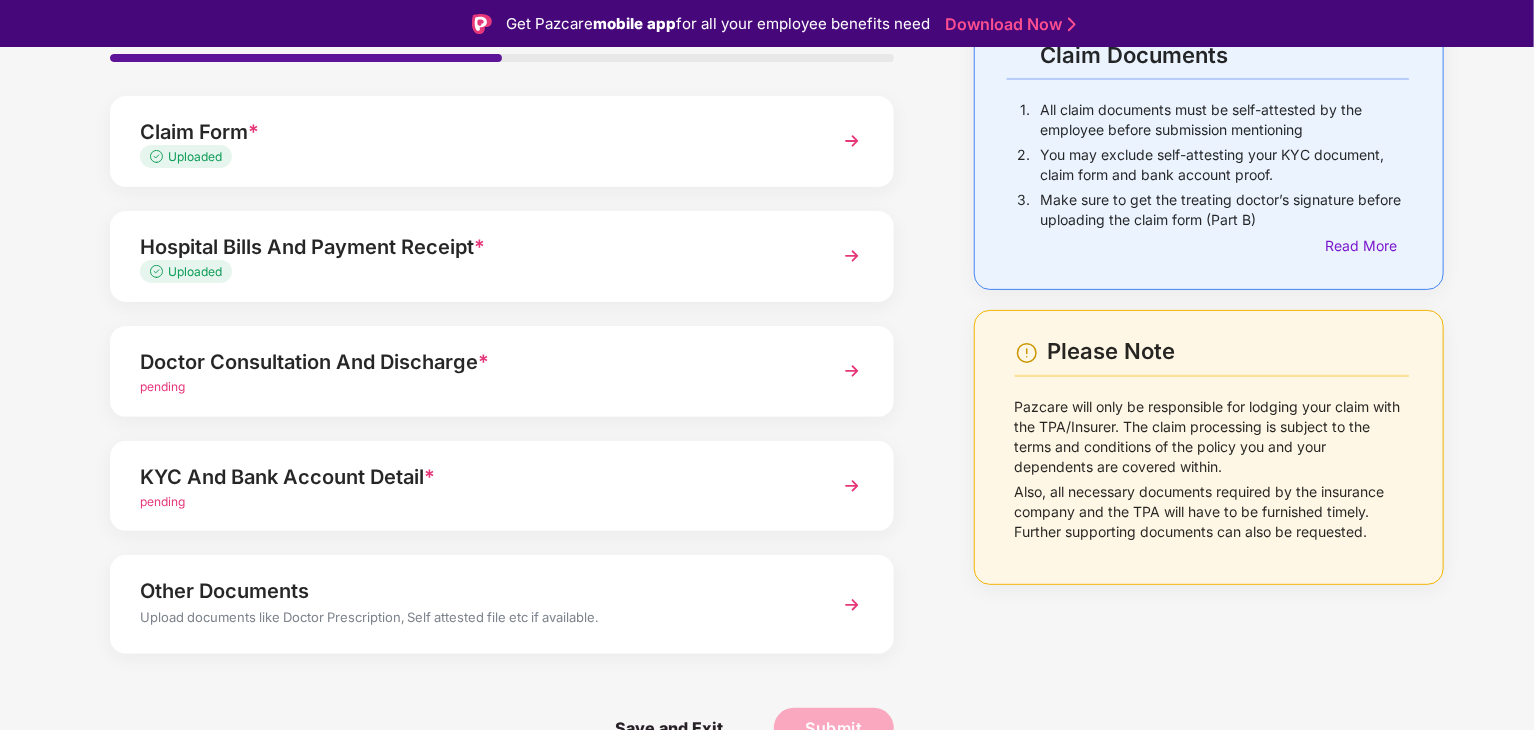 click at bounding box center (852, 371) 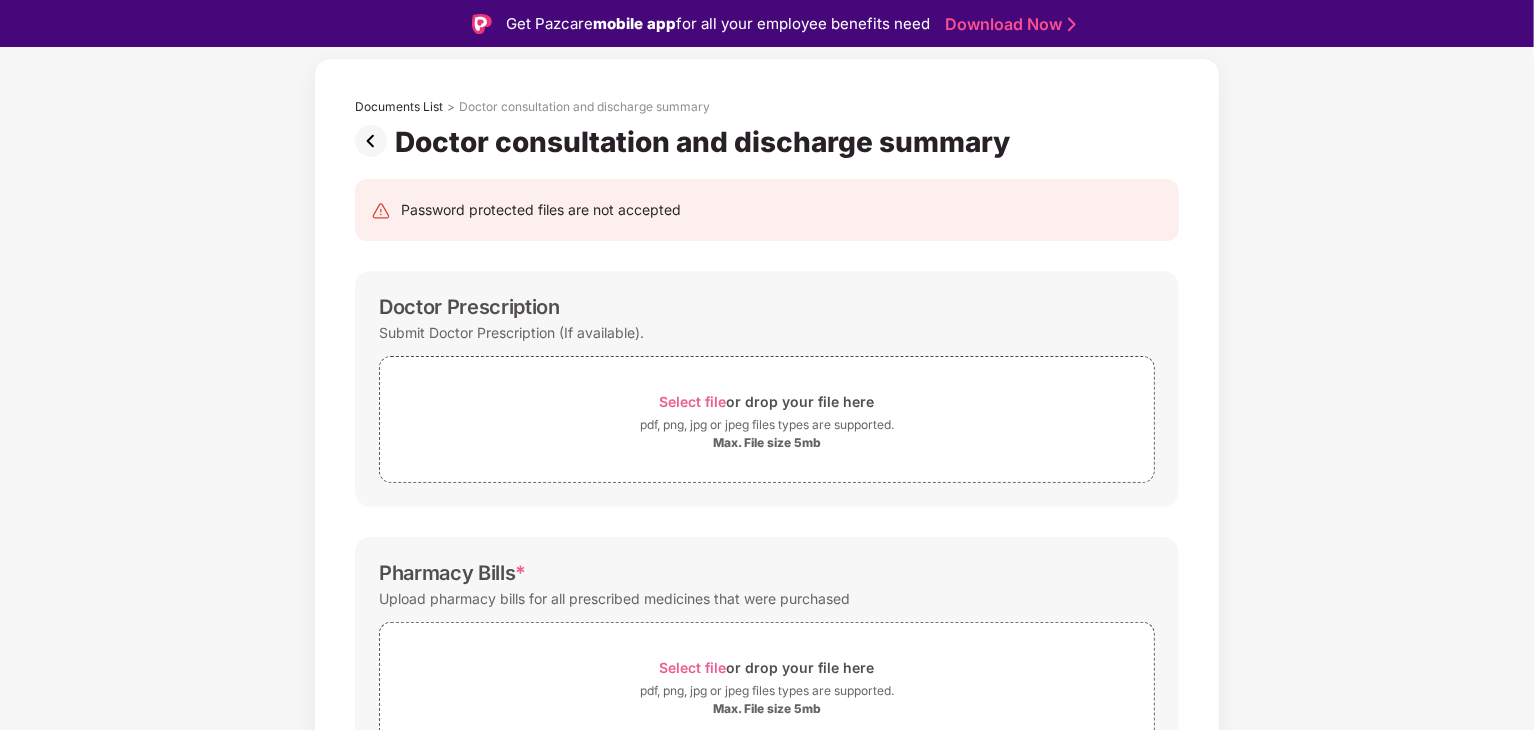 scroll, scrollTop: 84, scrollLeft: 0, axis: vertical 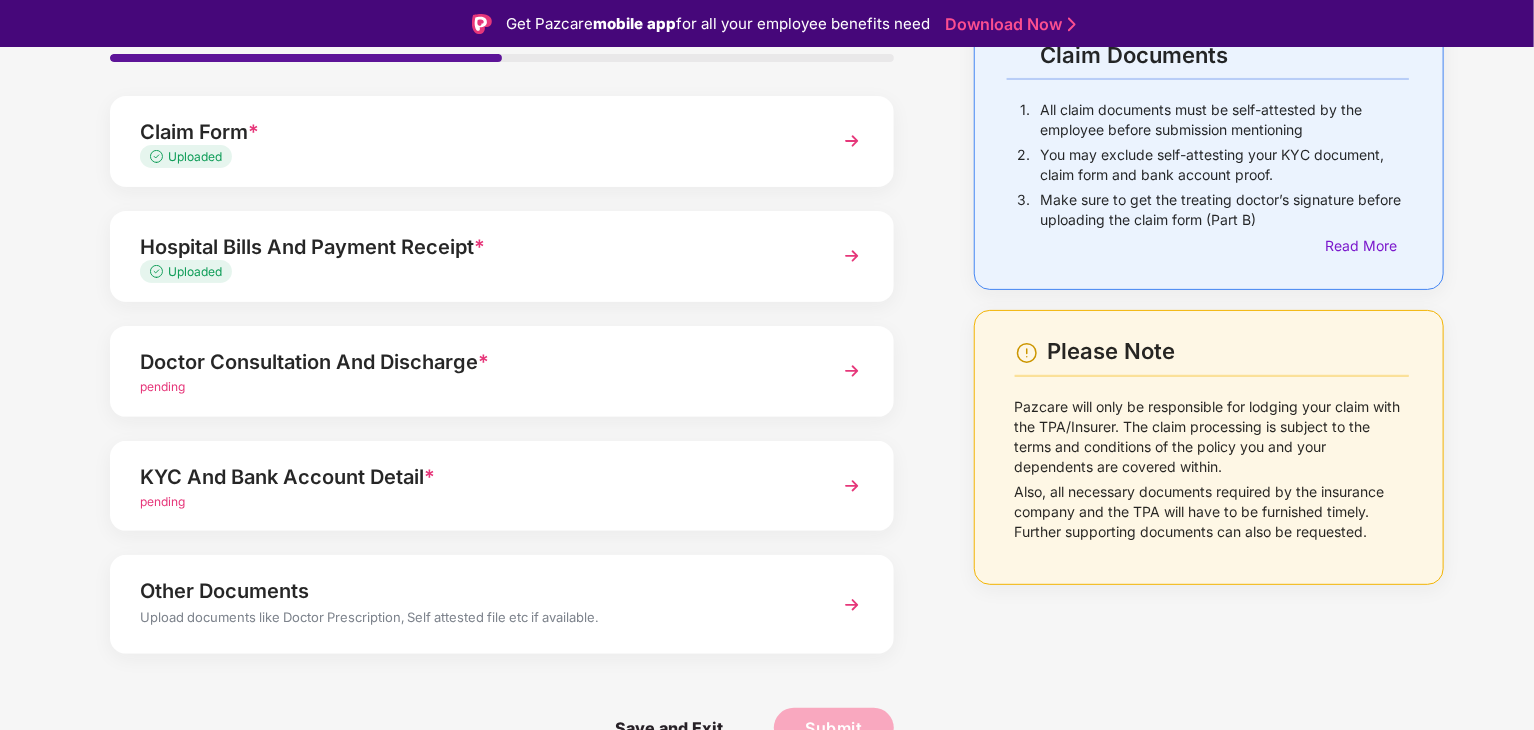 click on "pending" at bounding box center [471, 387] 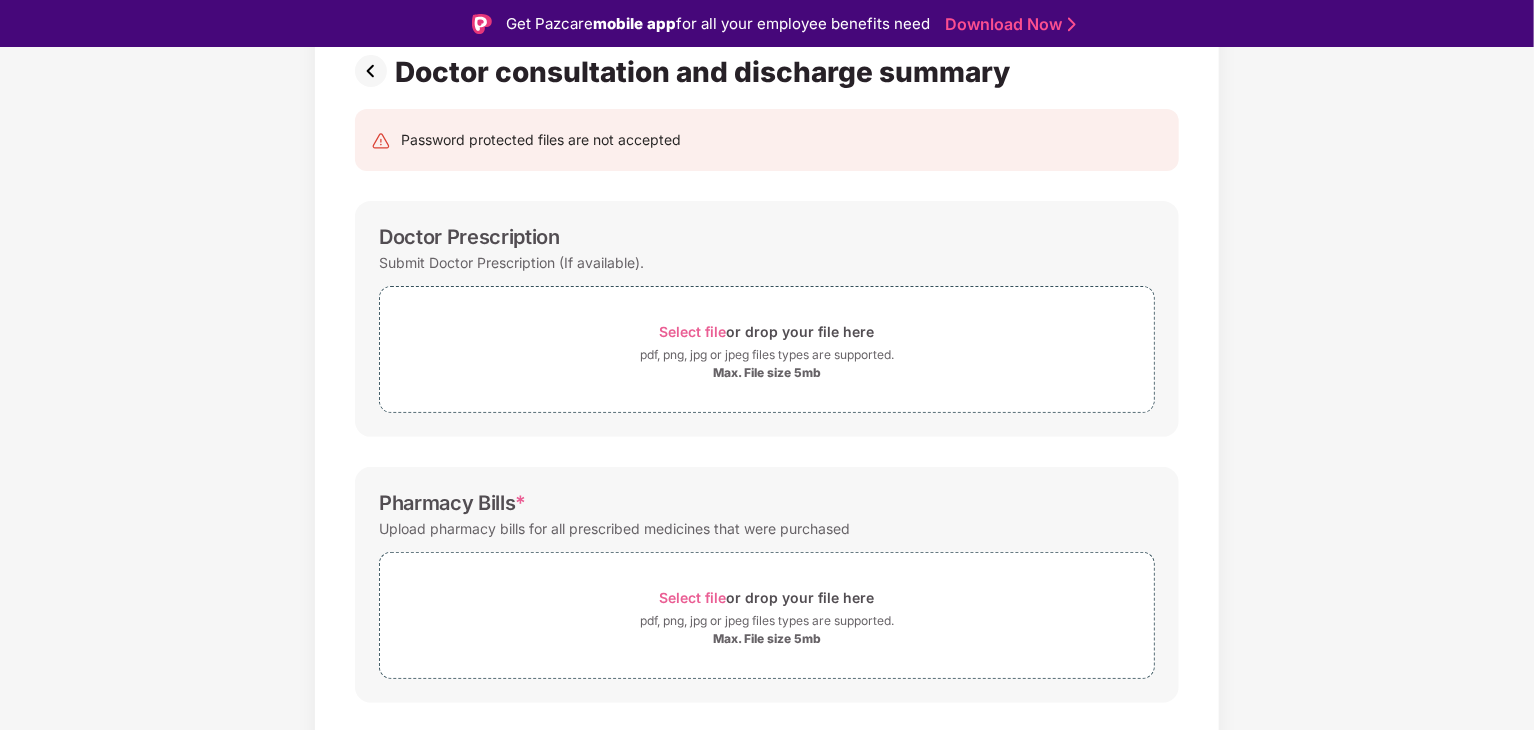 scroll, scrollTop: 484, scrollLeft: 0, axis: vertical 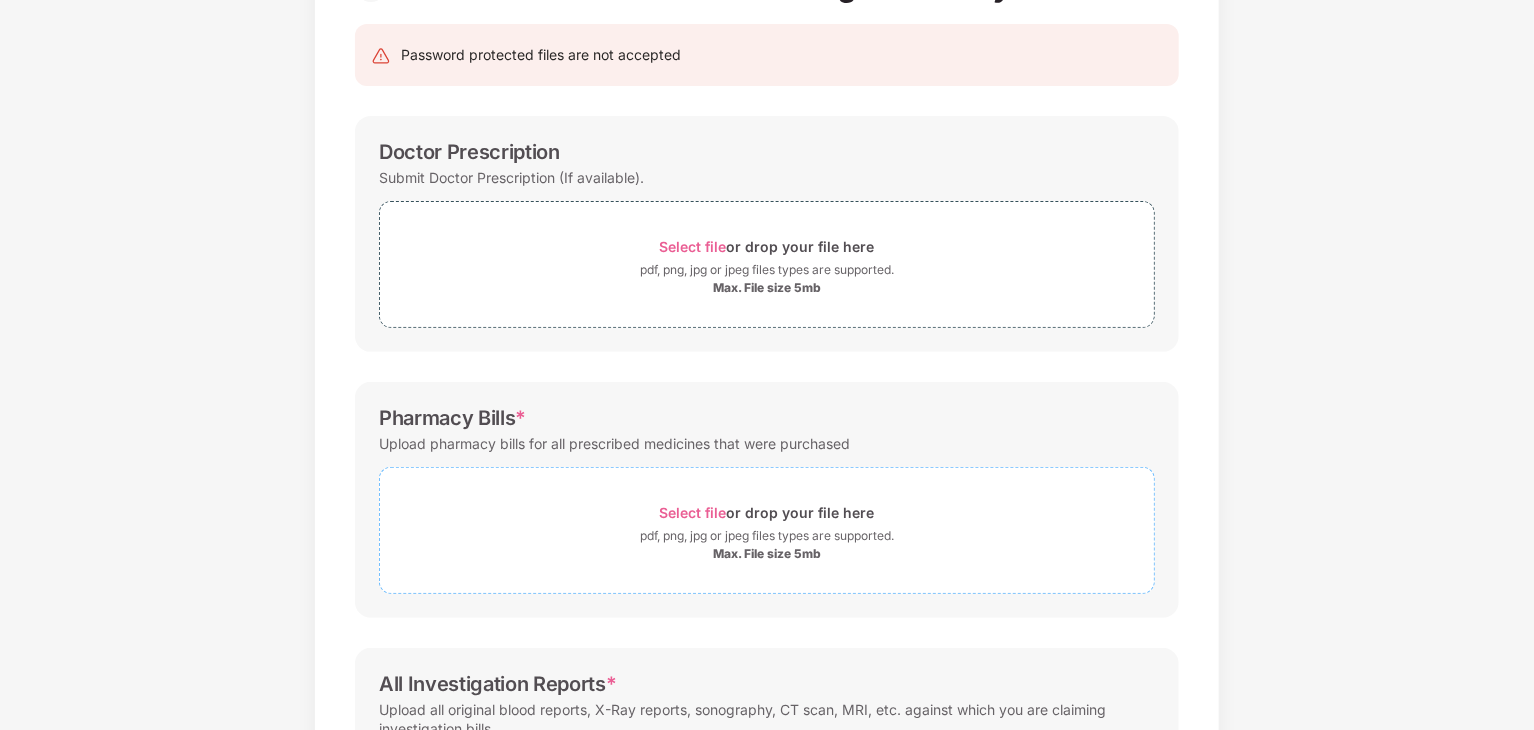 click on "Select file" at bounding box center (693, 512) 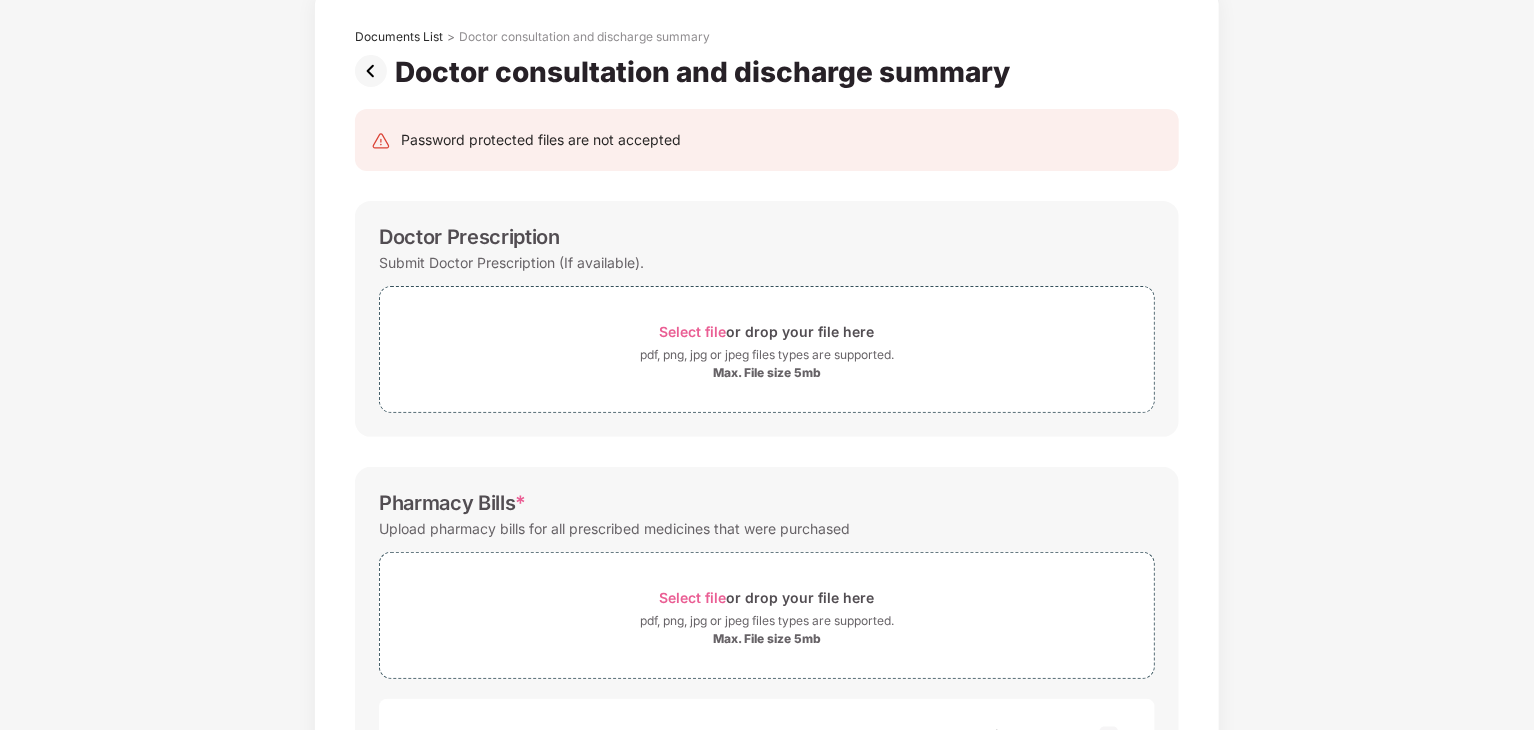 scroll, scrollTop: 92, scrollLeft: 0, axis: vertical 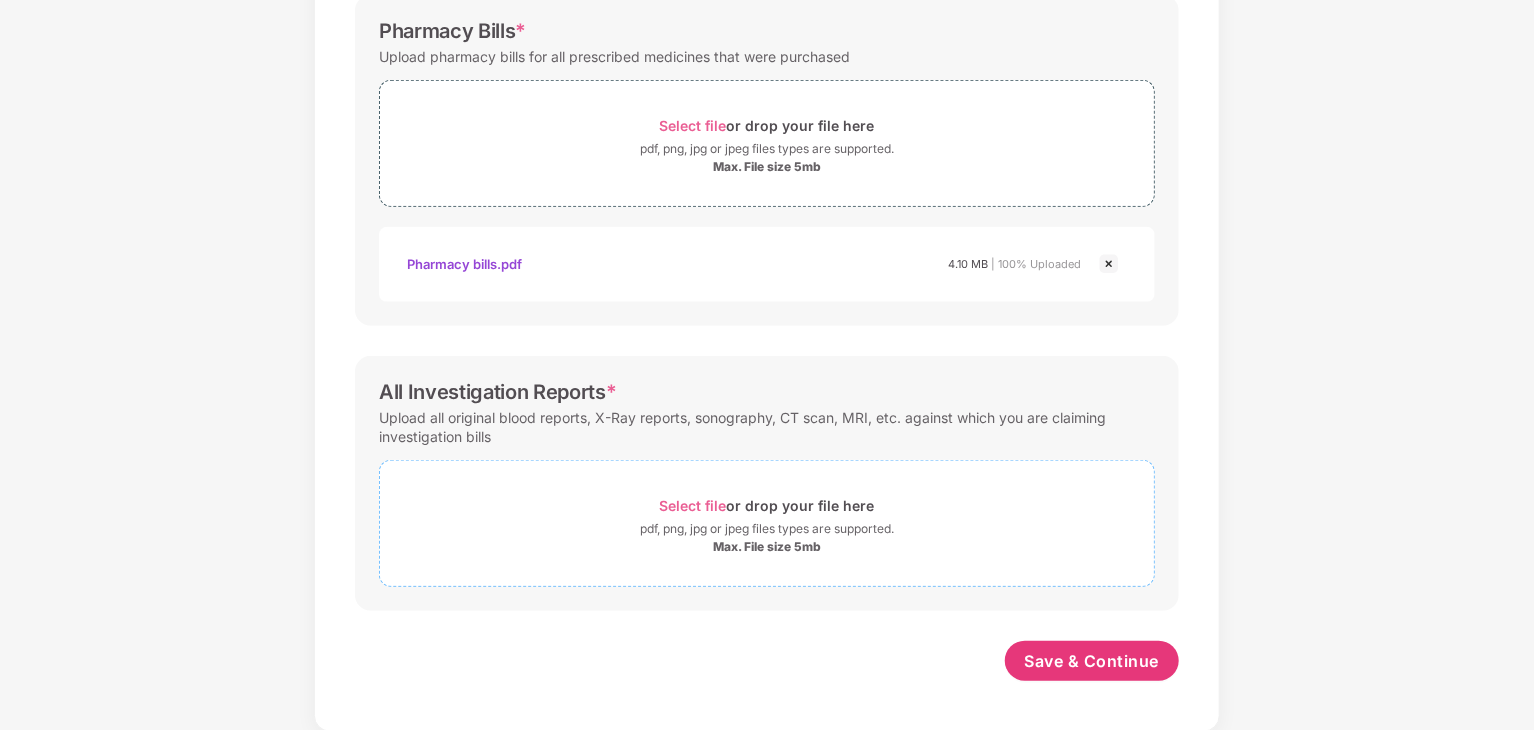 click on "Select file" at bounding box center [693, 505] 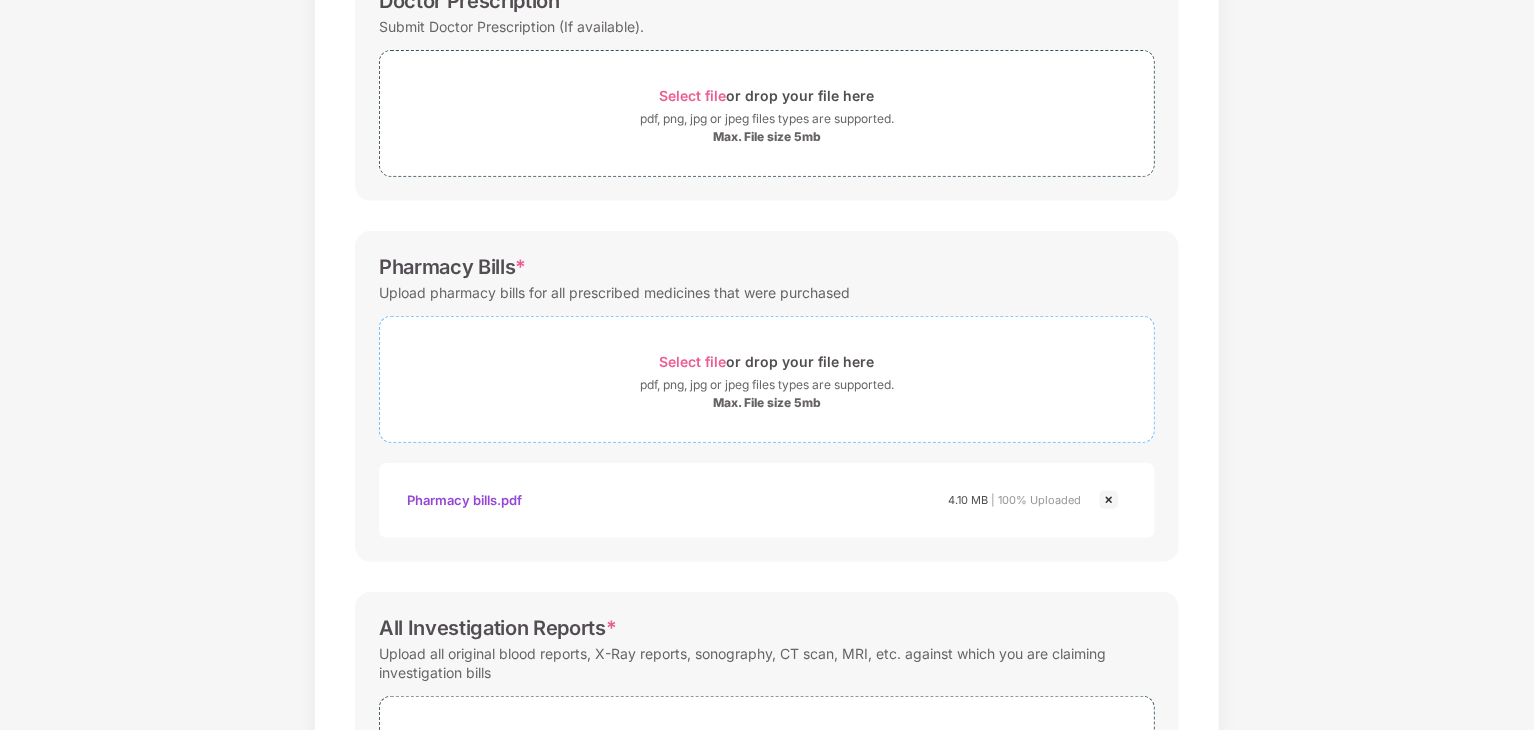 scroll, scrollTop: 269, scrollLeft: 0, axis: vertical 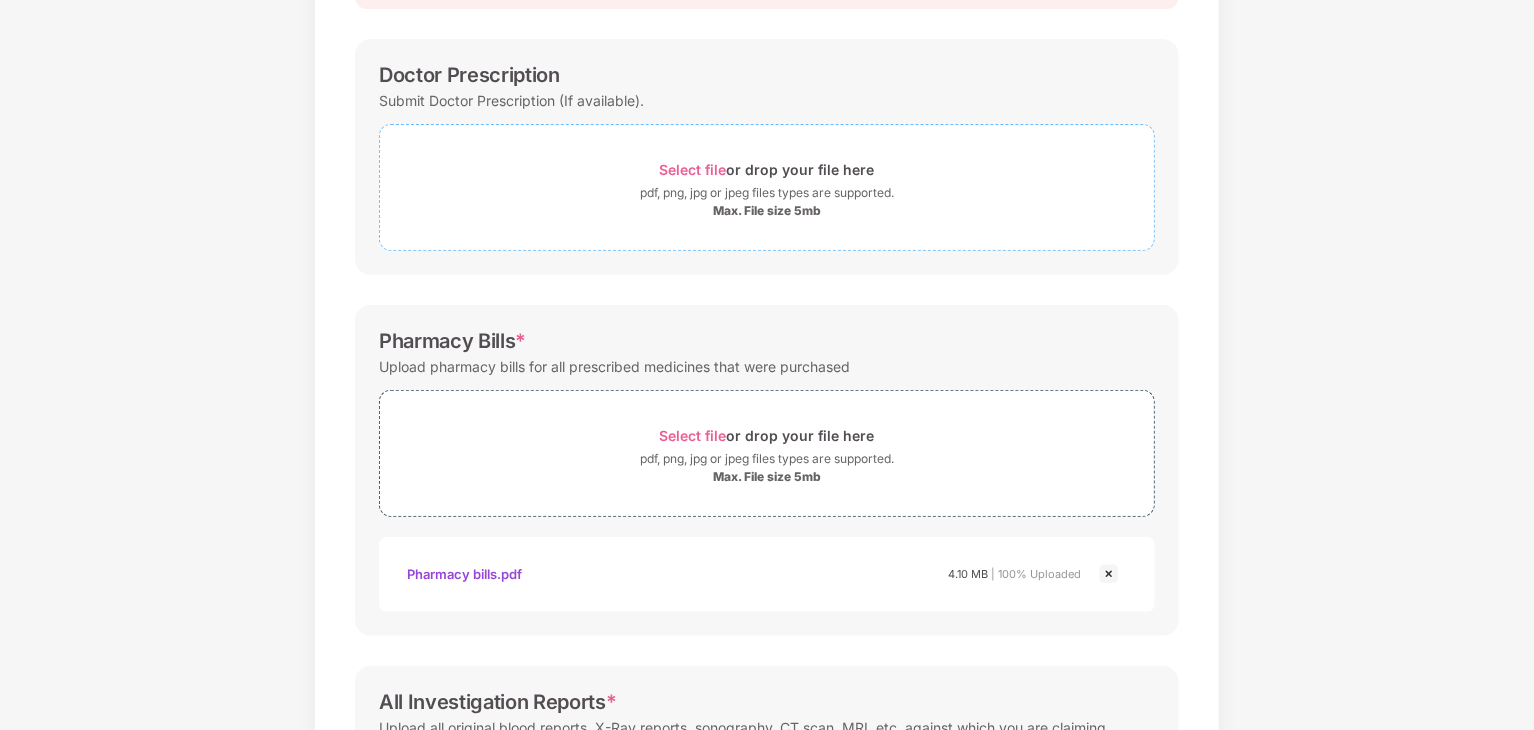 click on "Select file" at bounding box center [693, 169] 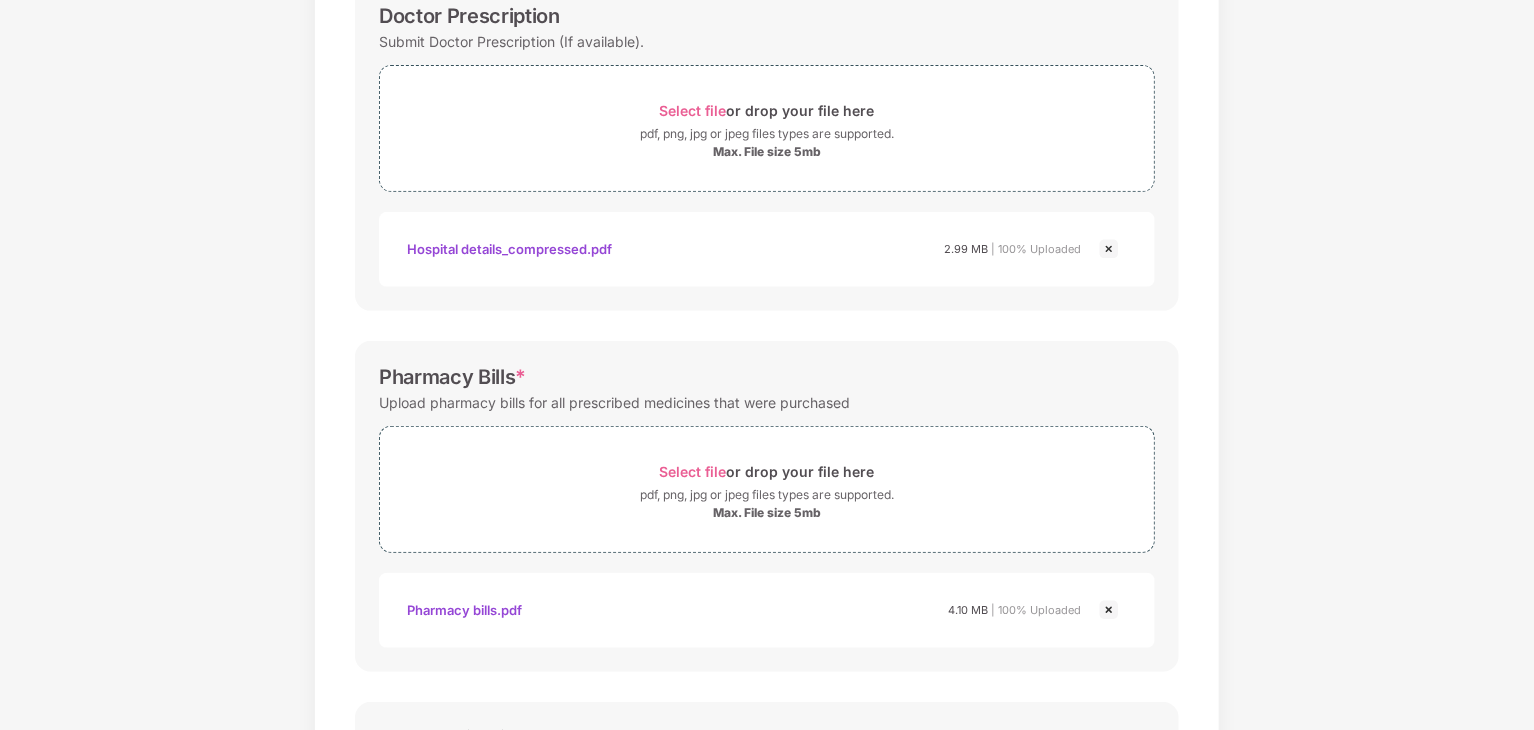 scroll, scrollTop: 768, scrollLeft: 0, axis: vertical 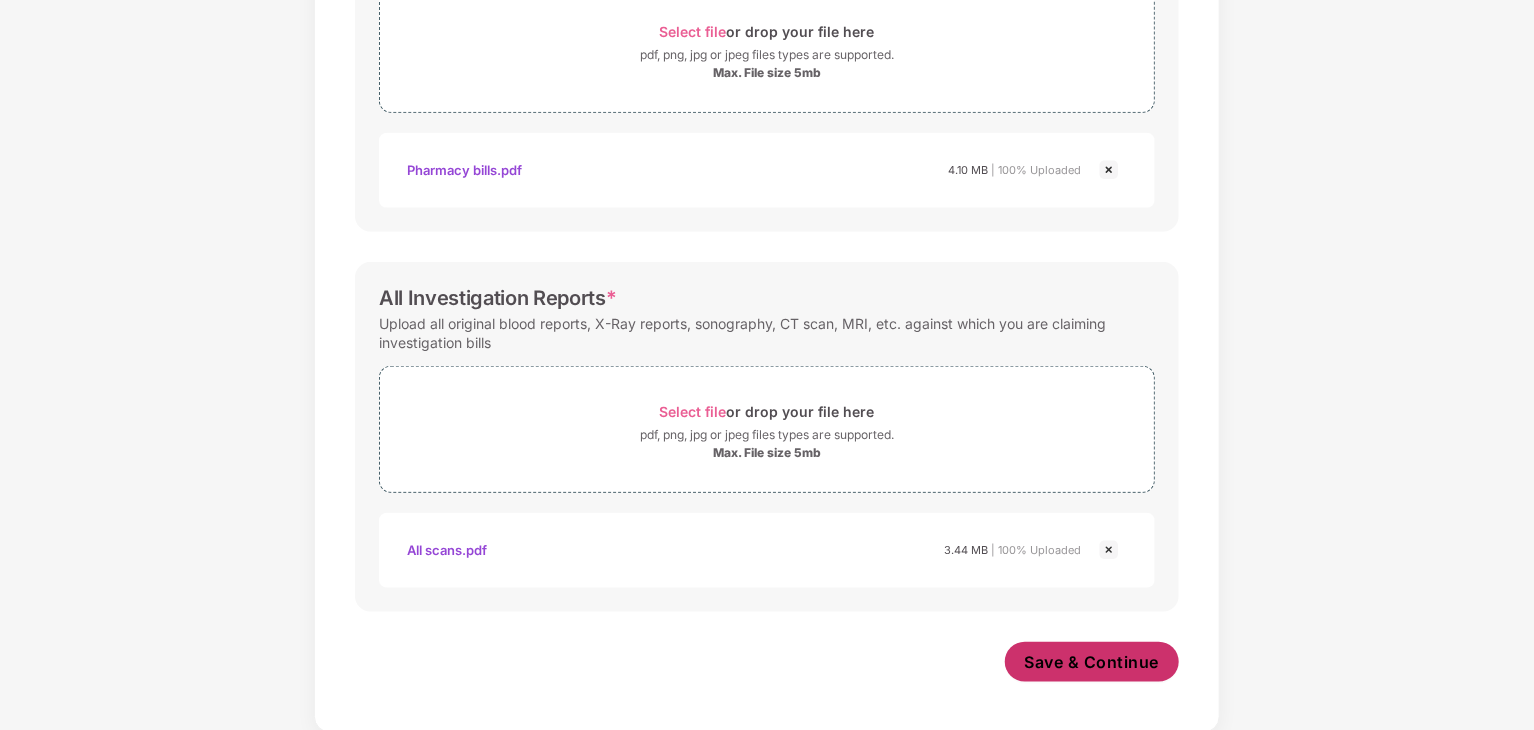 click on "Save & Continue" at bounding box center [1092, 662] 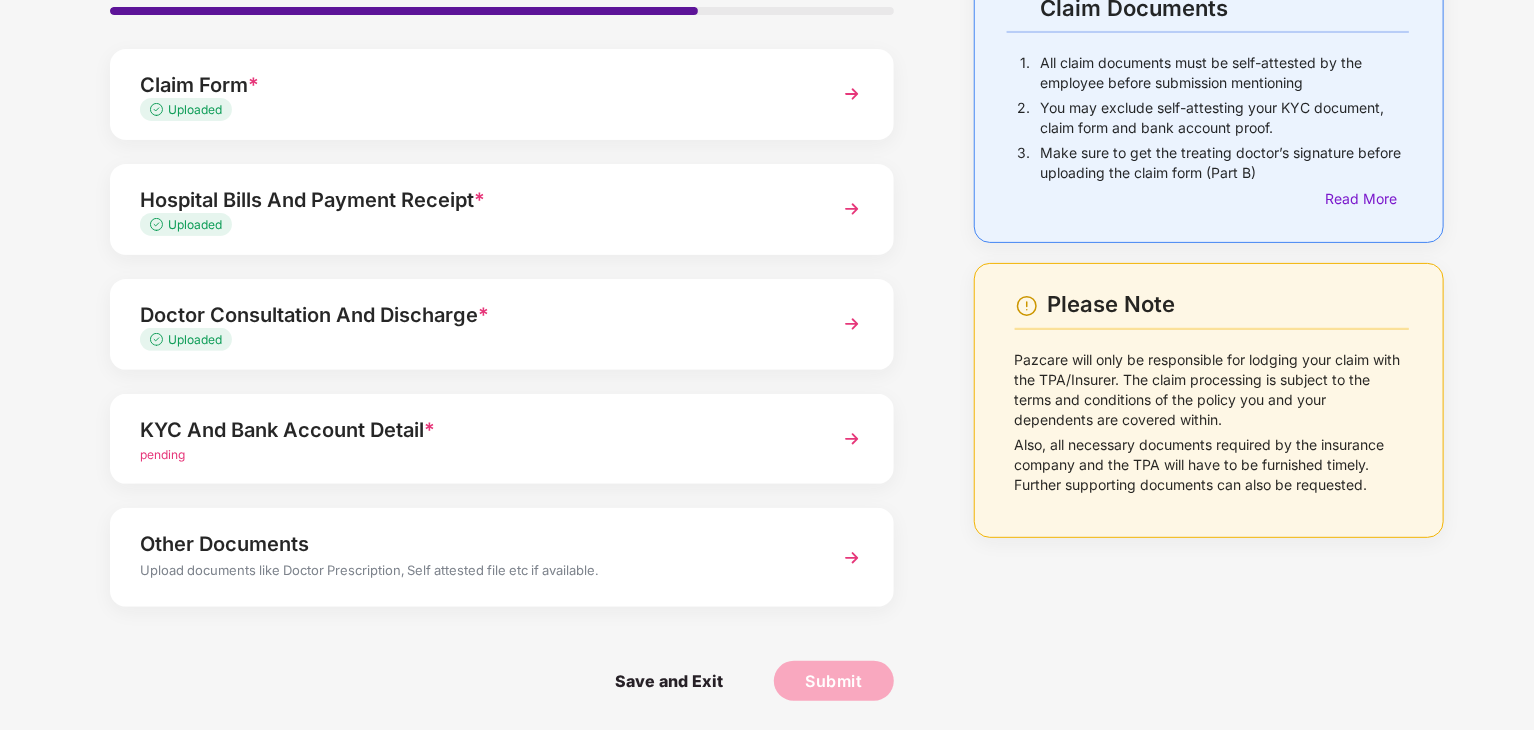scroll, scrollTop: 153, scrollLeft: 0, axis: vertical 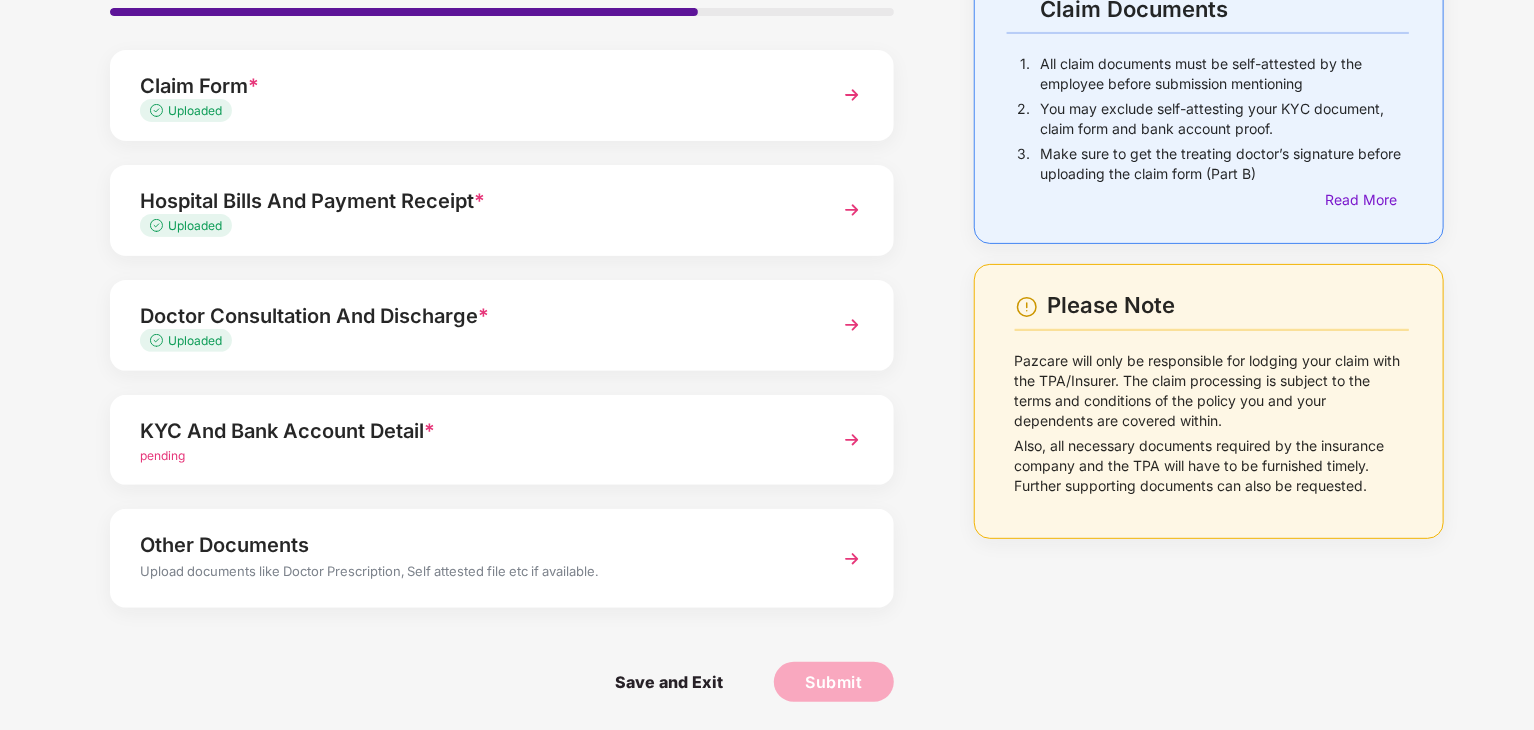 click on "KYC And Bank Account Detail * pending" at bounding box center [502, 440] 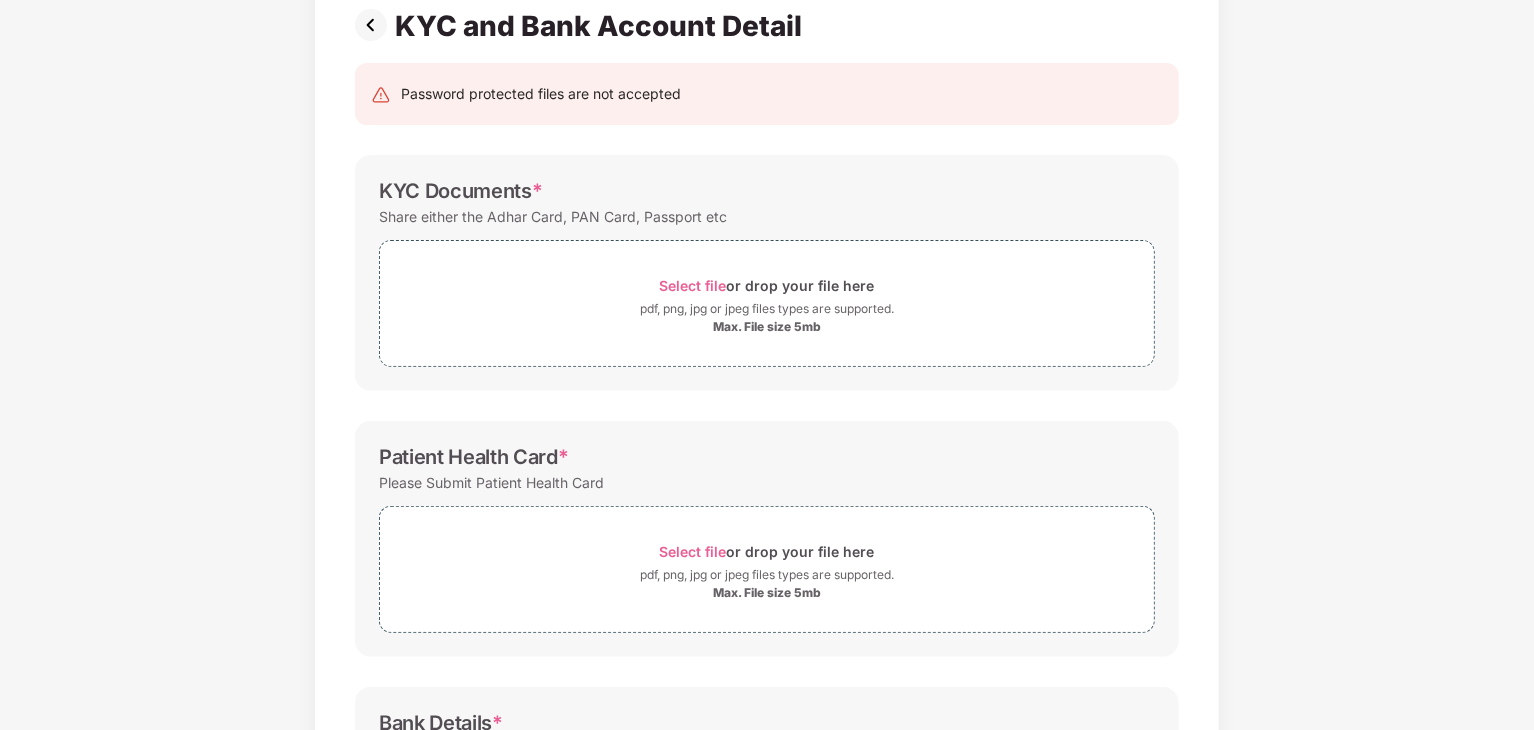 scroll, scrollTop: 0, scrollLeft: 0, axis: both 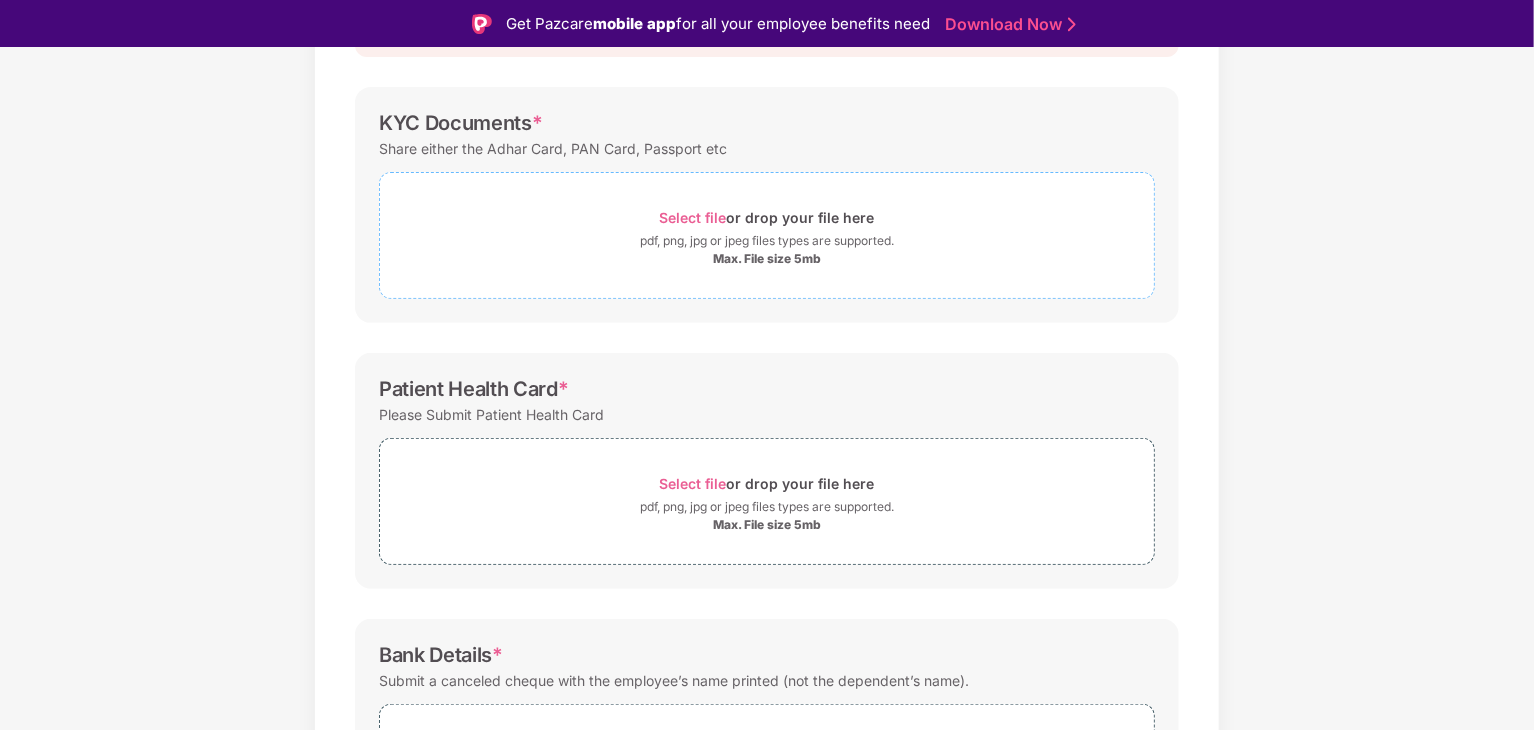 click on "Select file" at bounding box center (693, 217) 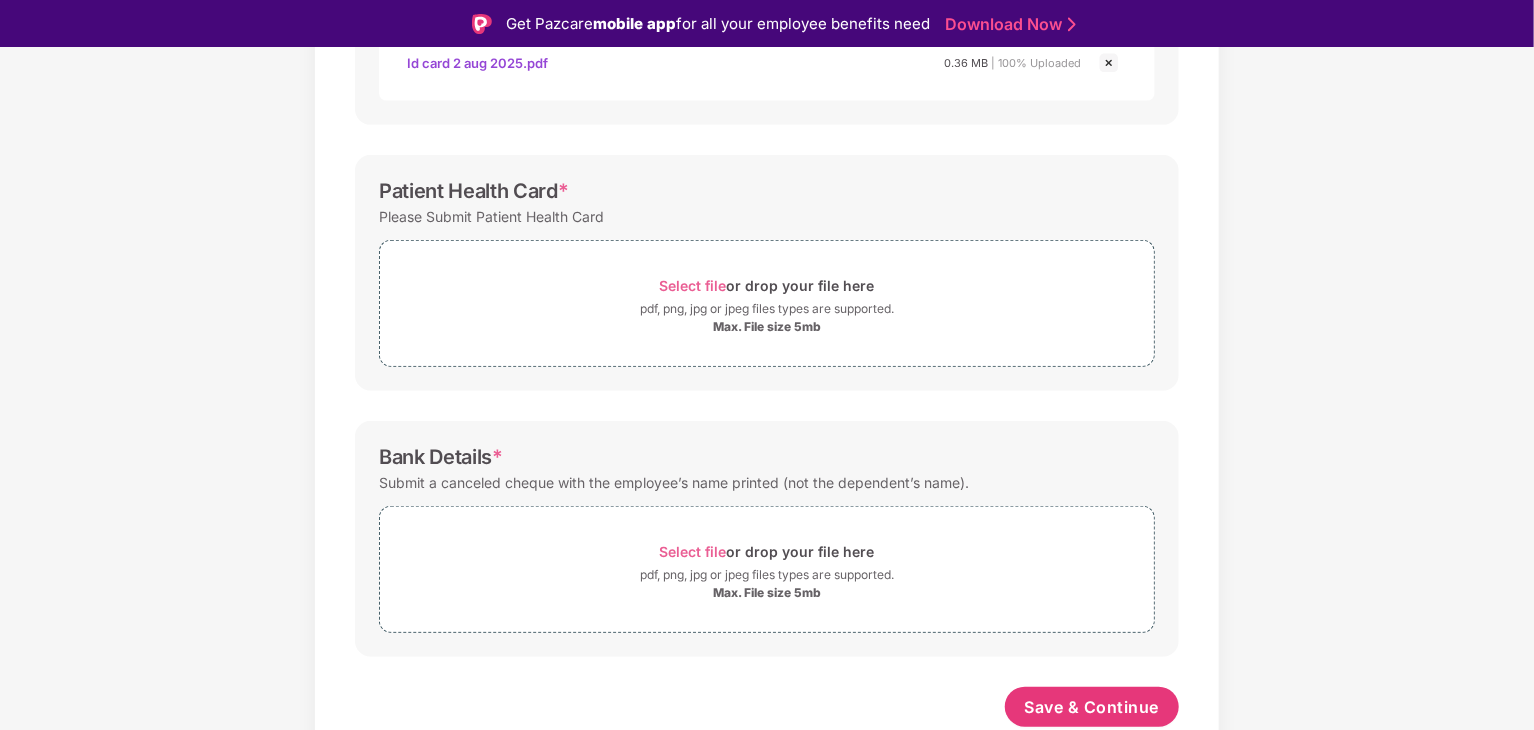 scroll, scrollTop: 560, scrollLeft: 0, axis: vertical 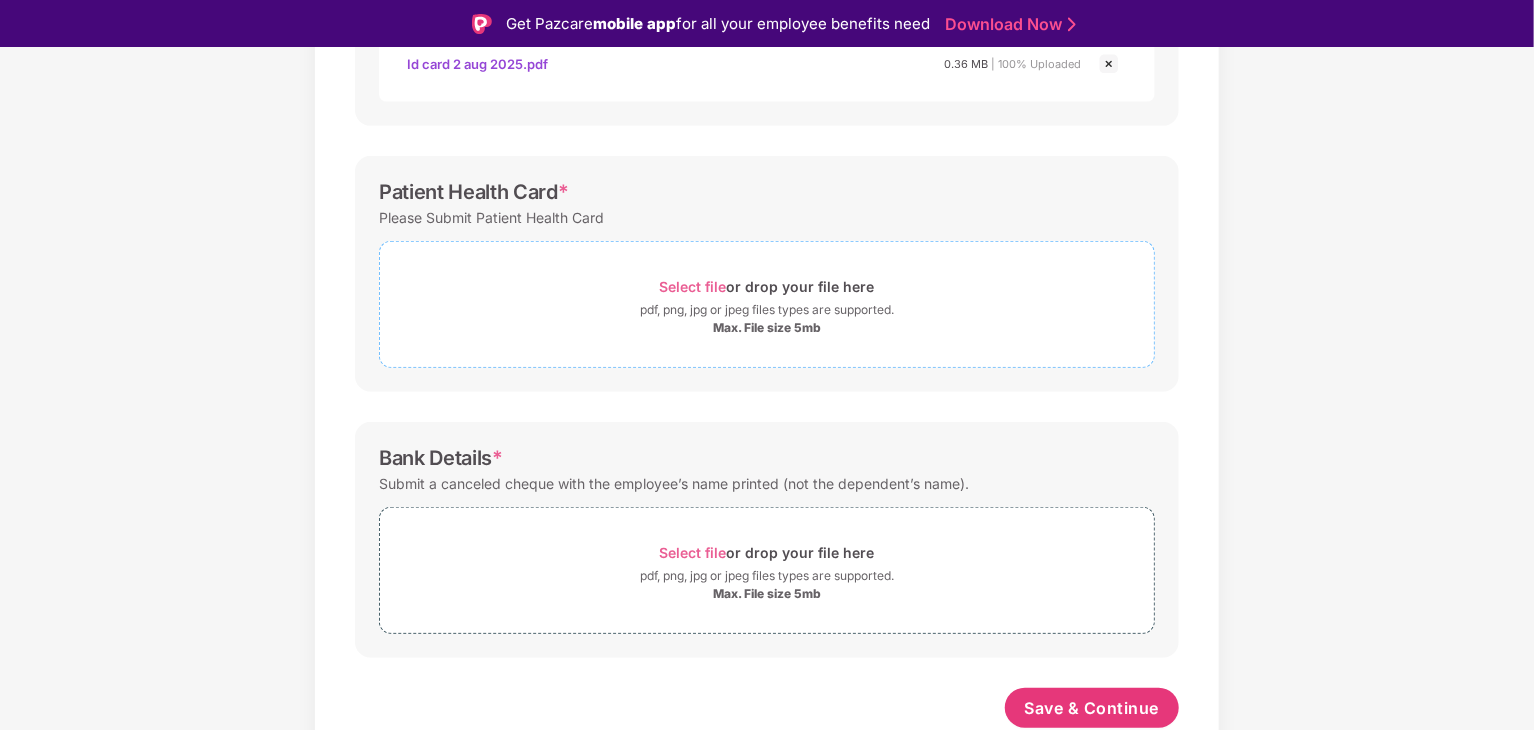 click on "Select file" at bounding box center [693, 286] 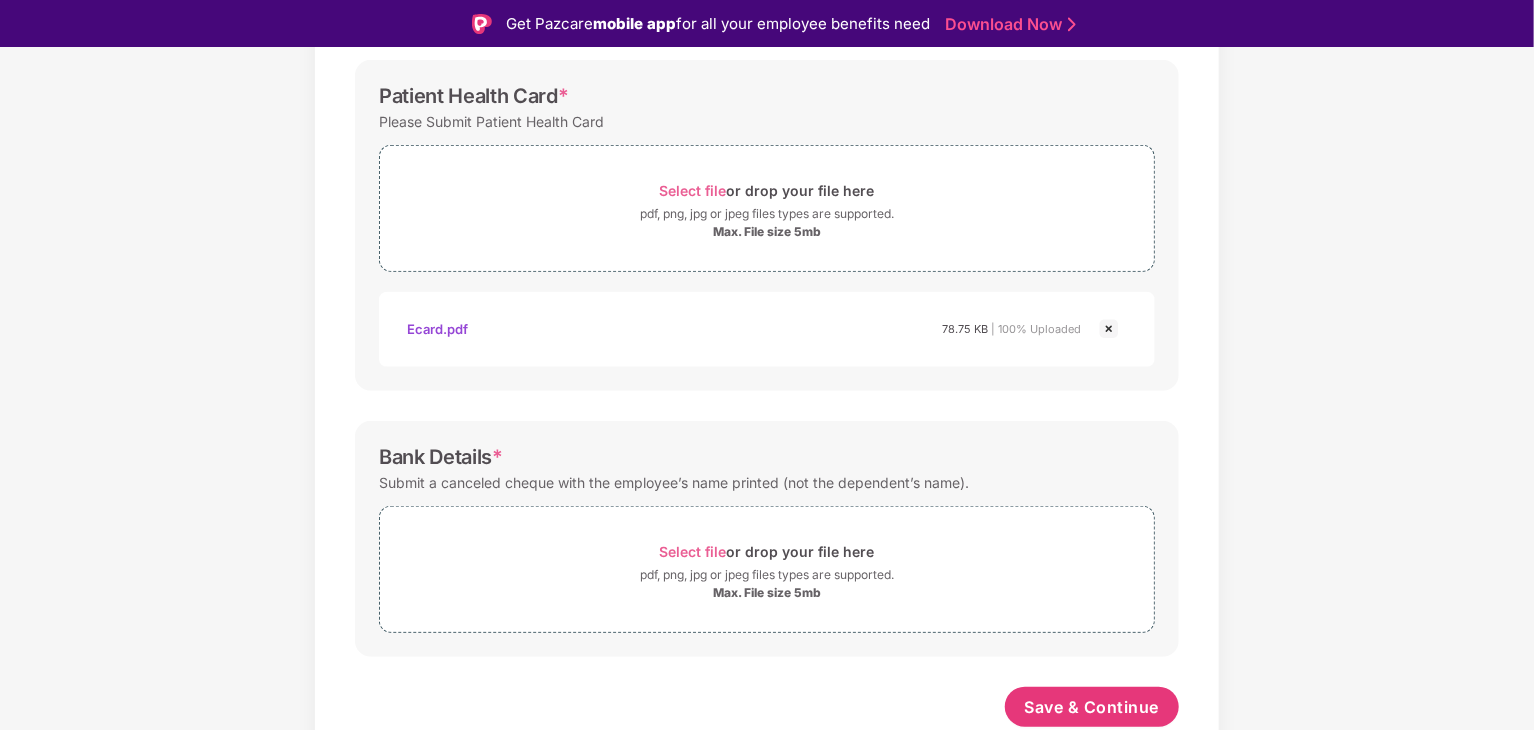 scroll, scrollTop: 655, scrollLeft: 0, axis: vertical 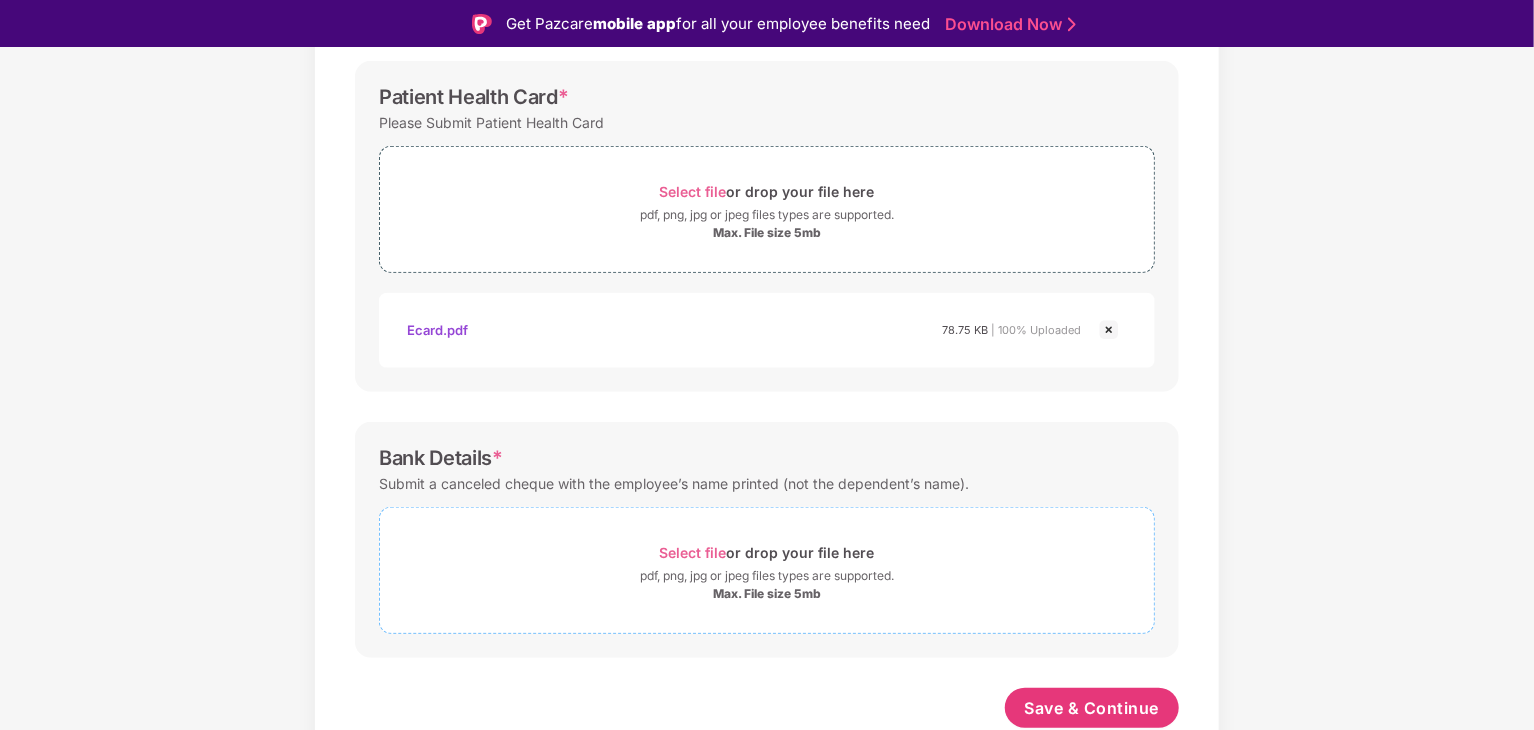 click on "Select file" at bounding box center (693, 552) 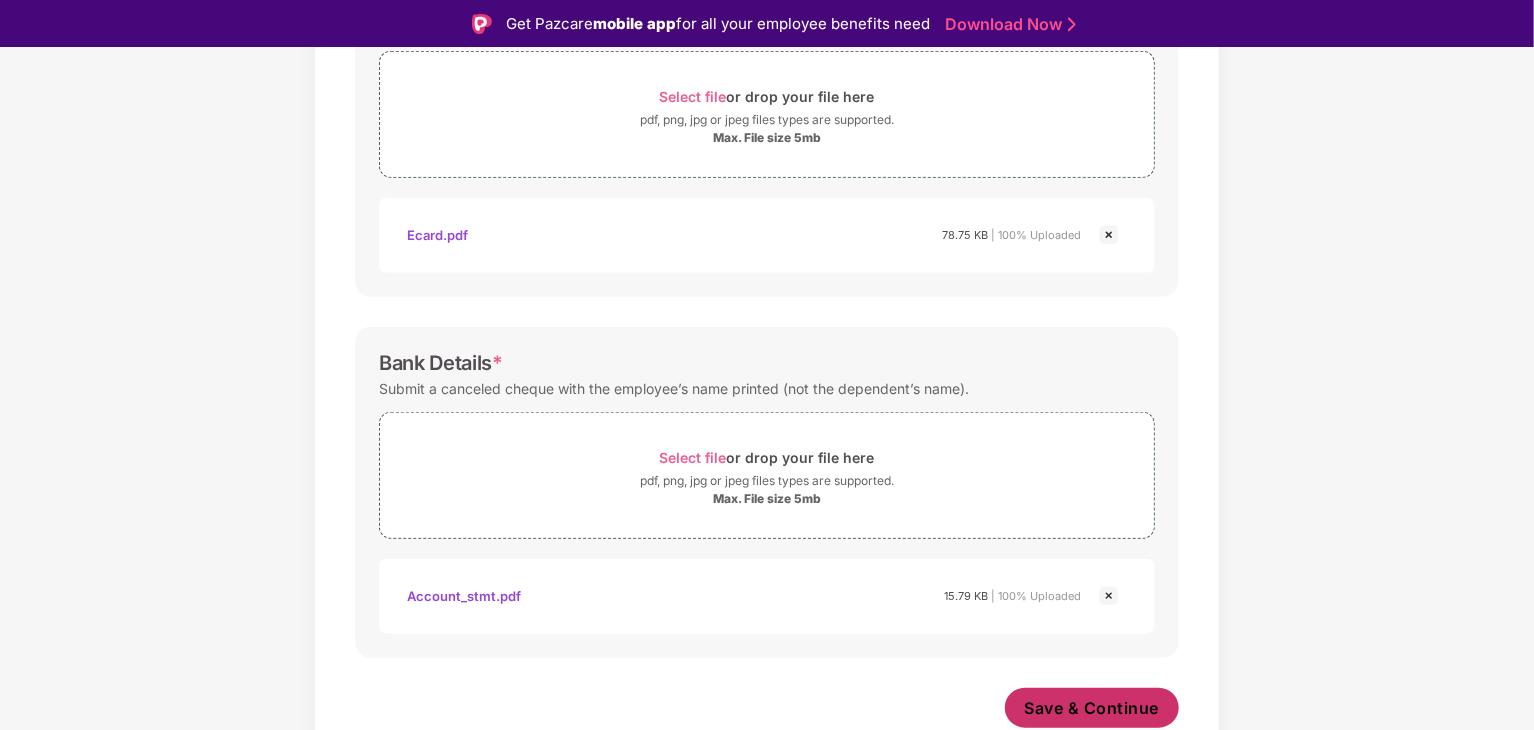 scroll, scrollTop: 749, scrollLeft: 0, axis: vertical 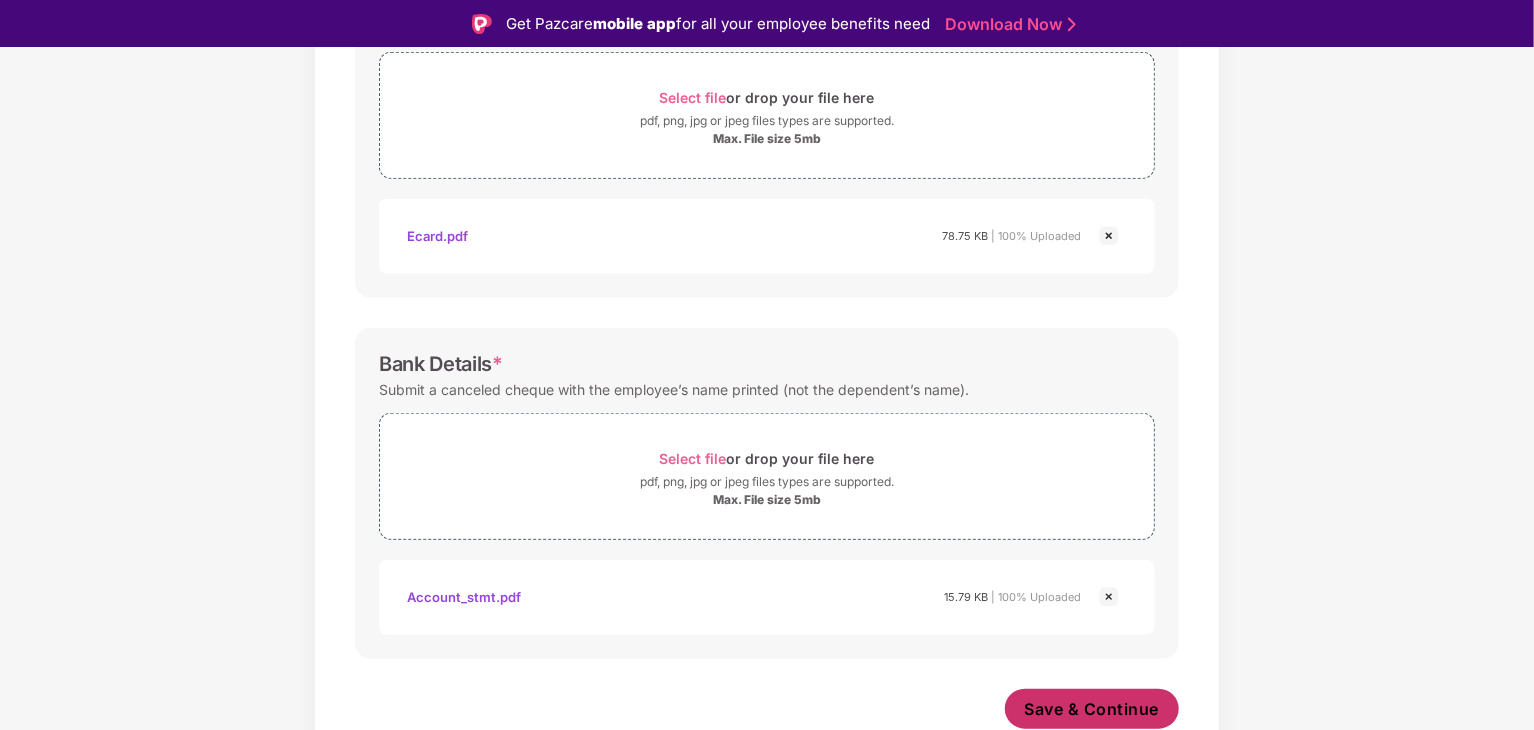 click on "Save & Continue" at bounding box center (1092, 709) 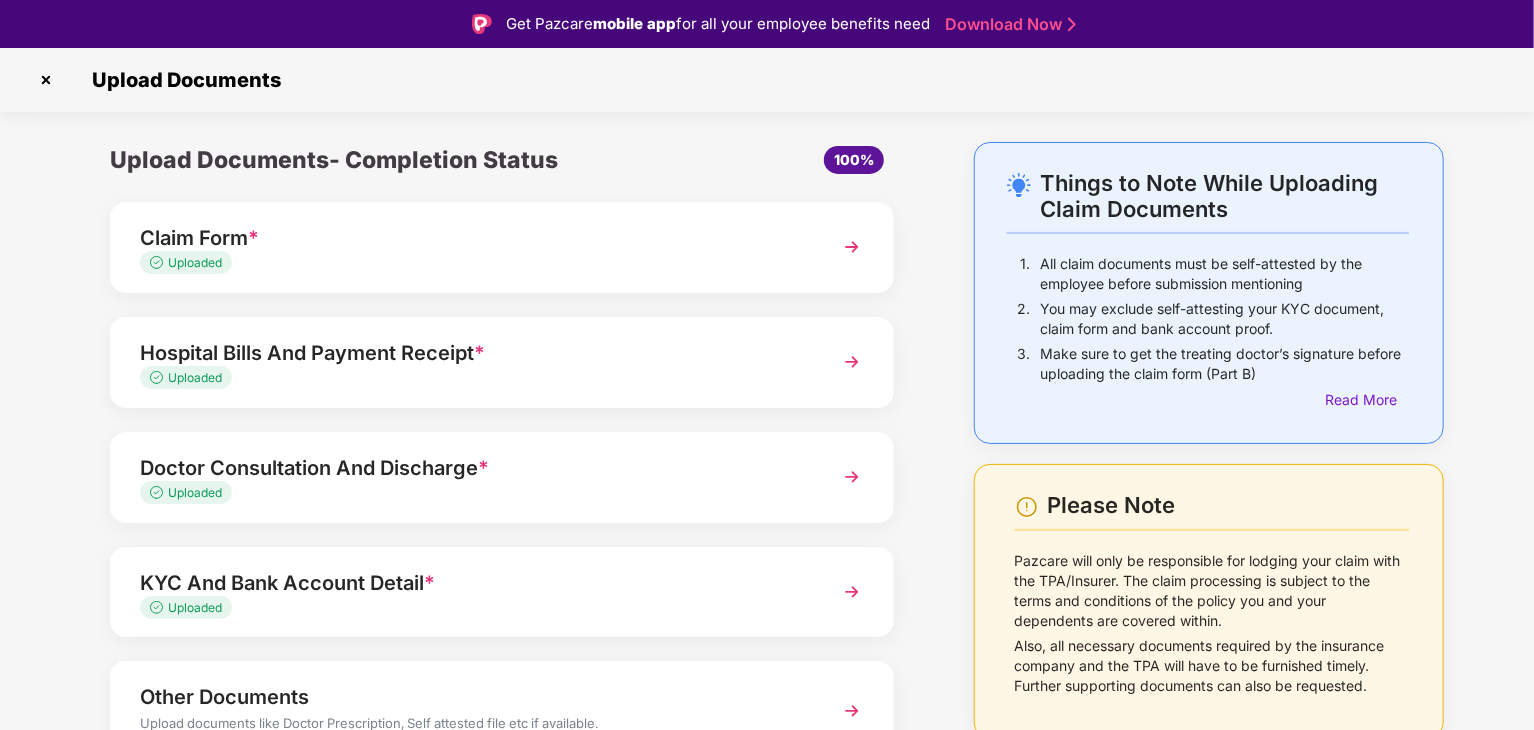 scroll, scrollTop: 106, scrollLeft: 0, axis: vertical 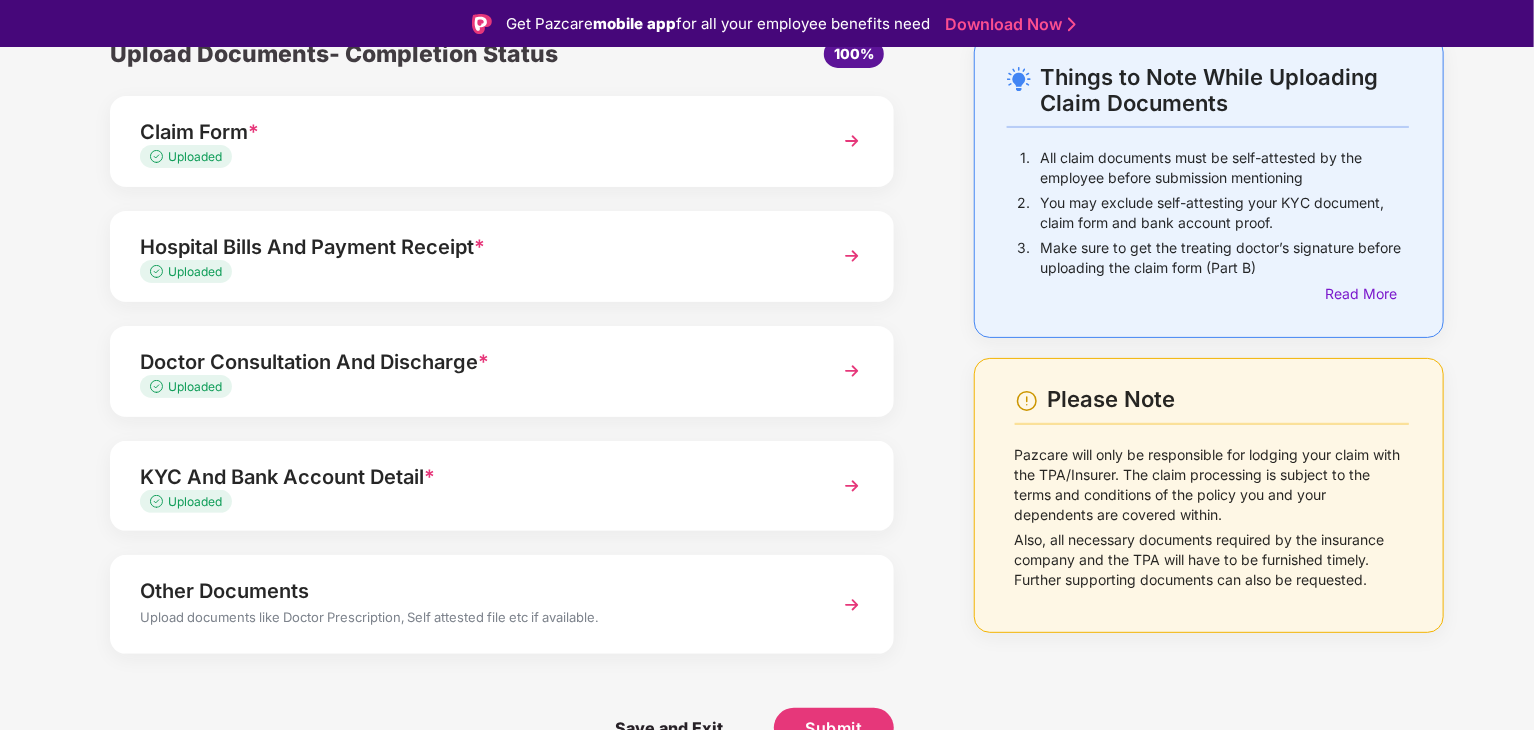 click on "Upload documents like Doctor Prescription, Self attested file etc if available." at bounding box center (471, 620) 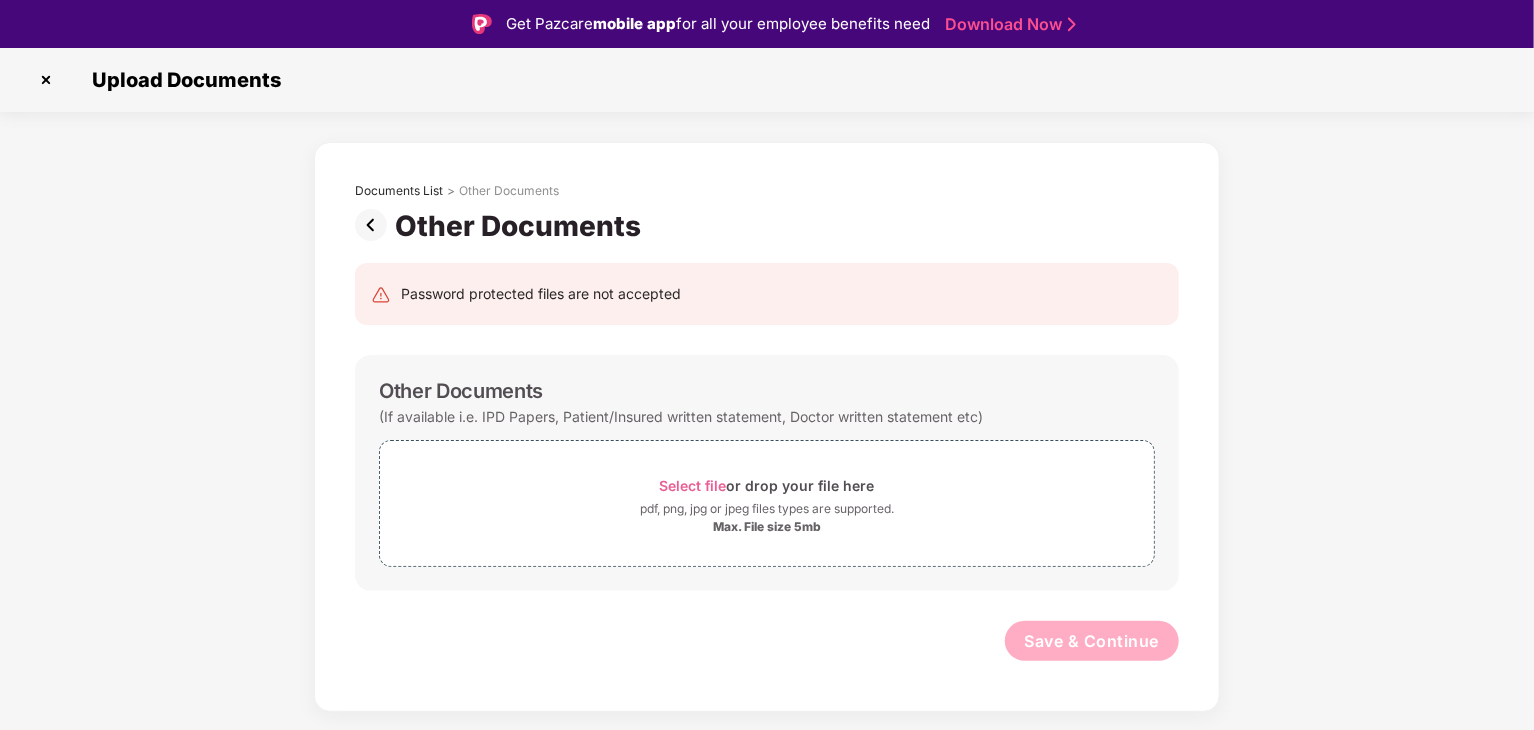 scroll, scrollTop: 0, scrollLeft: 0, axis: both 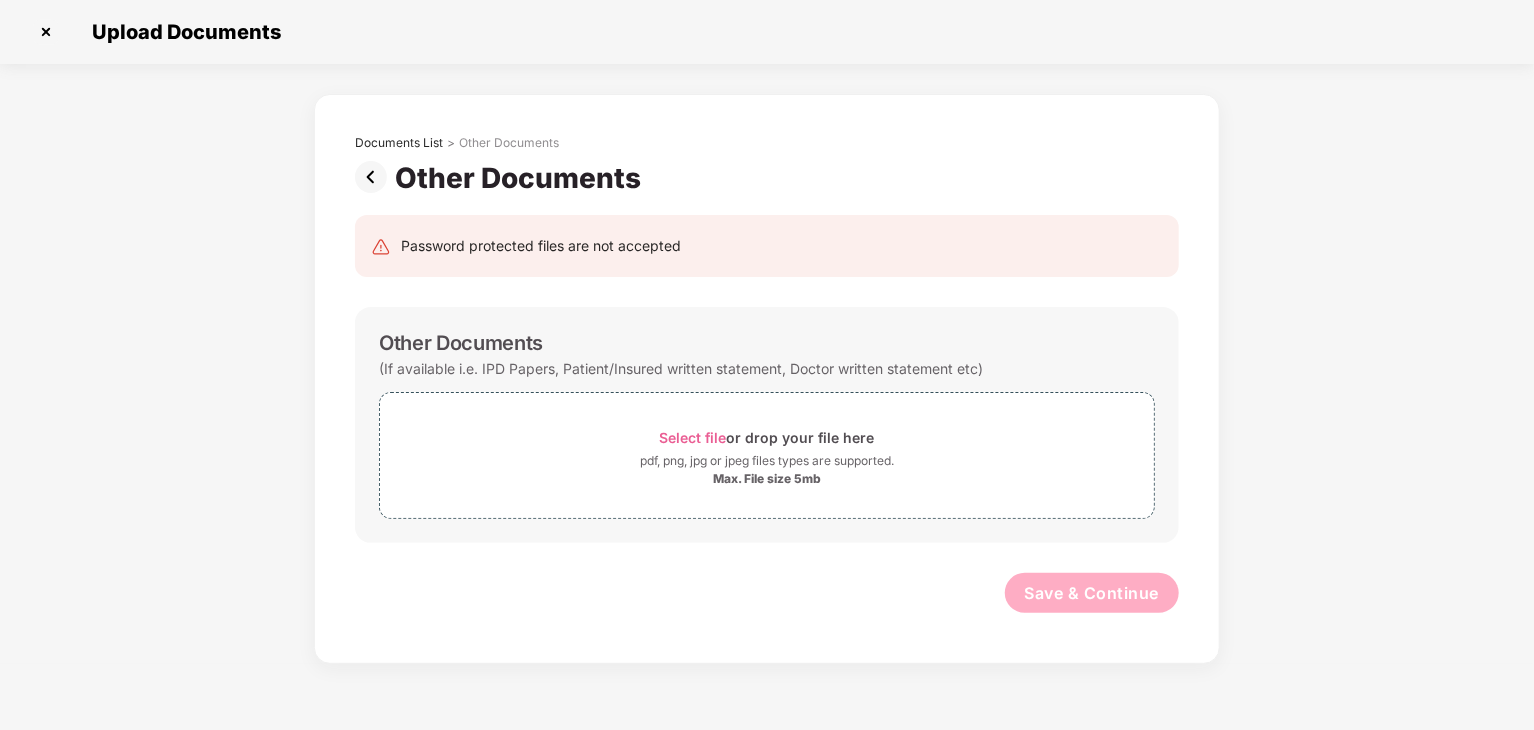 click at bounding box center (375, 177) 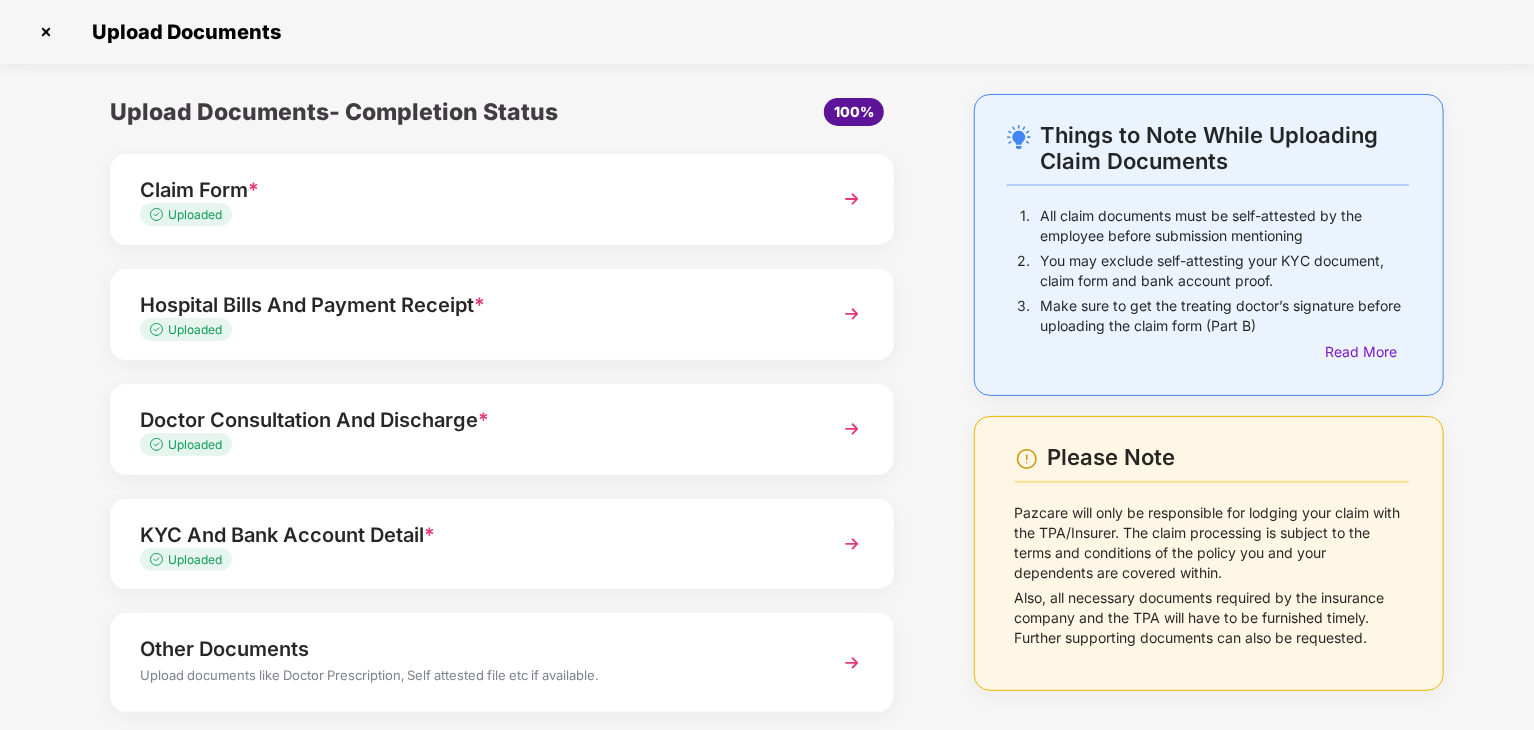 click on "Doctor Consultation And Discharge *" at bounding box center (471, 420) 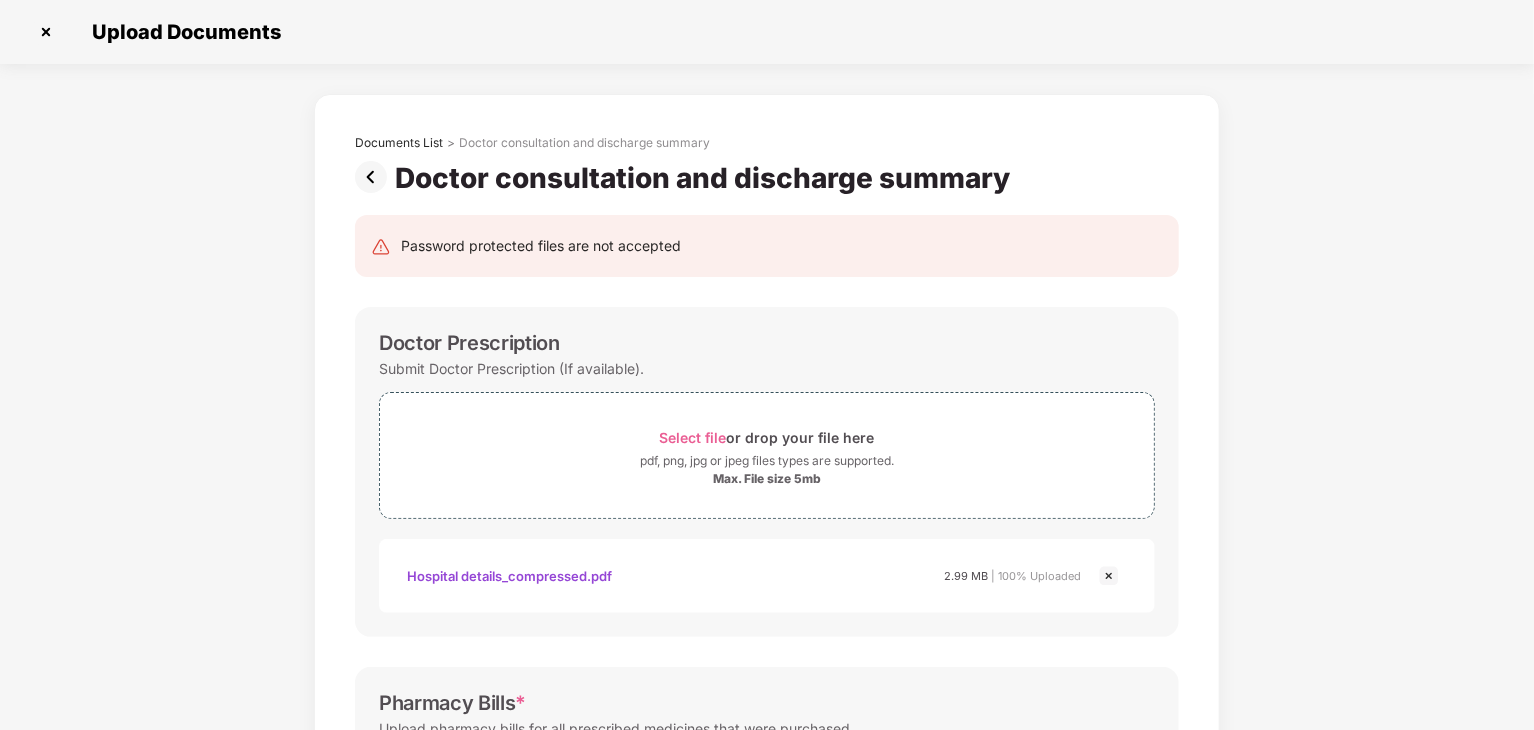 scroll, scrollTop: 0, scrollLeft: 0, axis: both 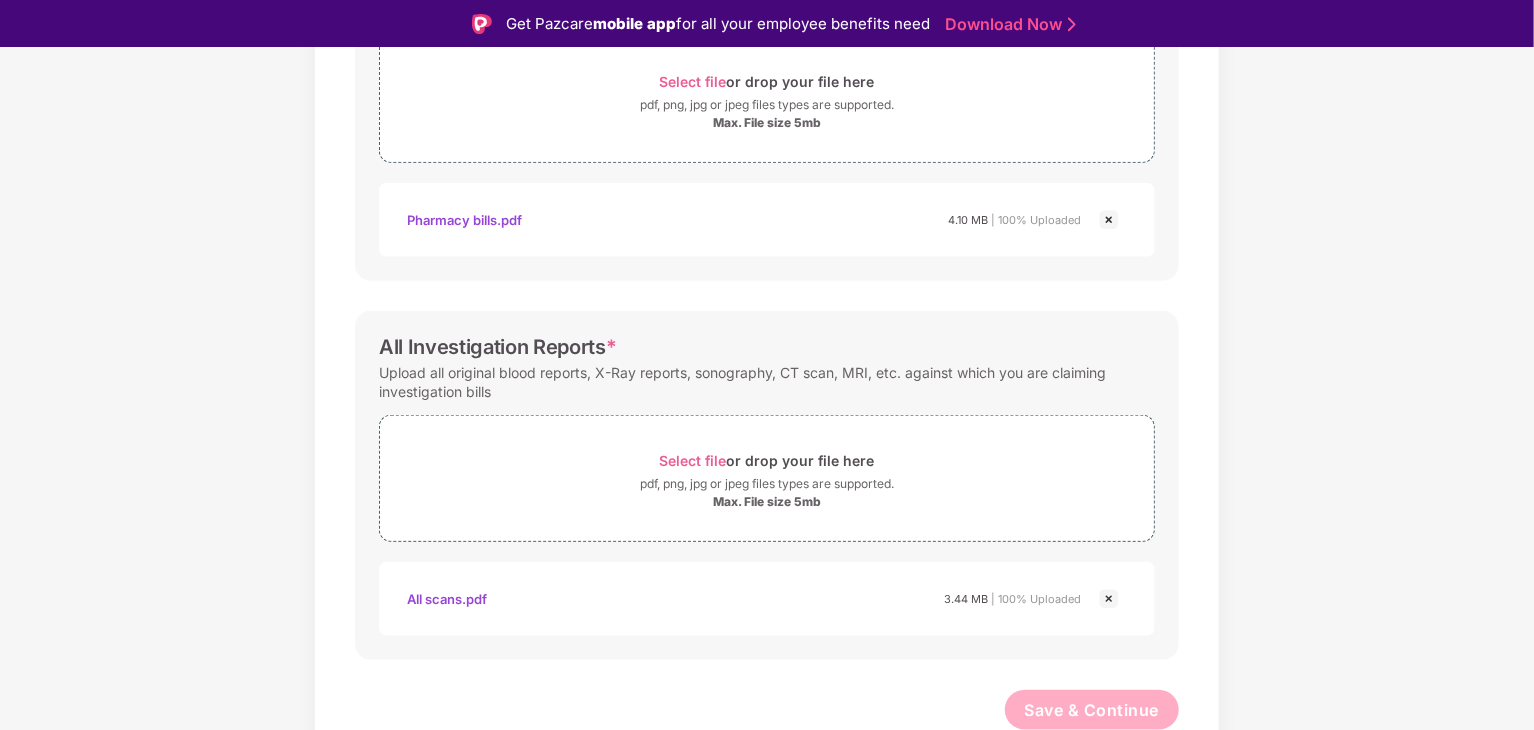 click on "All scans.pdf" at bounding box center [447, 599] 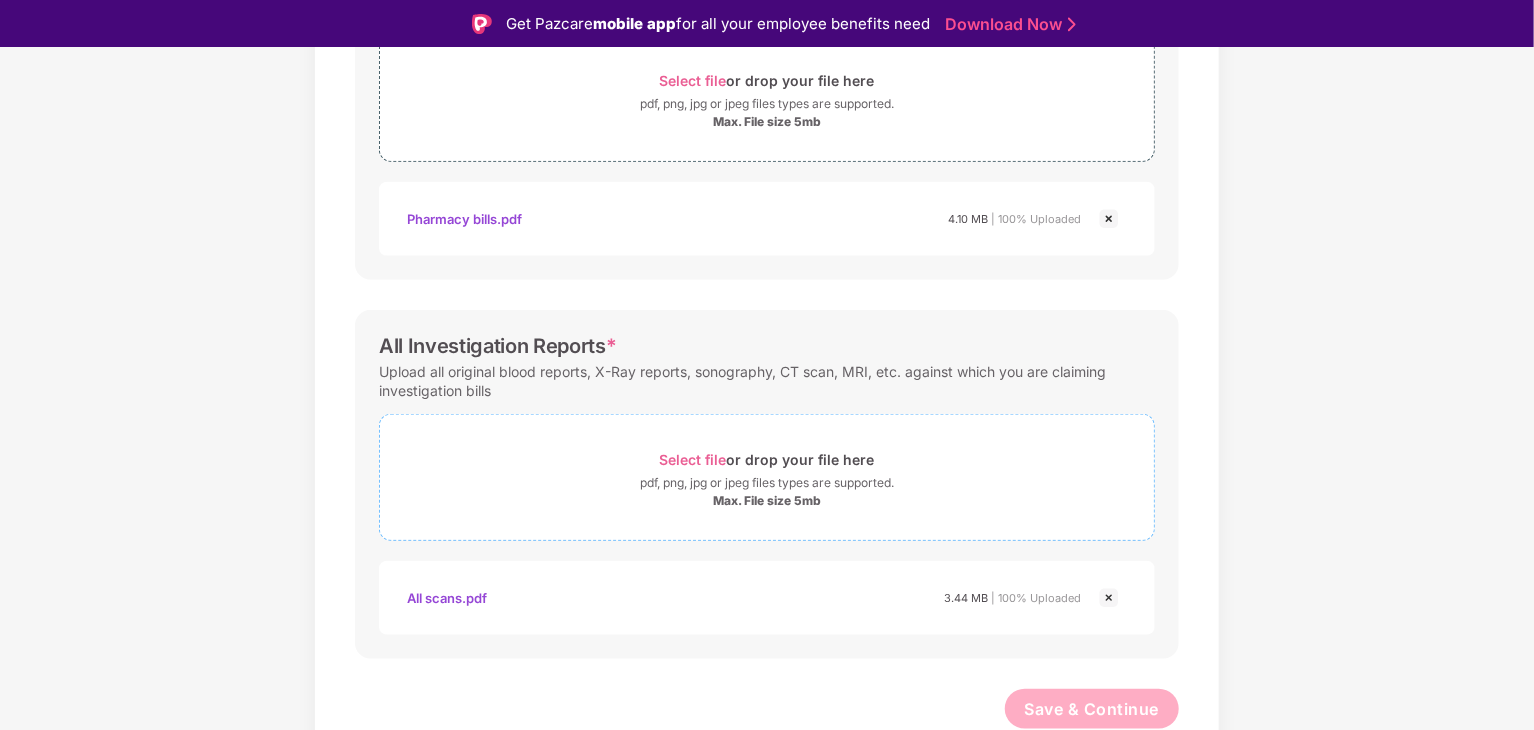 scroll, scrollTop: 0, scrollLeft: 0, axis: both 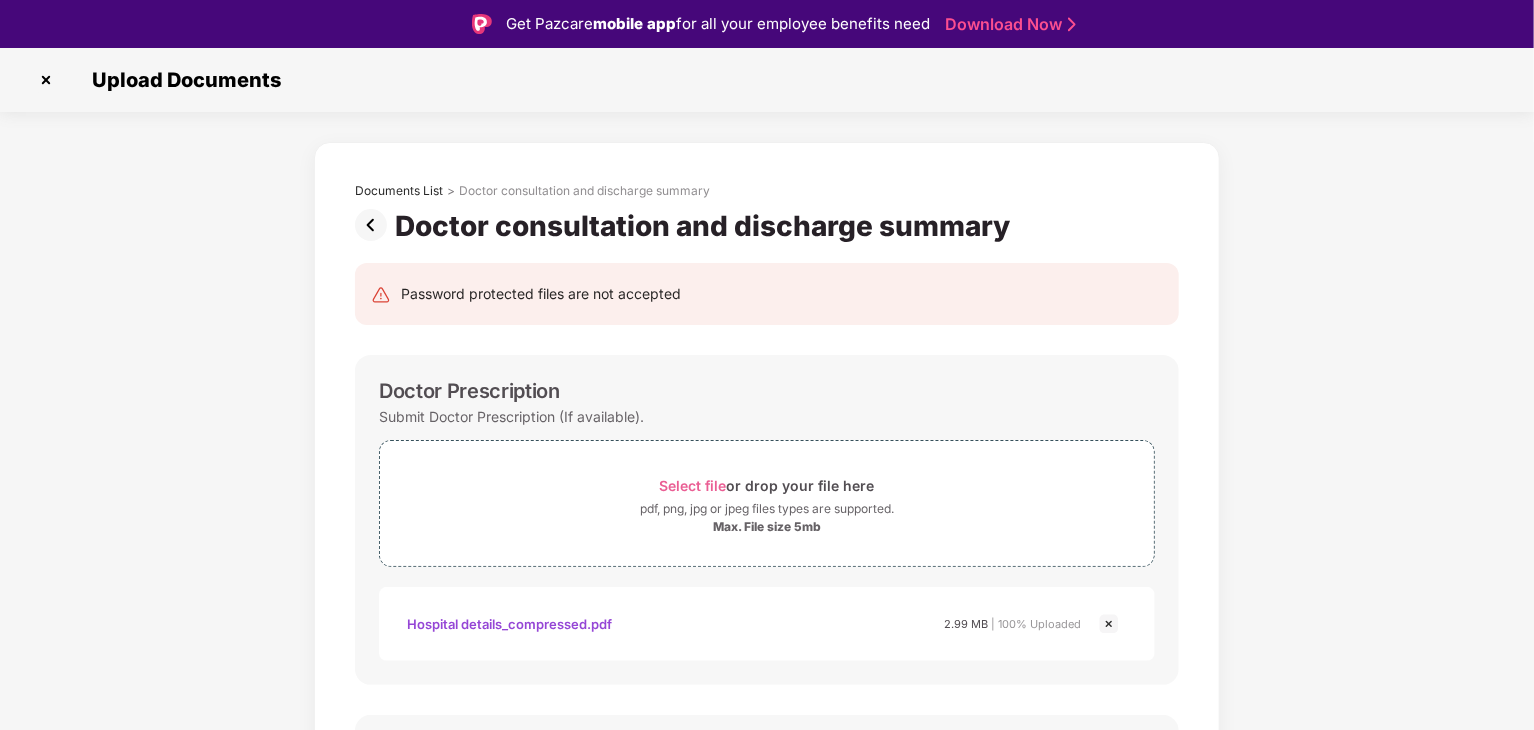 click at bounding box center [375, 225] 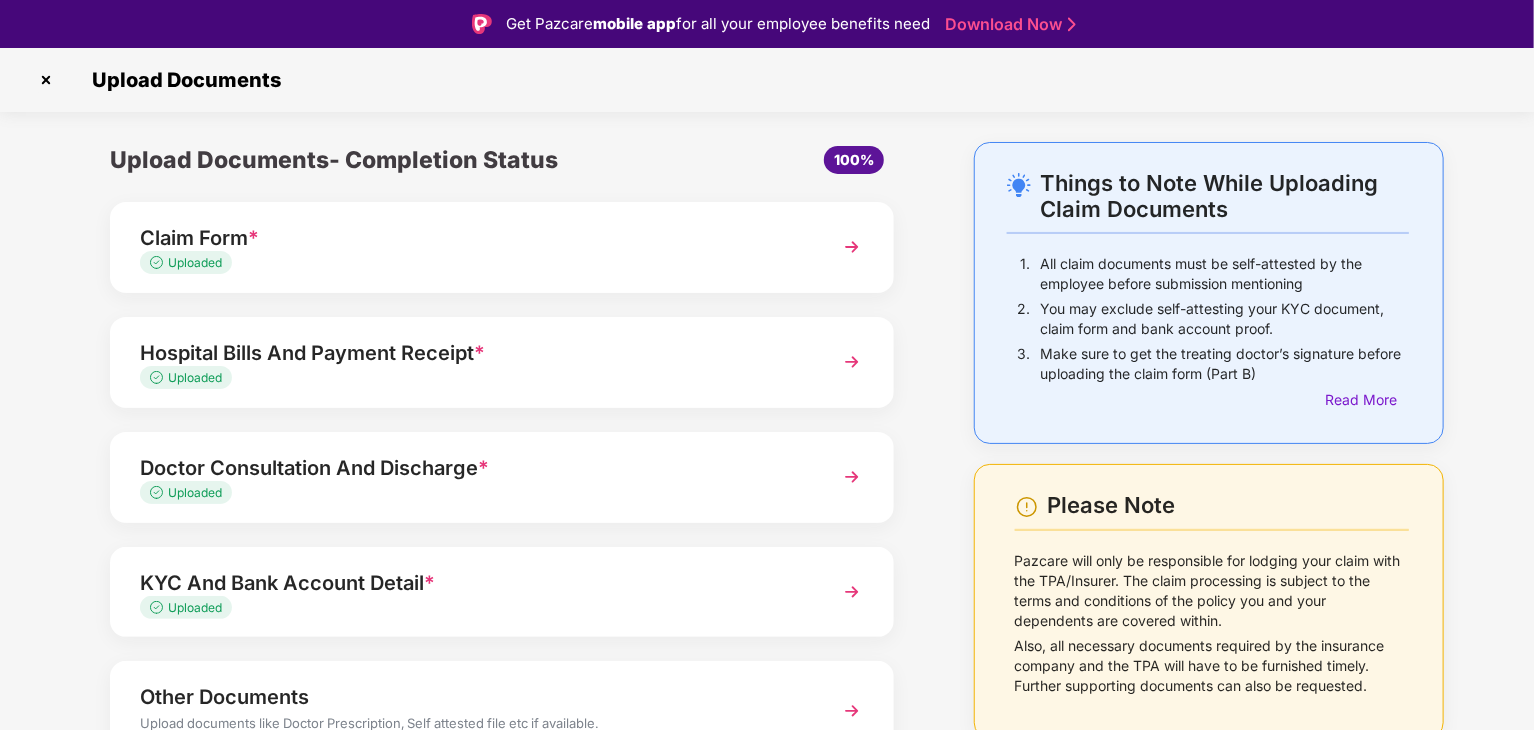 scroll, scrollTop: 106, scrollLeft: 0, axis: vertical 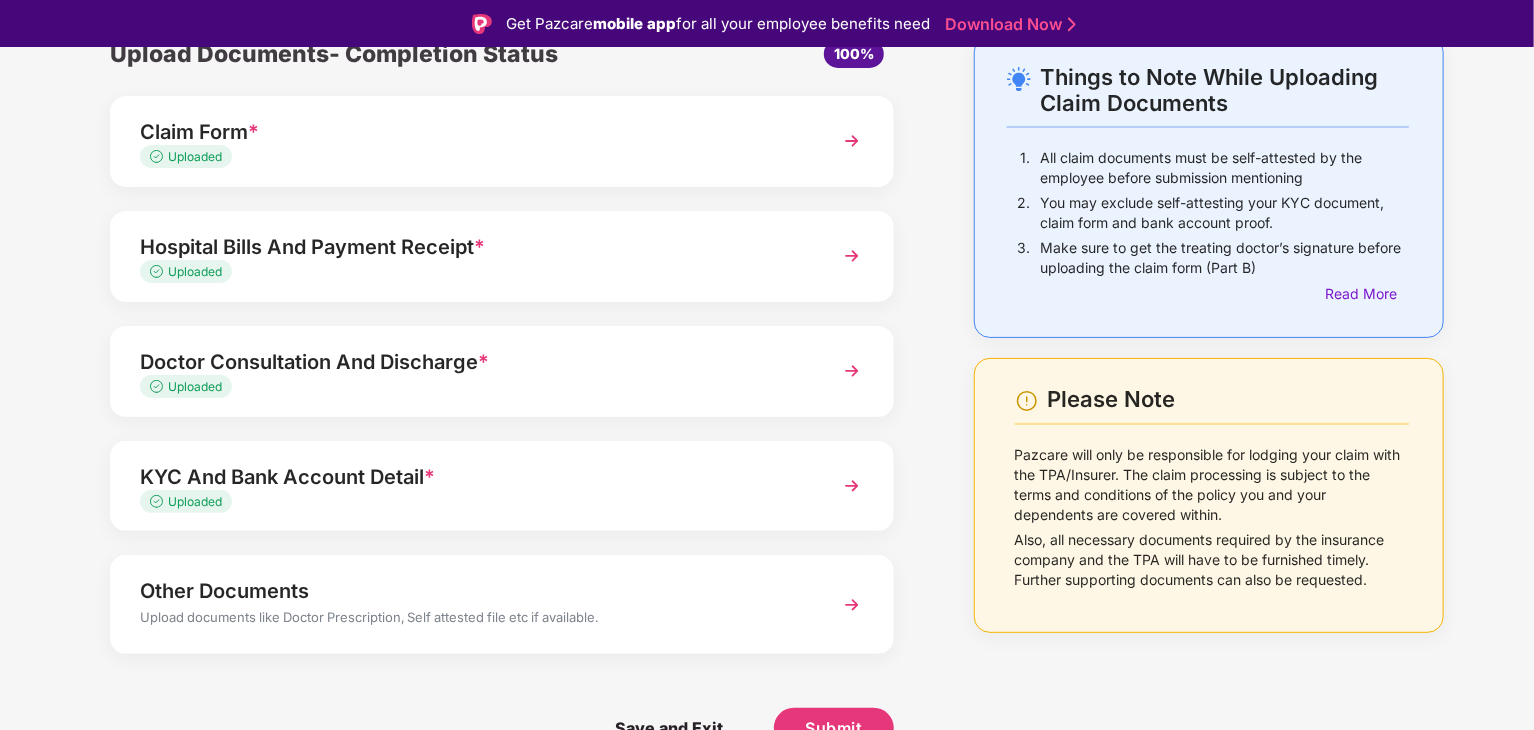 click on "Other Documents" at bounding box center [471, 591] 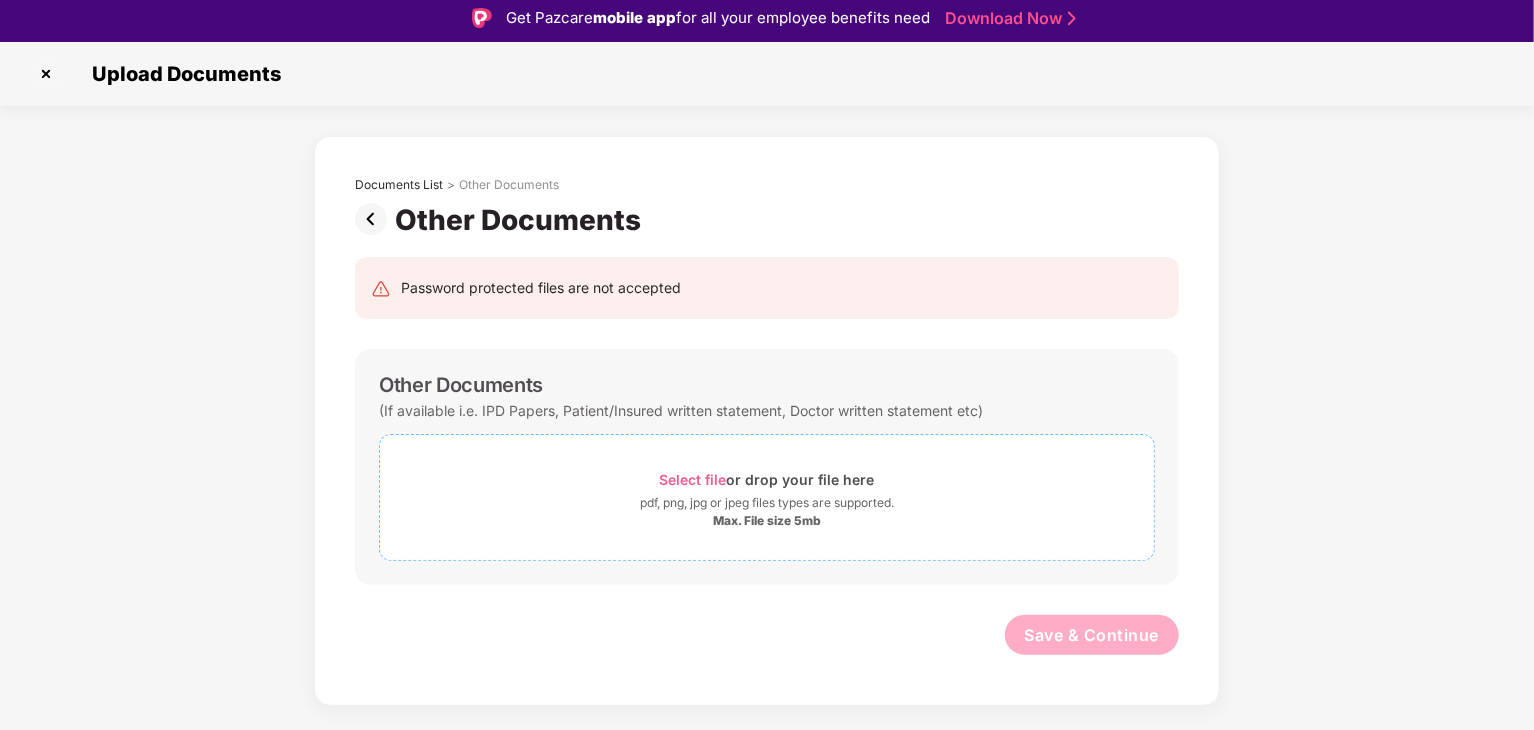 scroll, scrollTop: 48, scrollLeft: 0, axis: vertical 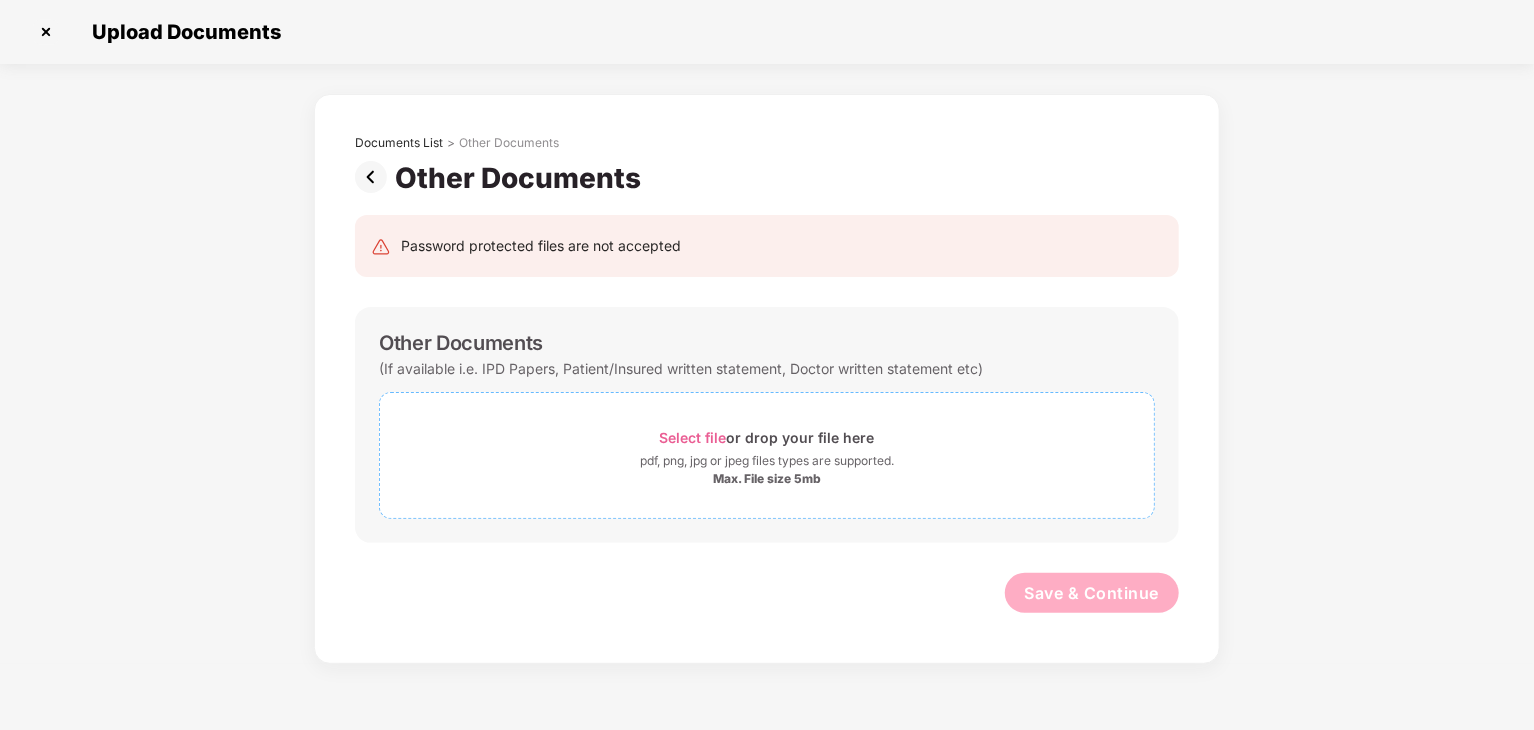click on "Select file" at bounding box center [693, 437] 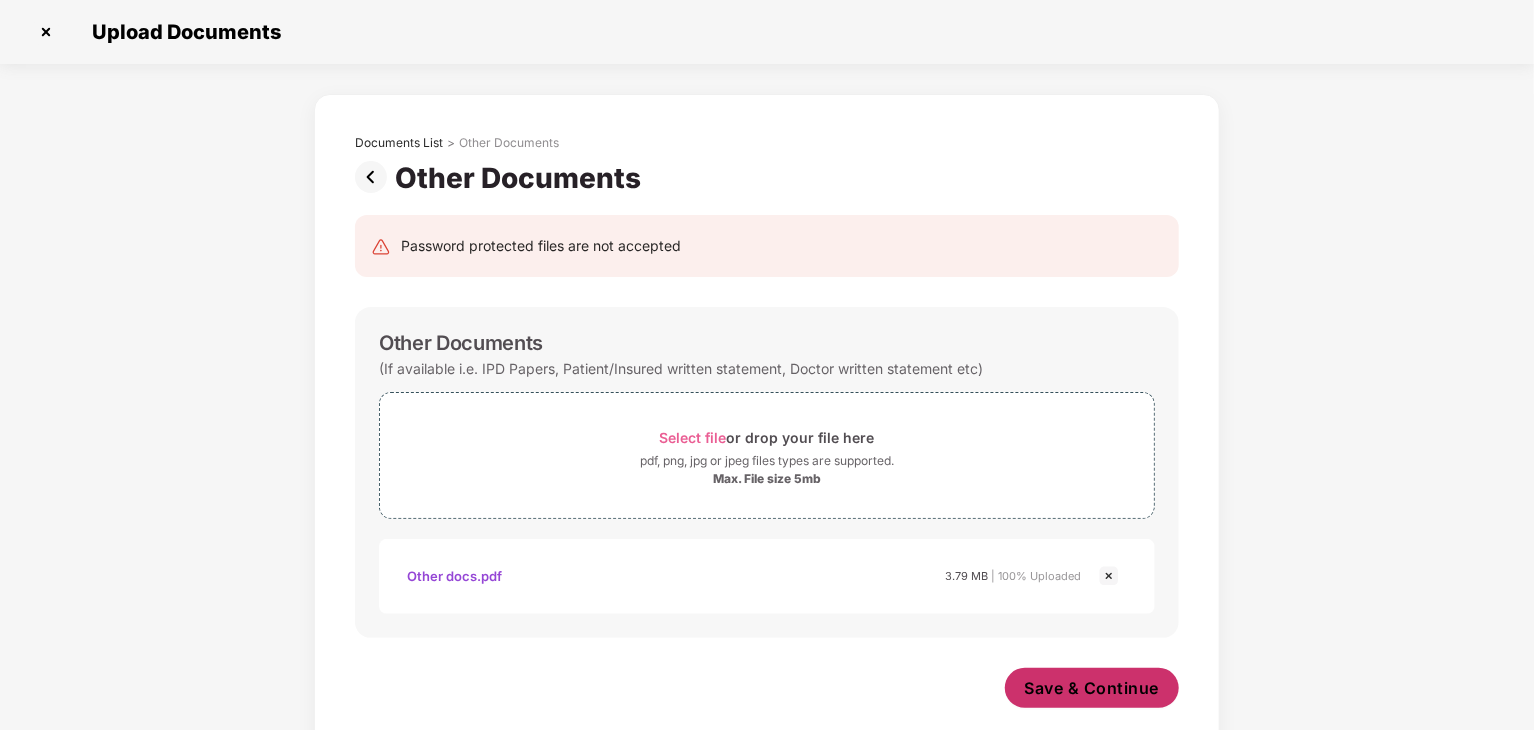 click on "Save & Continue" at bounding box center [1092, 688] 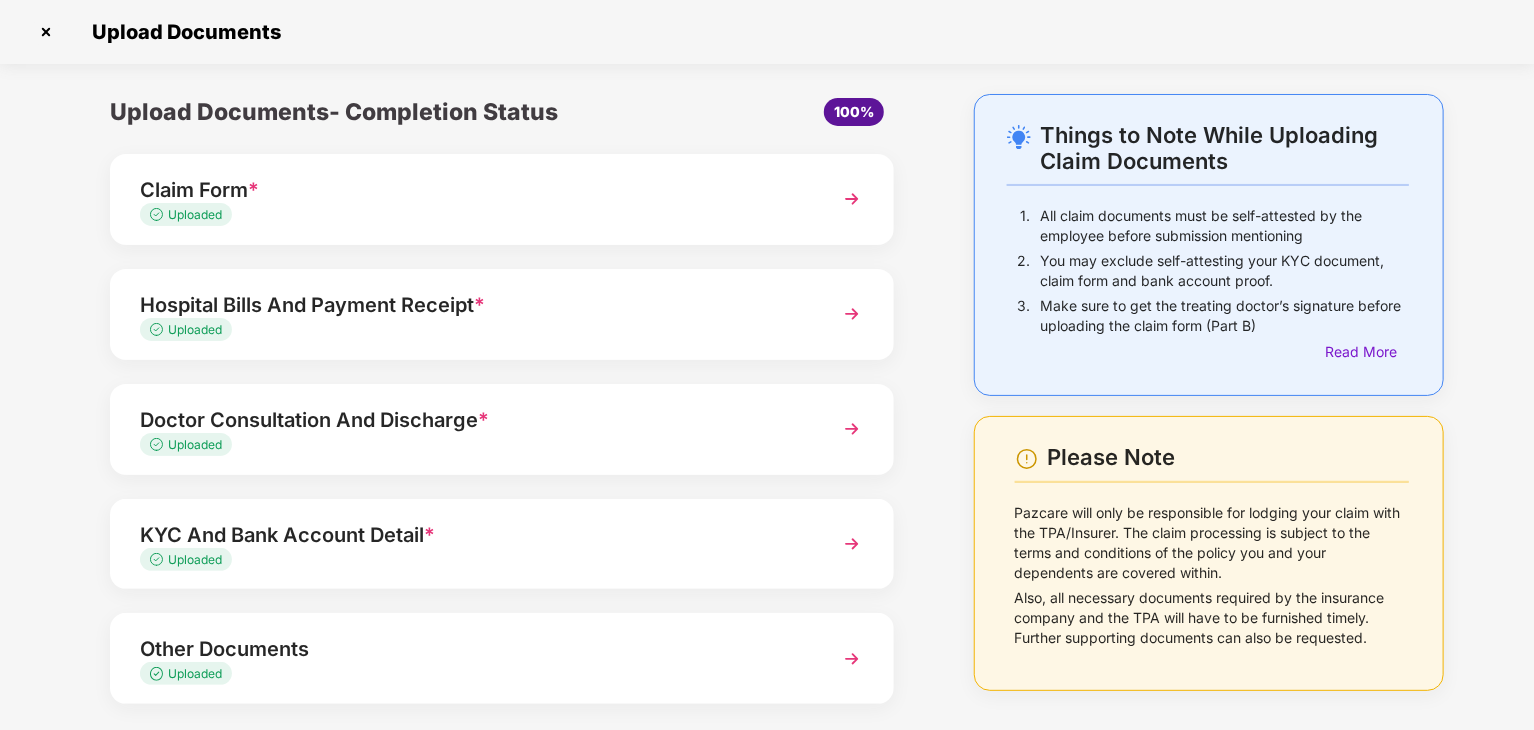 scroll, scrollTop: 98, scrollLeft: 0, axis: vertical 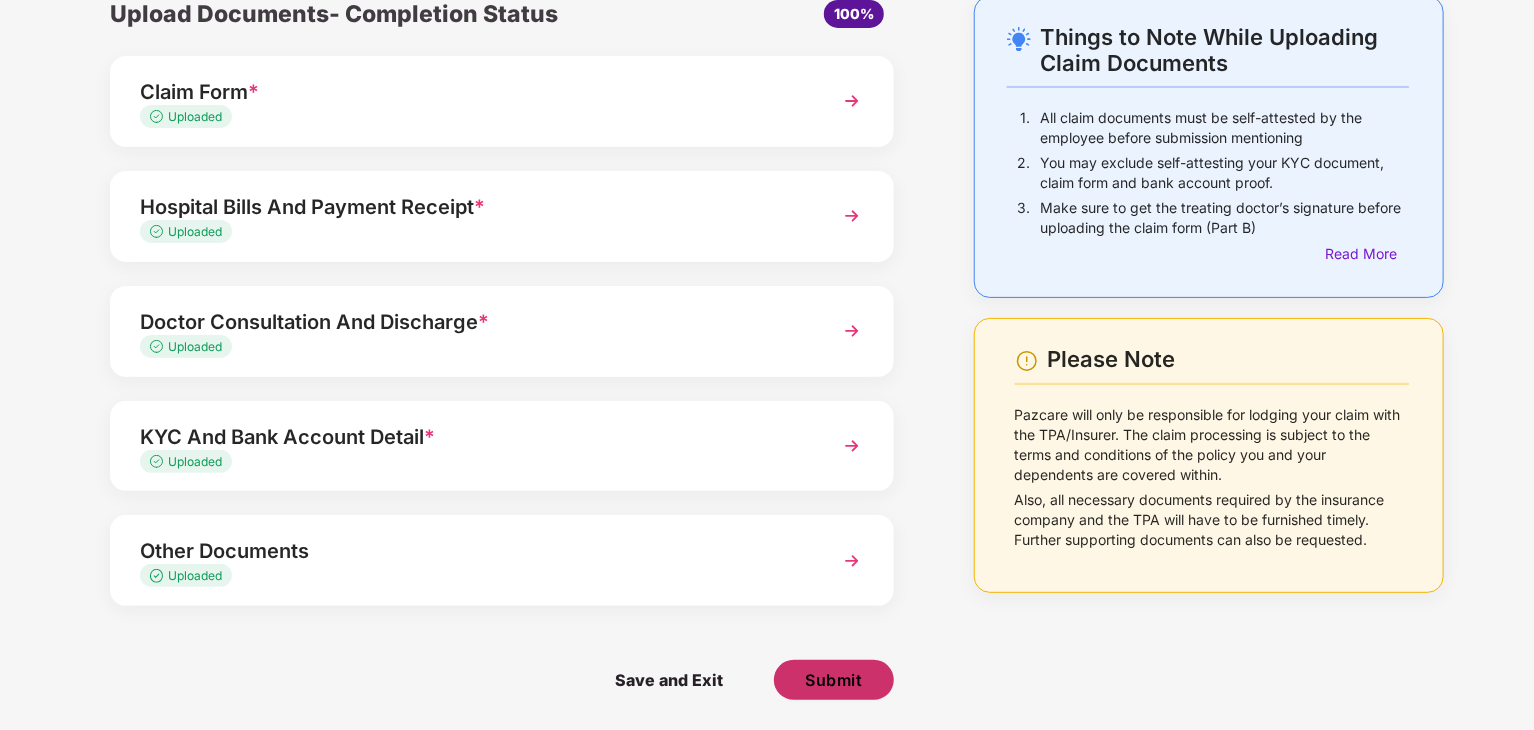 click on "Submit" at bounding box center [833, 680] 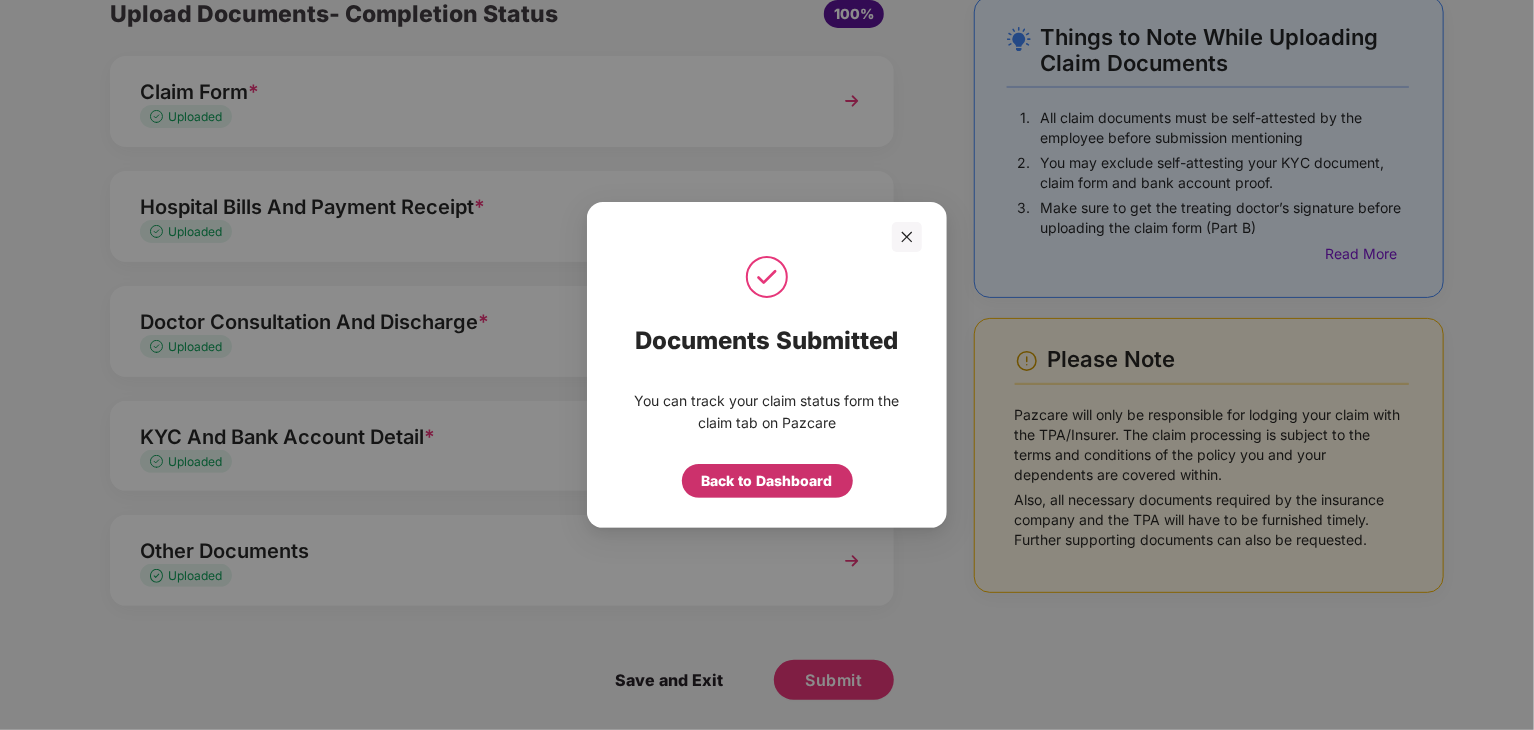 click on "Back to Dashboard" at bounding box center (767, 481) 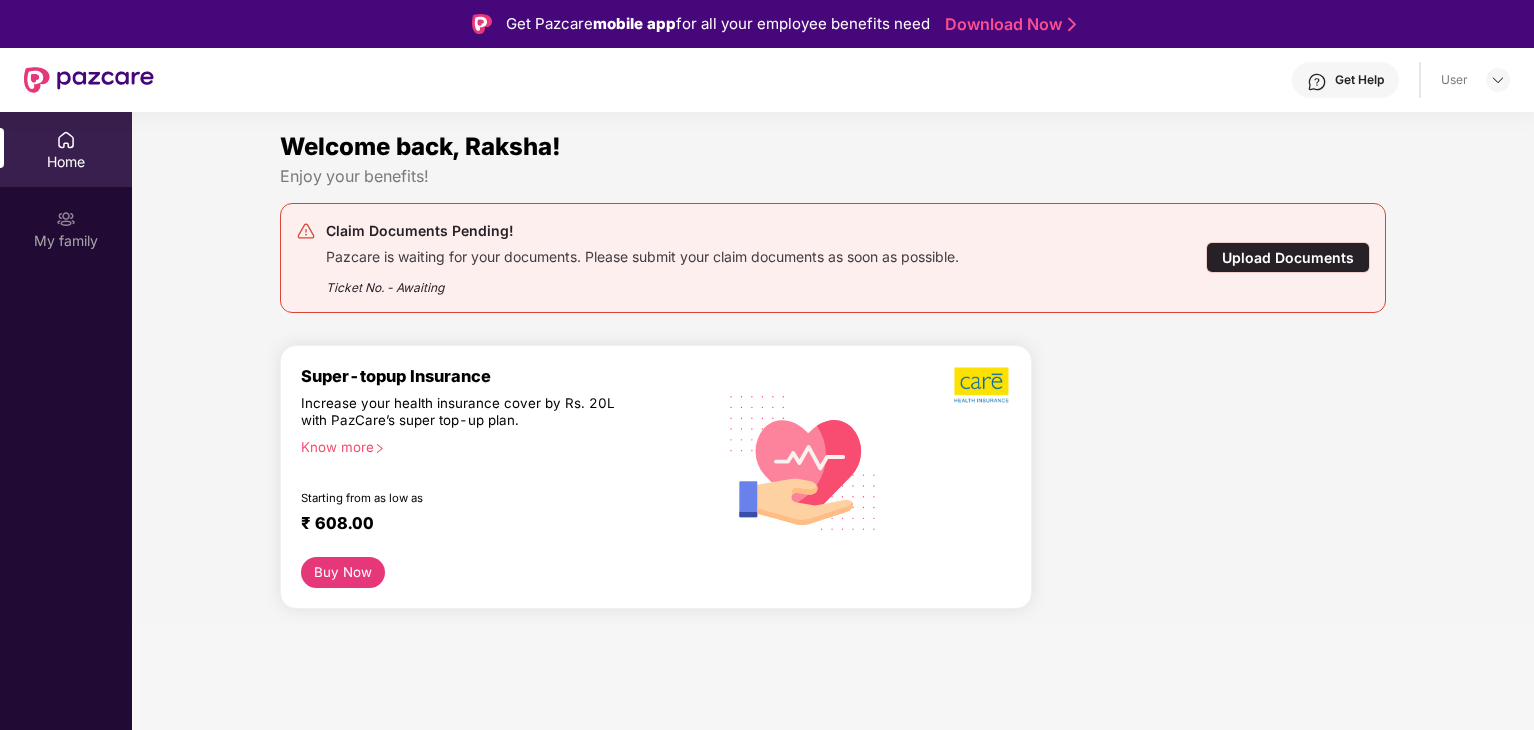 scroll, scrollTop: 0, scrollLeft: 0, axis: both 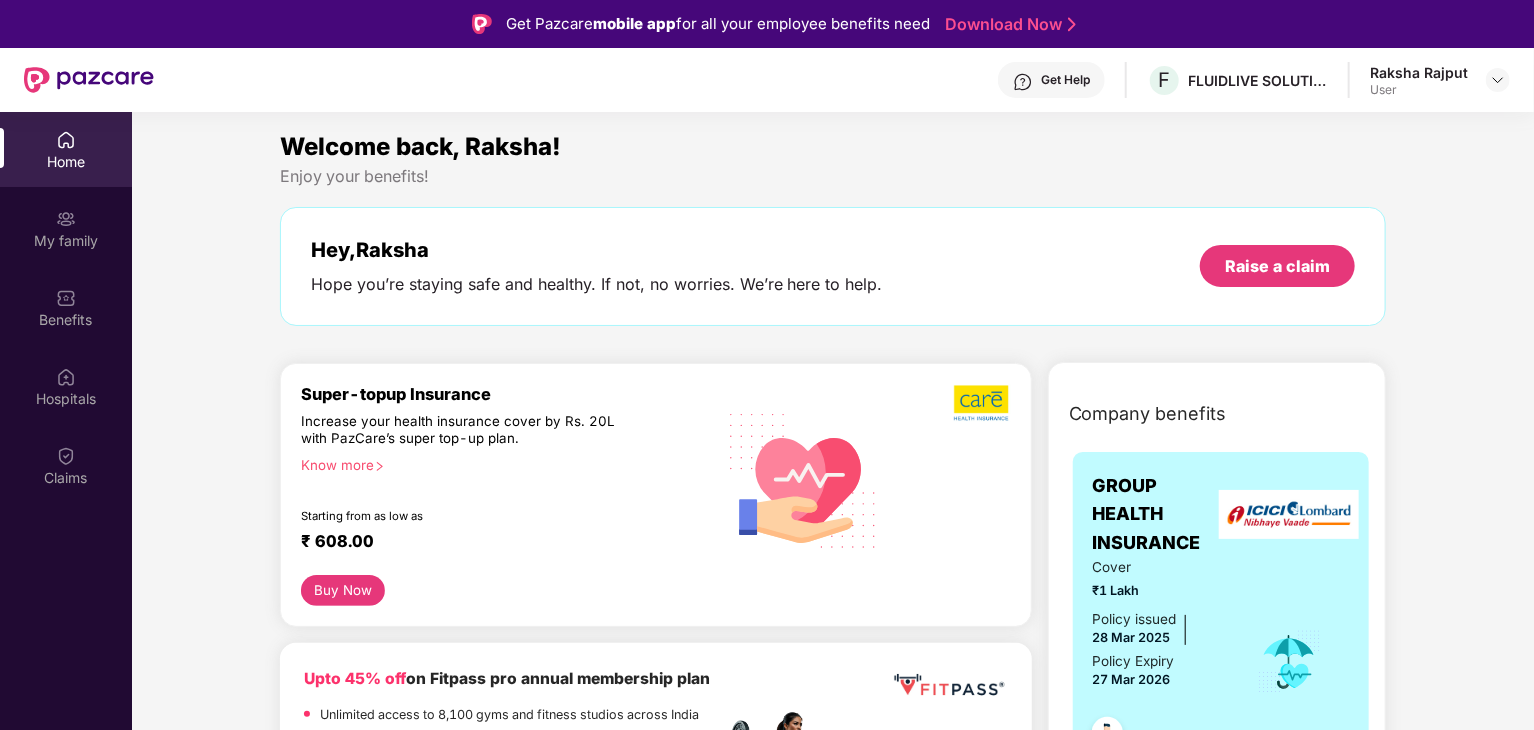click on "[FIRST] [LAST] User" at bounding box center [1440, 80] 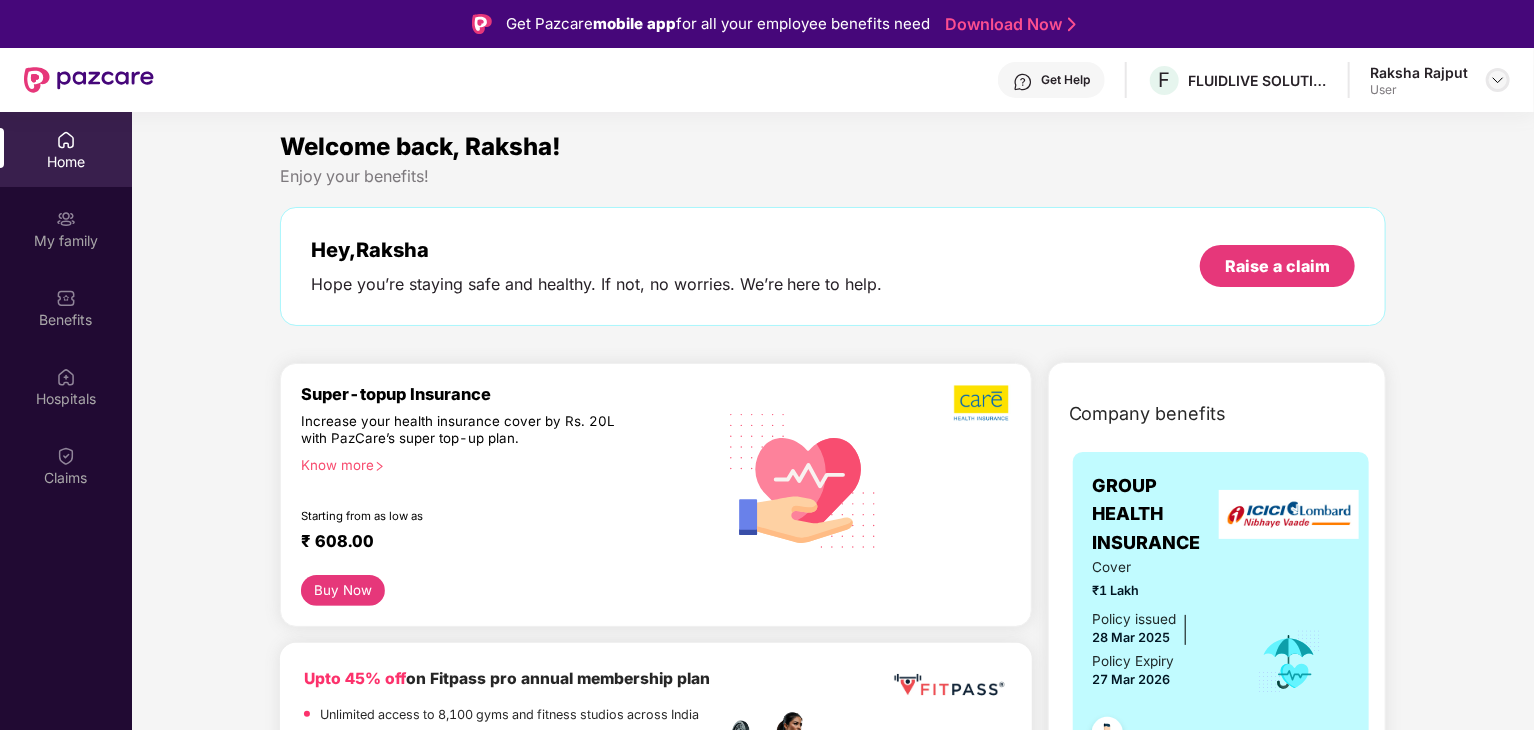 click at bounding box center [1498, 80] 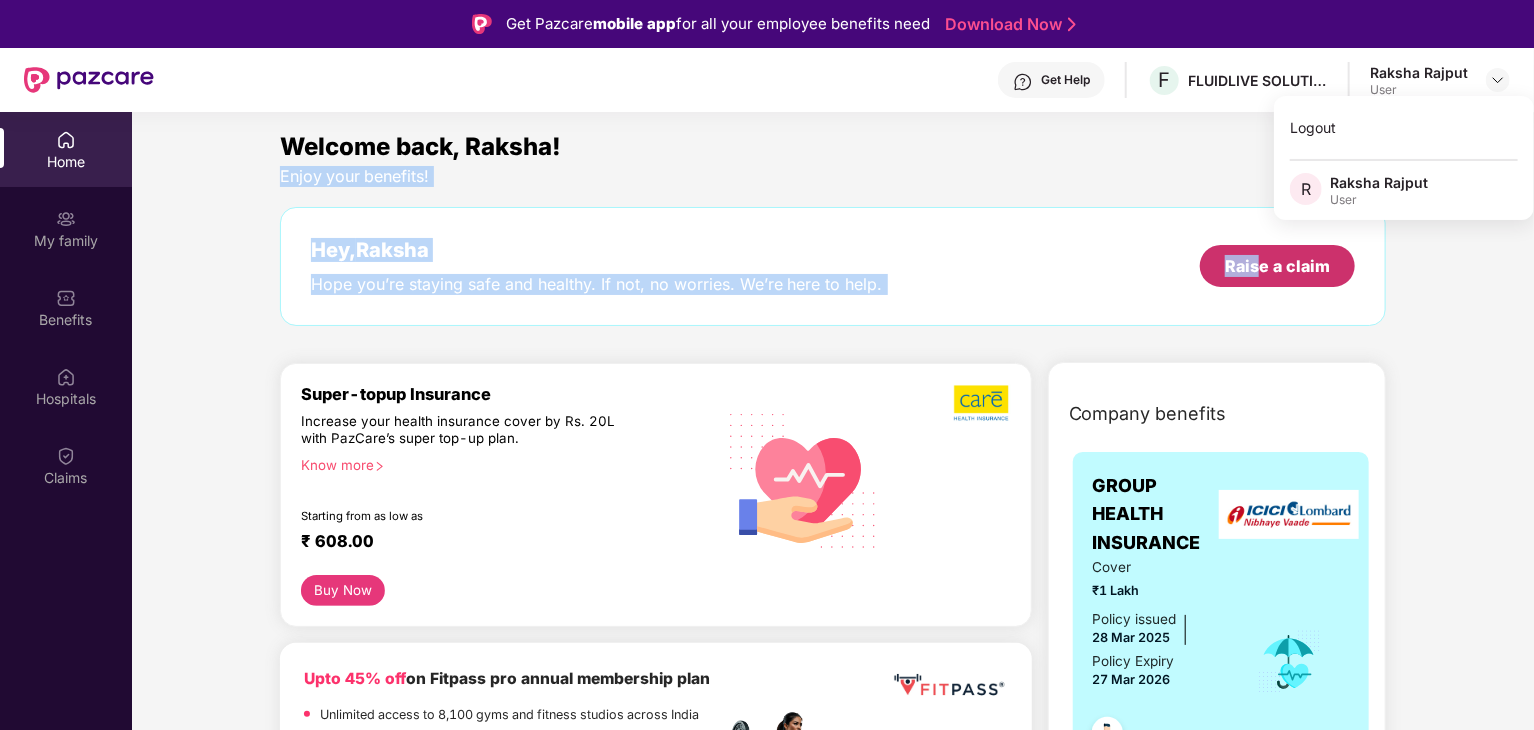 drag, startPoint x: 1103, startPoint y: 126, endPoint x: 1261, endPoint y: 279, distance: 219.93863 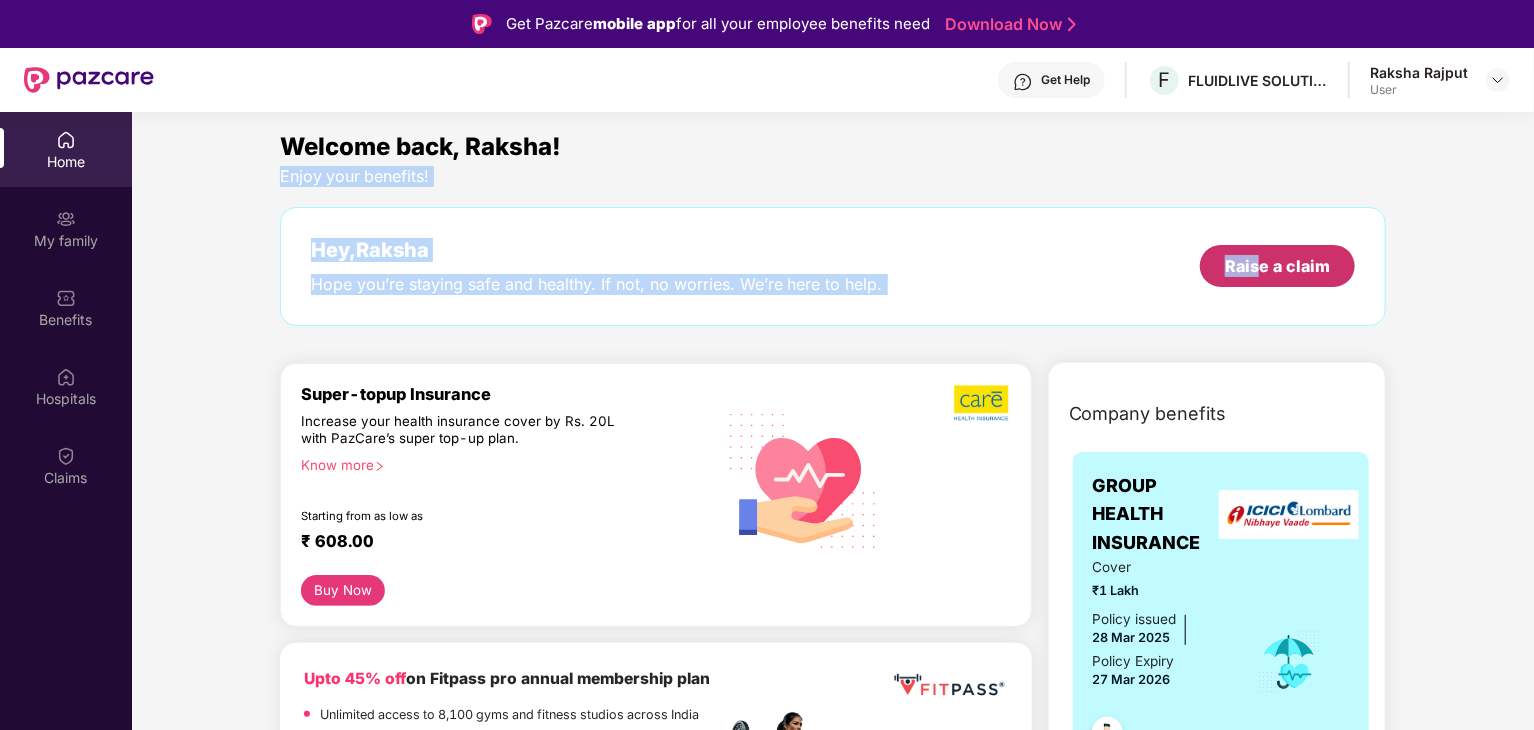 click on "Raise a claim" at bounding box center (1277, 266) 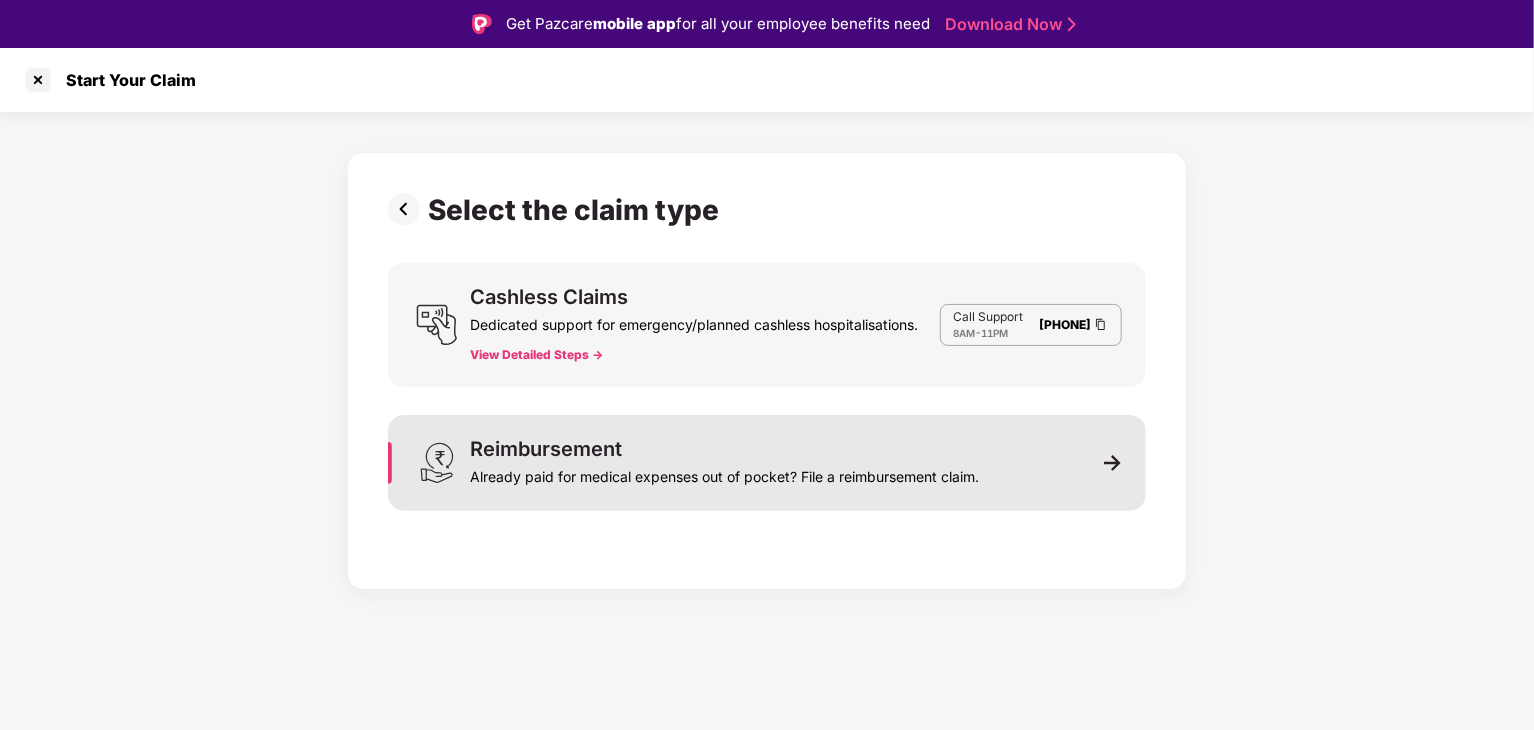 click on "Reimbursement" at bounding box center (546, 449) 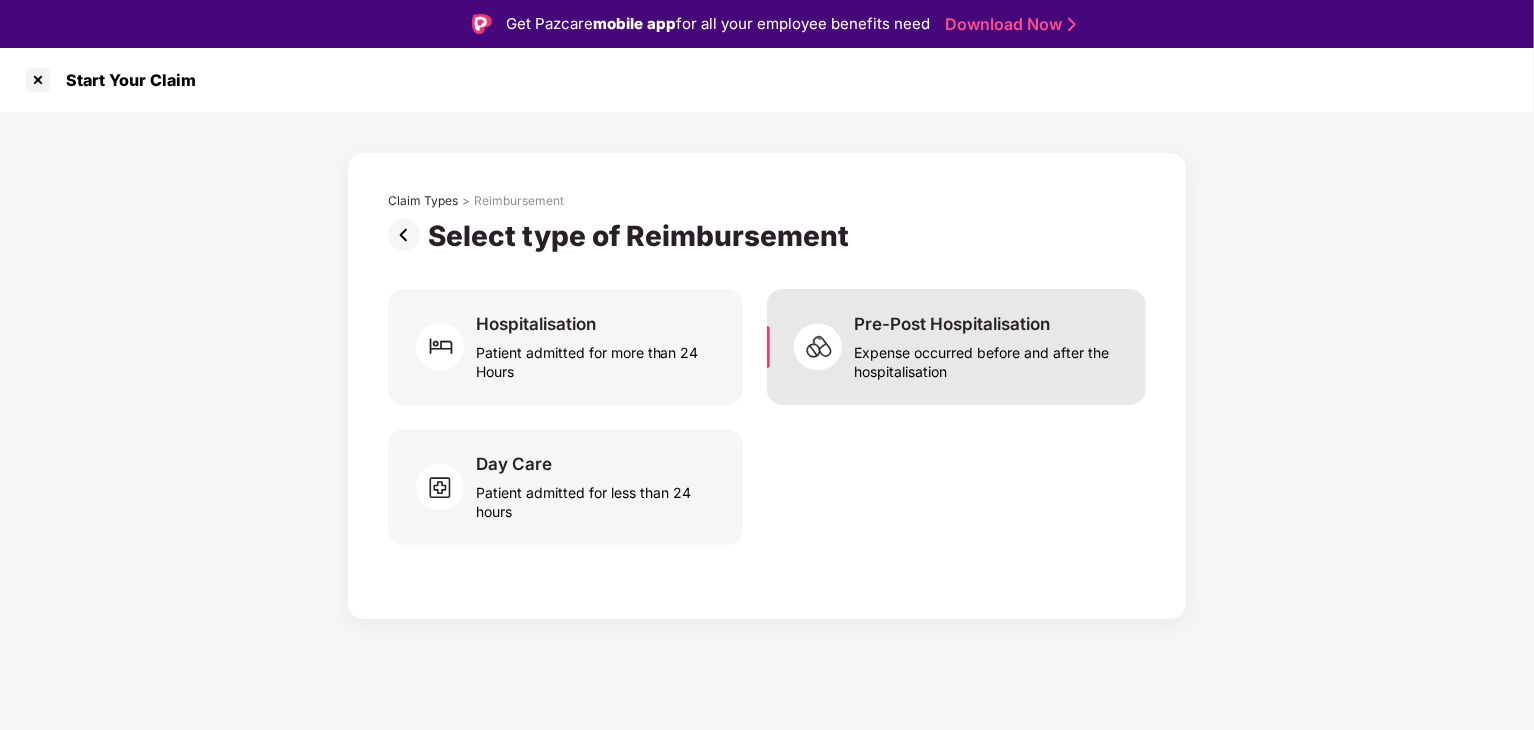 click on "Pre-Post Hospitalisation" at bounding box center (952, 324) 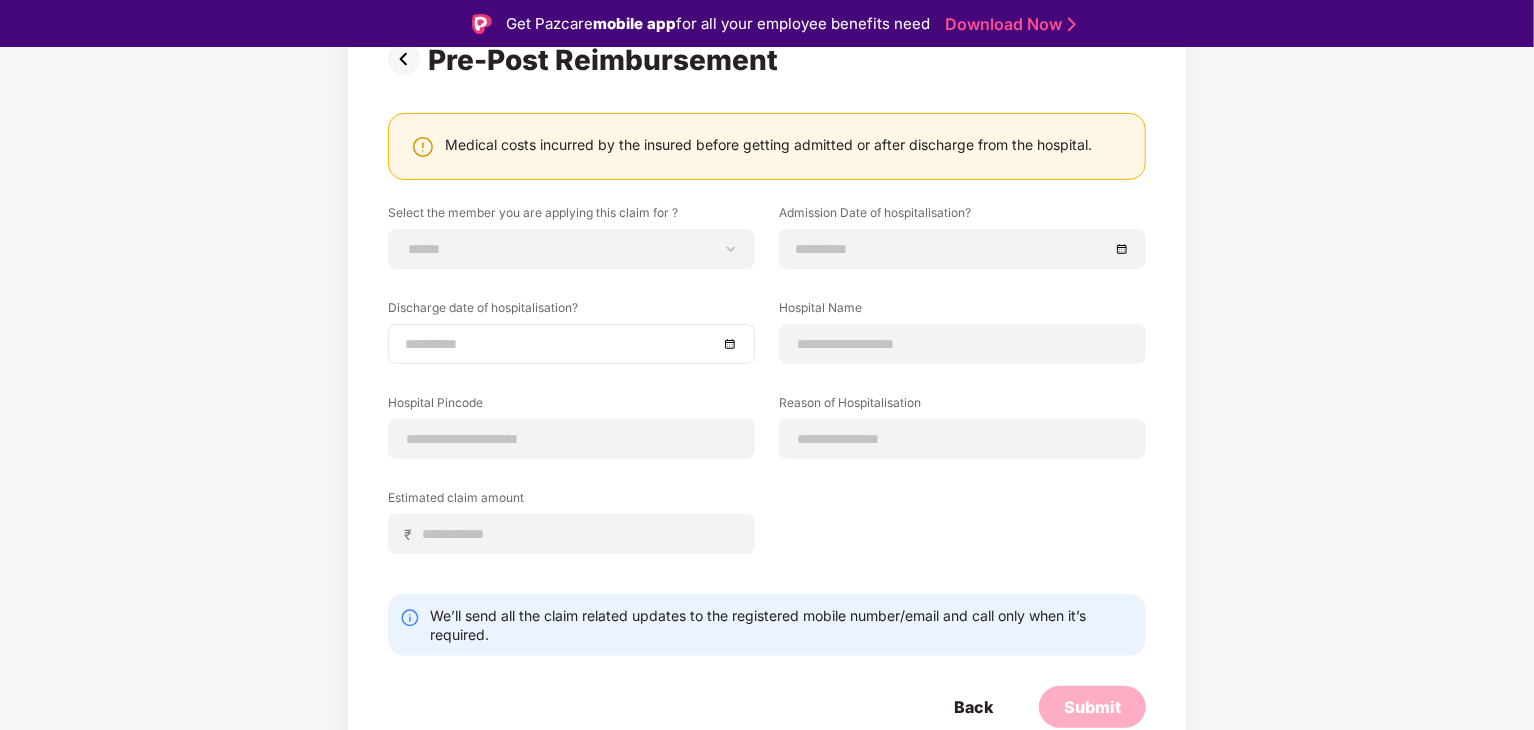 scroll, scrollTop: 176, scrollLeft: 0, axis: vertical 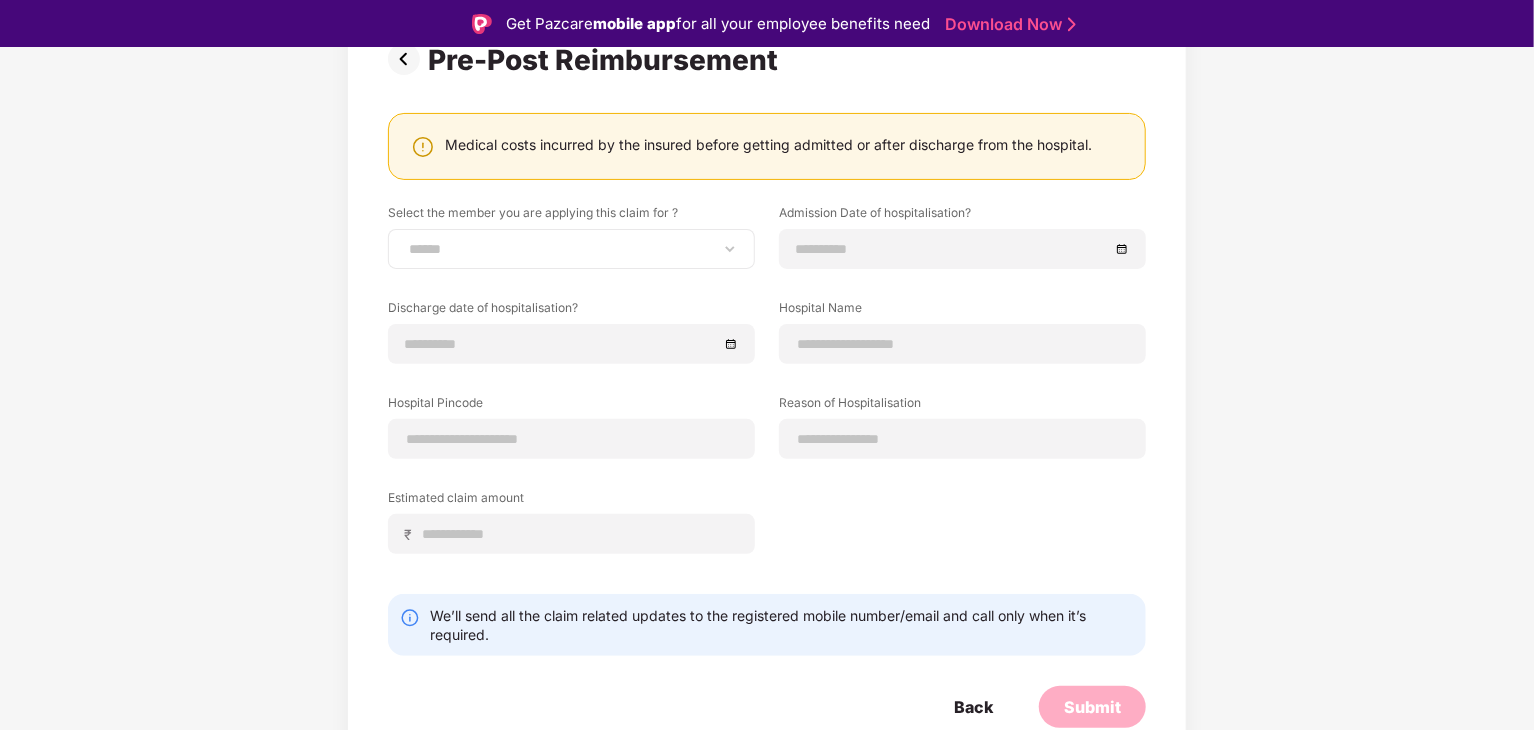 click on "**********" at bounding box center (571, 249) 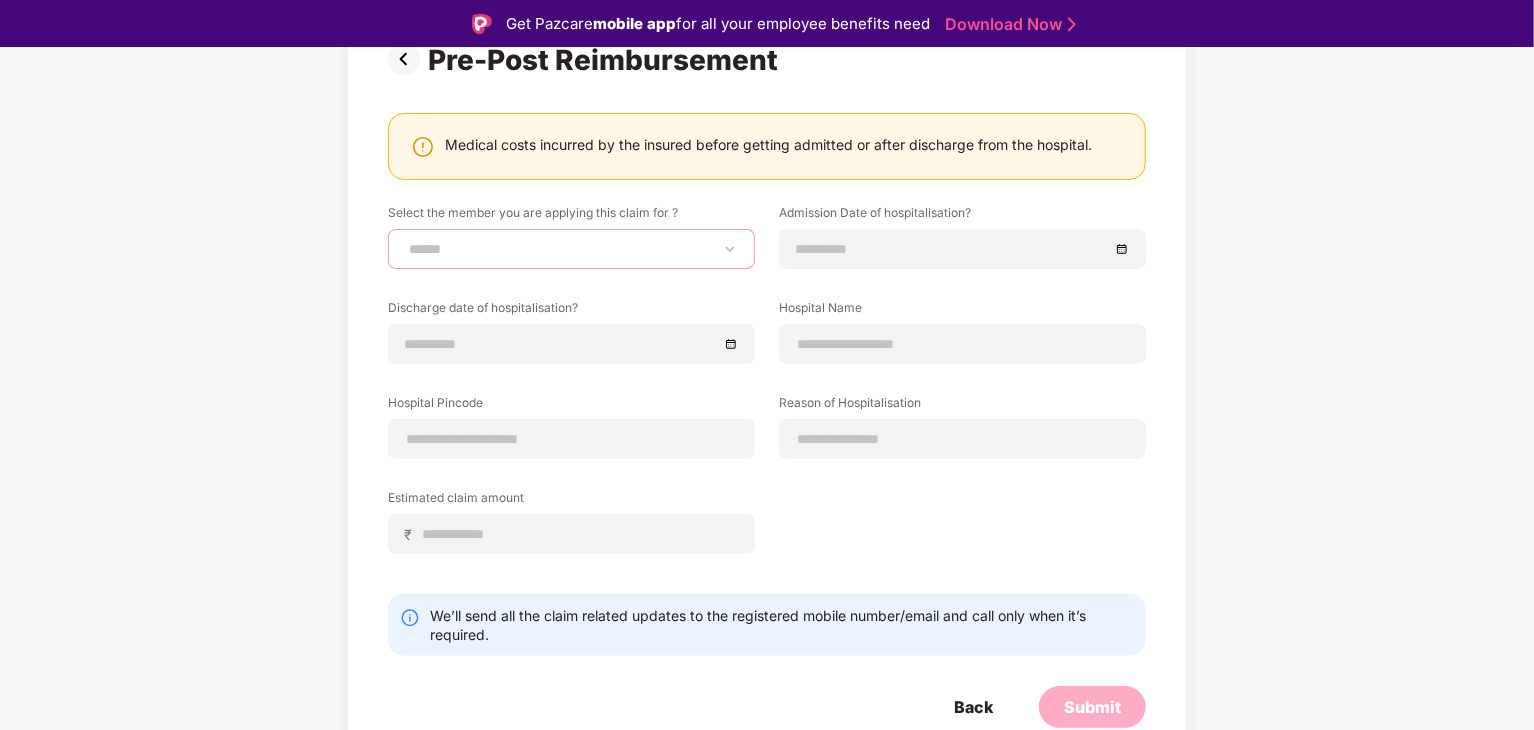 click on "**********" at bounding box center (571, 249) 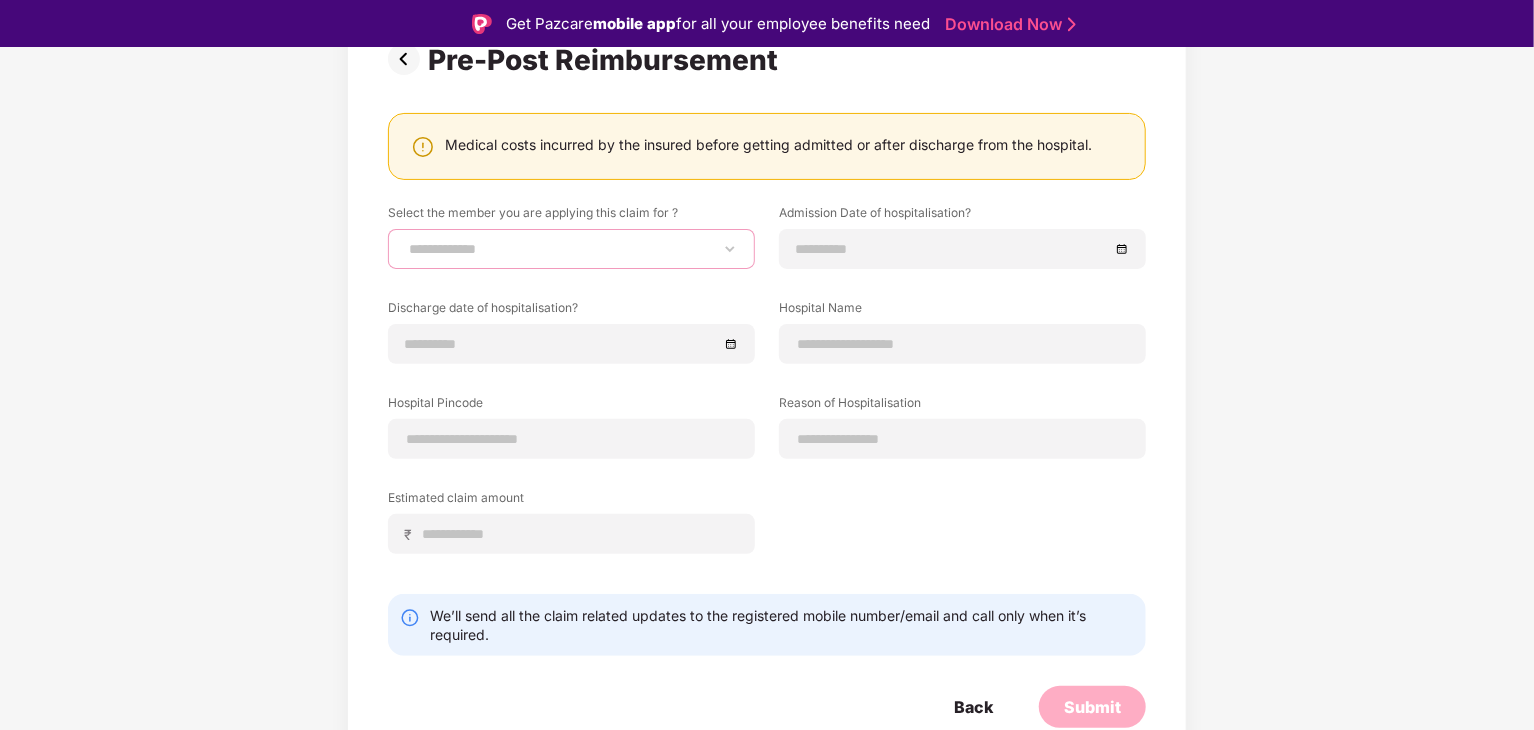 click on "**********" at bounding box center [571, 249] 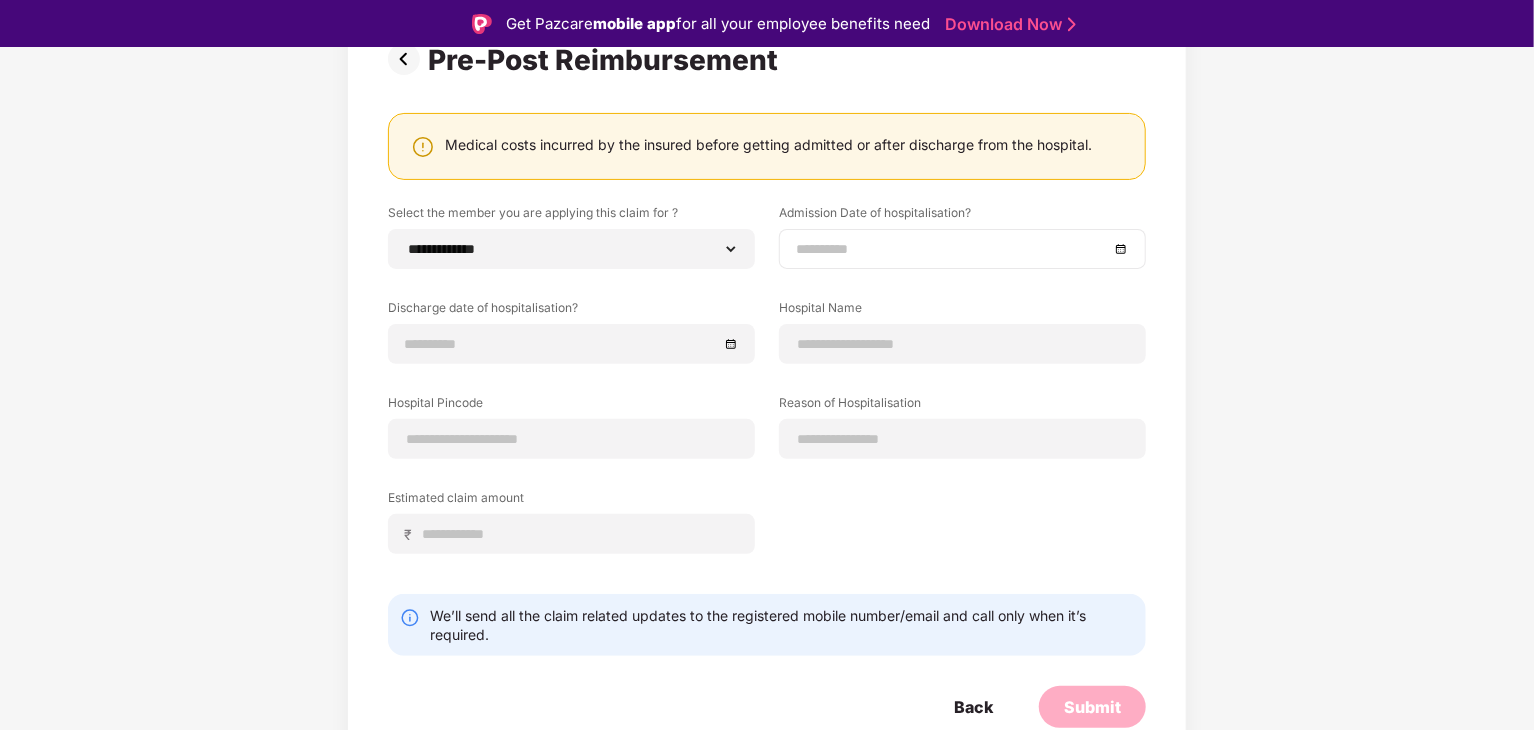 click at bounding box center [962, 249] 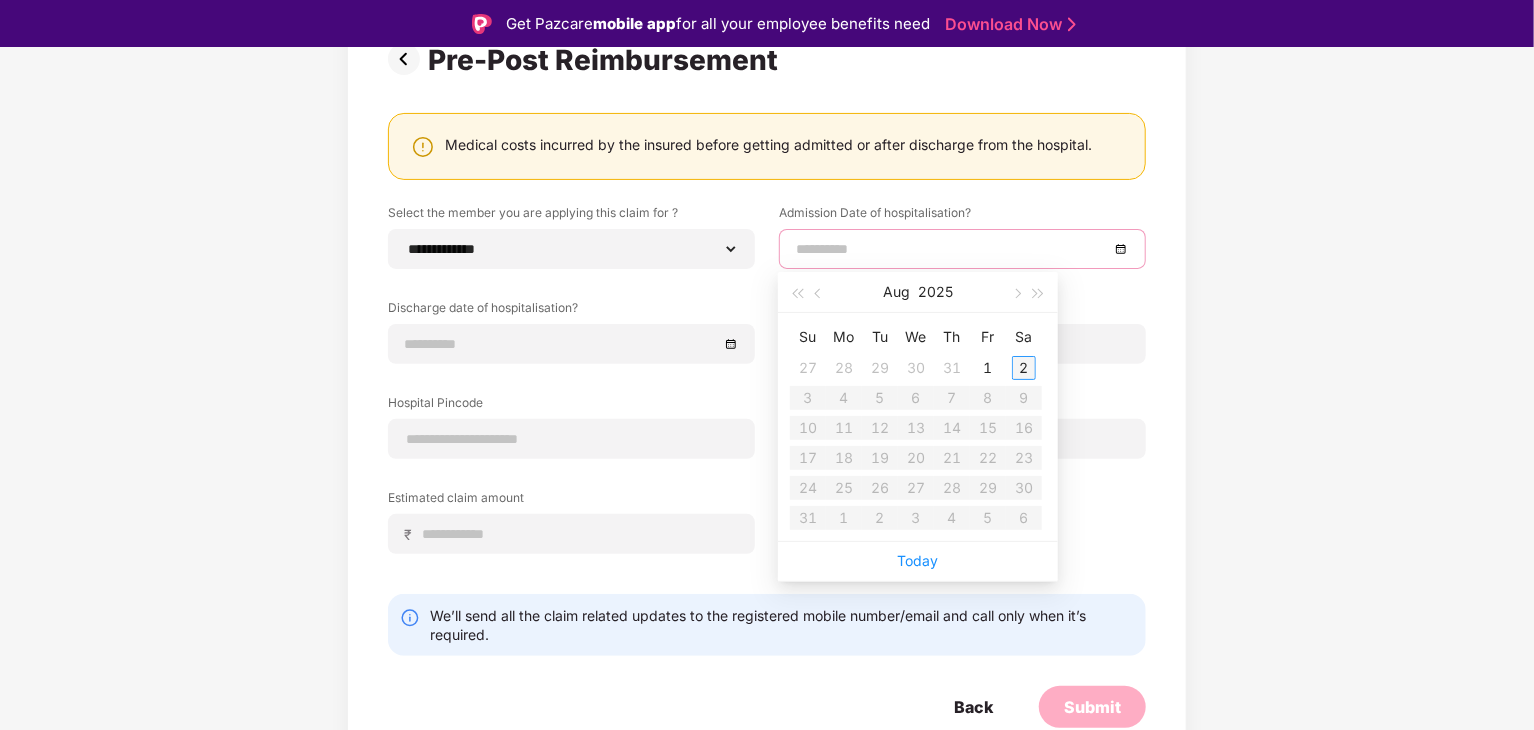 type on "**********" 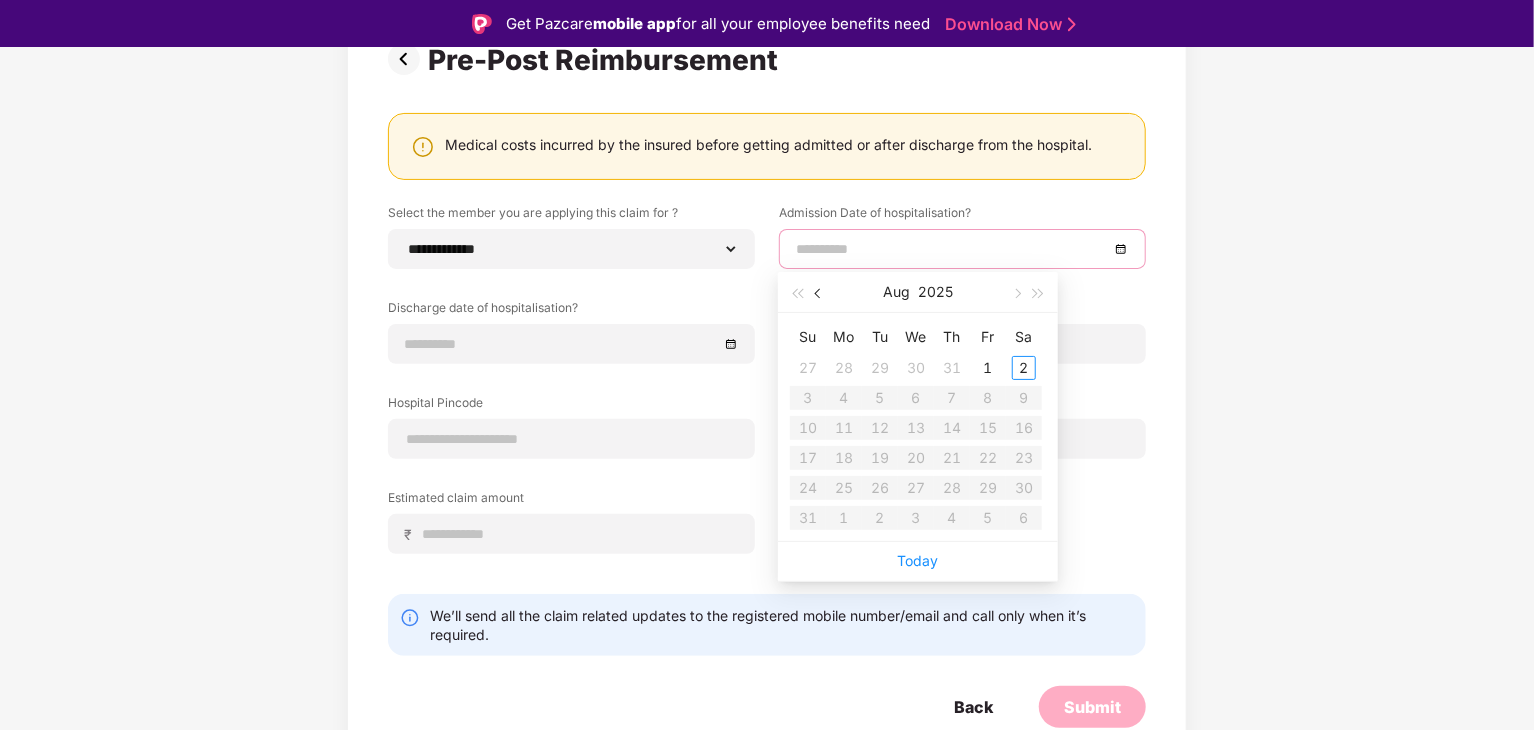 click at bounding box center [819, 292] 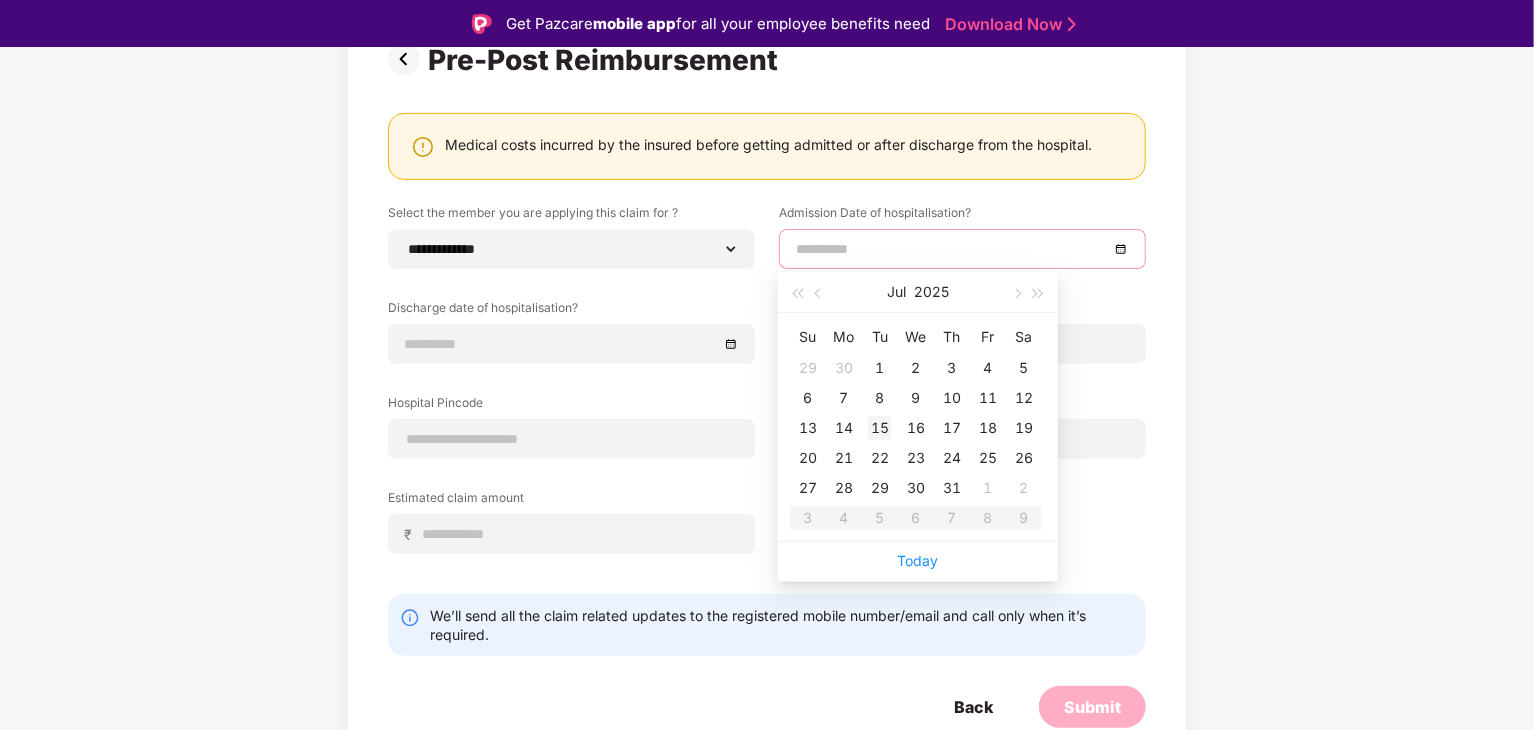 type on "**********" 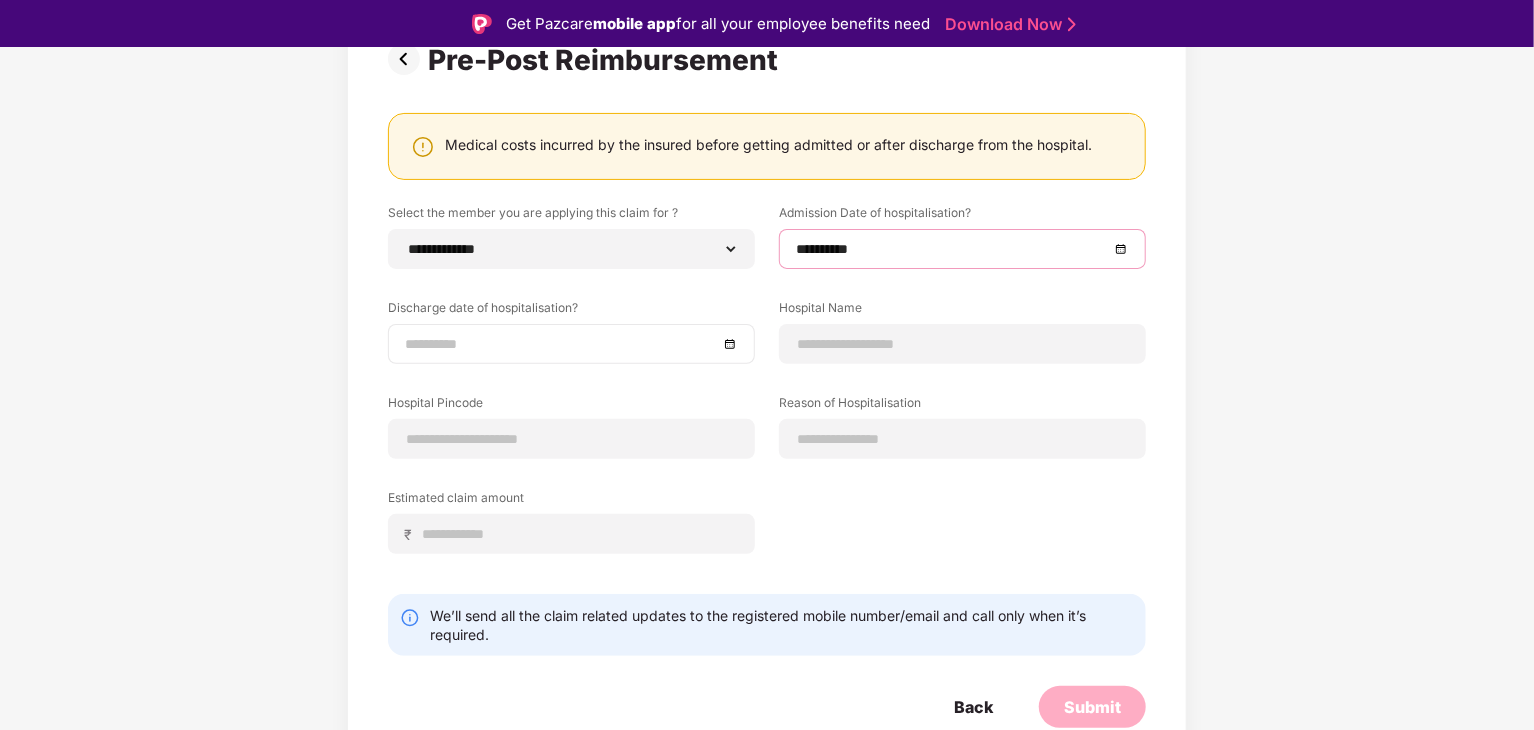 click at bounding box center [561, 344] 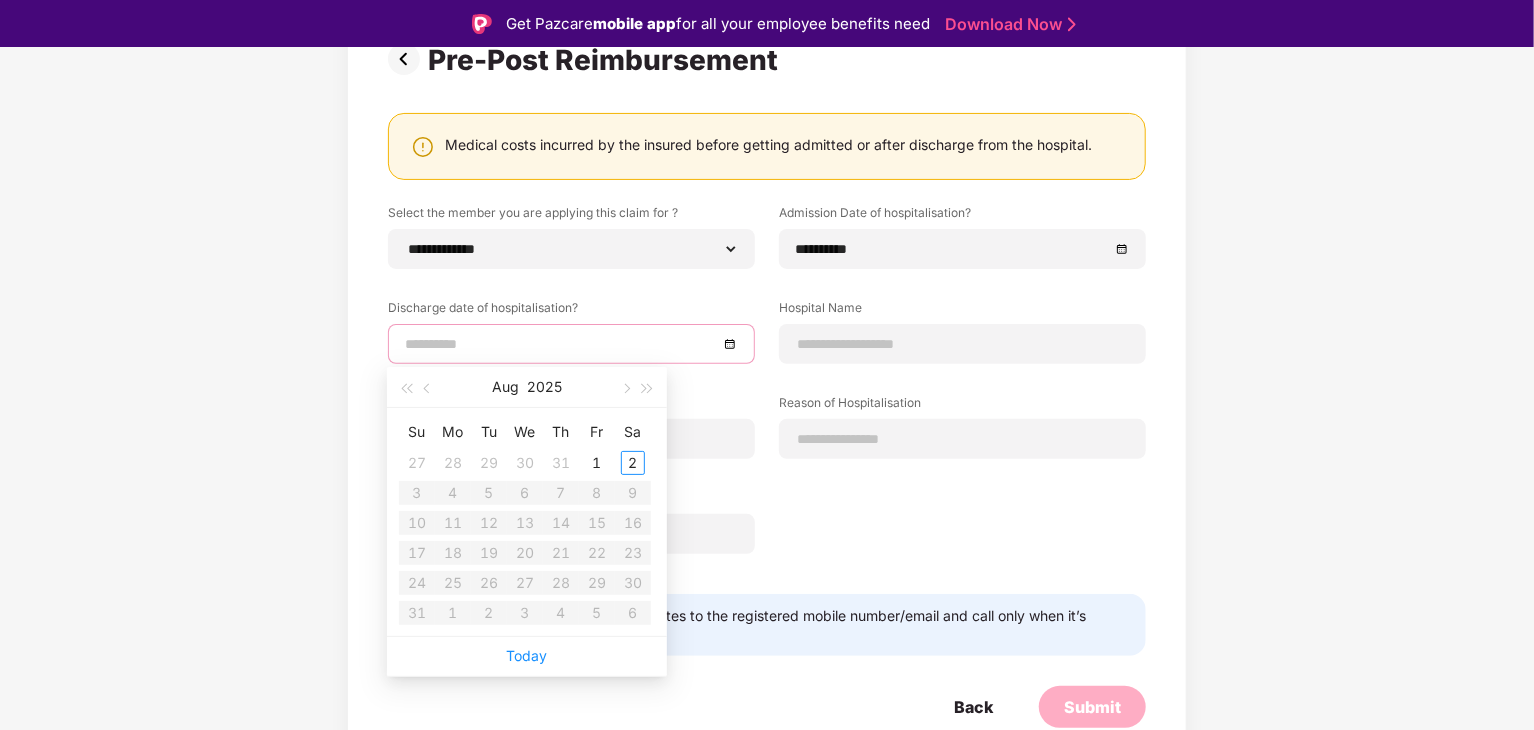 type on "**********" 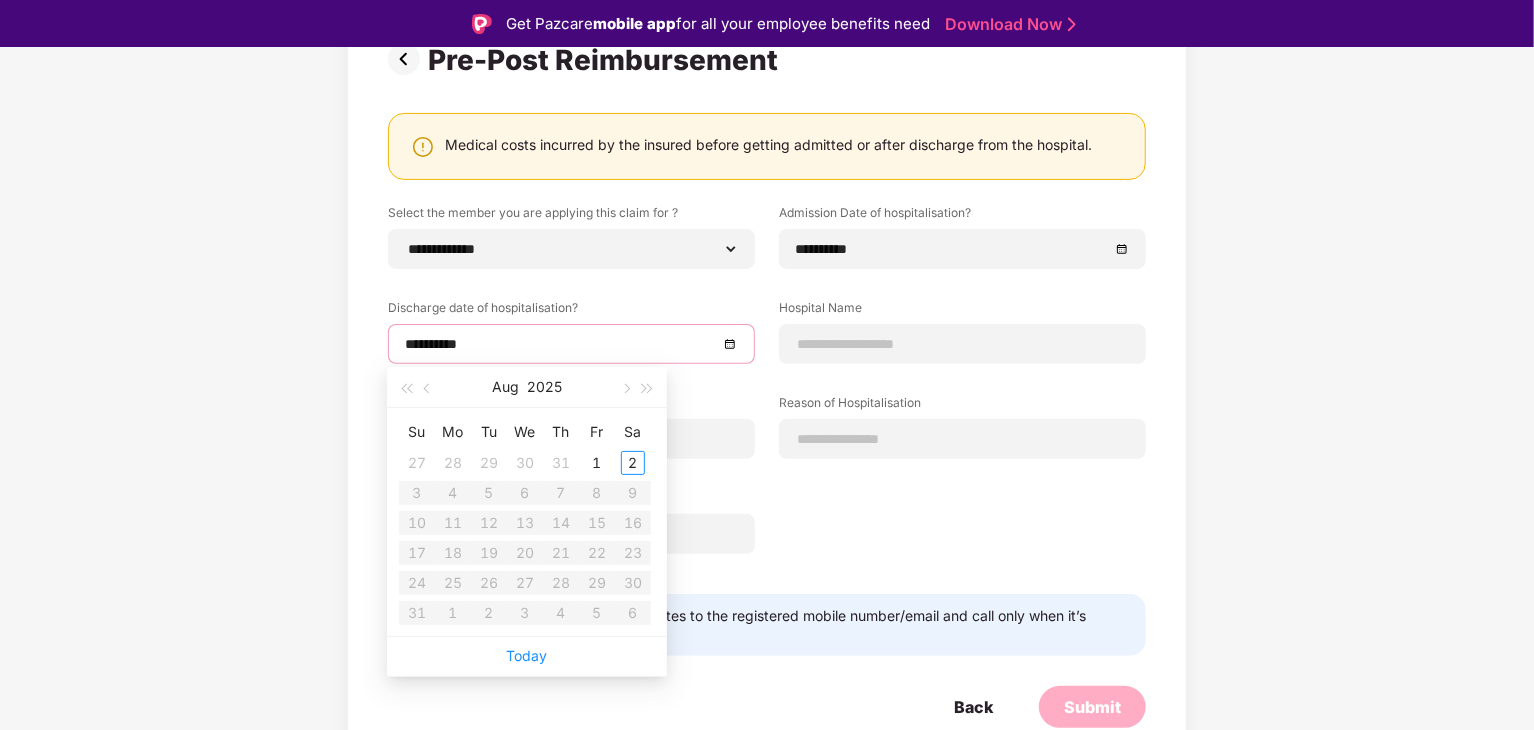 type on "**********" 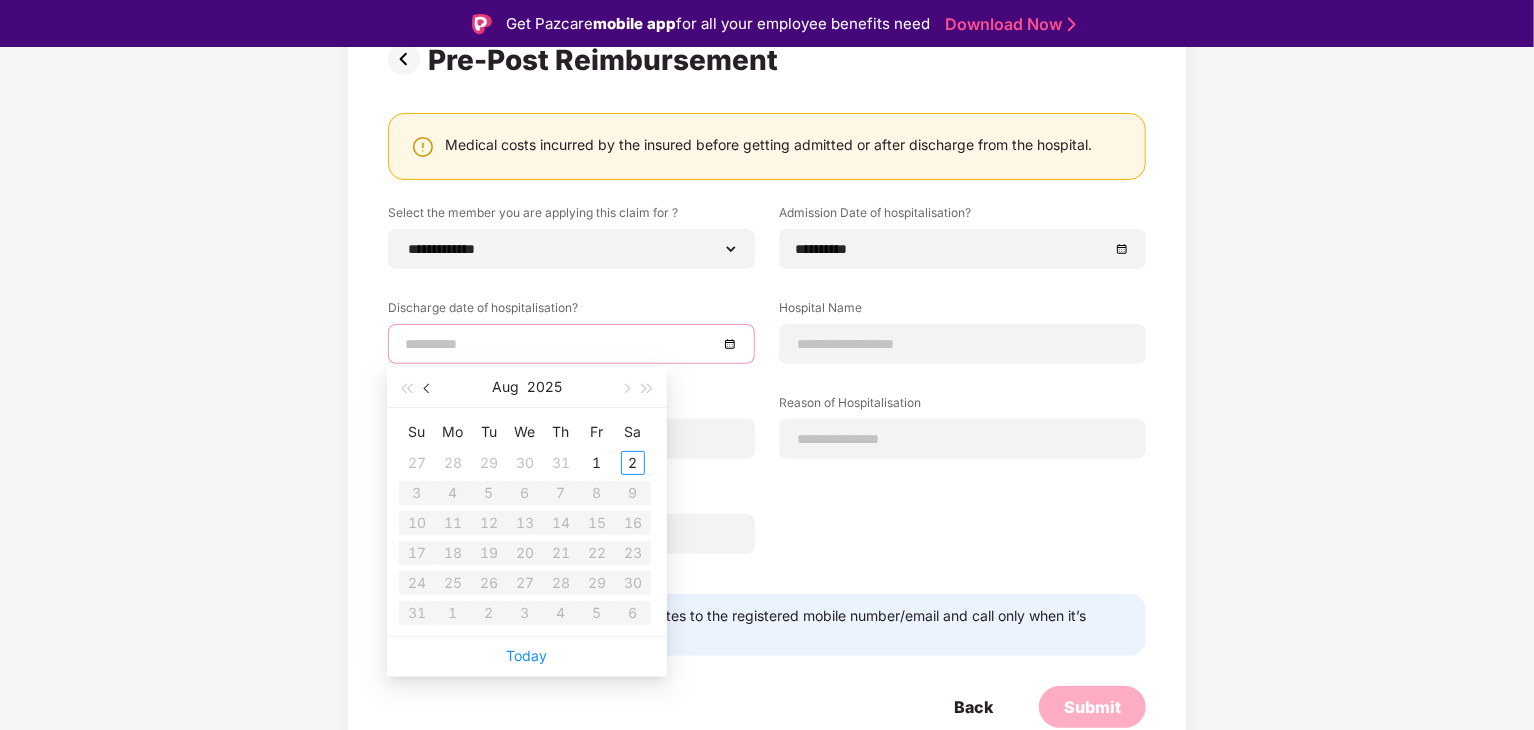 click at bounding box center [428, 387] 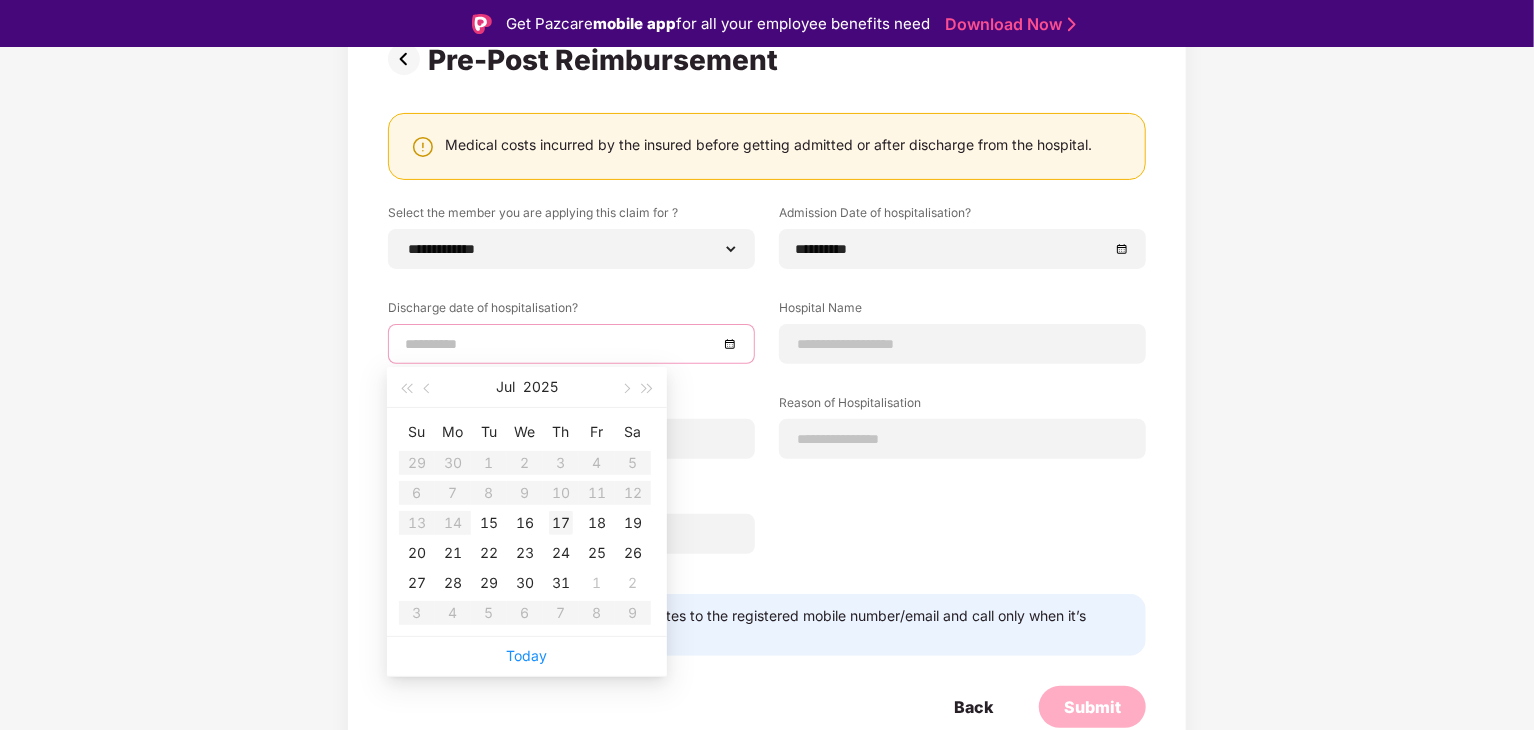 type on "**********" 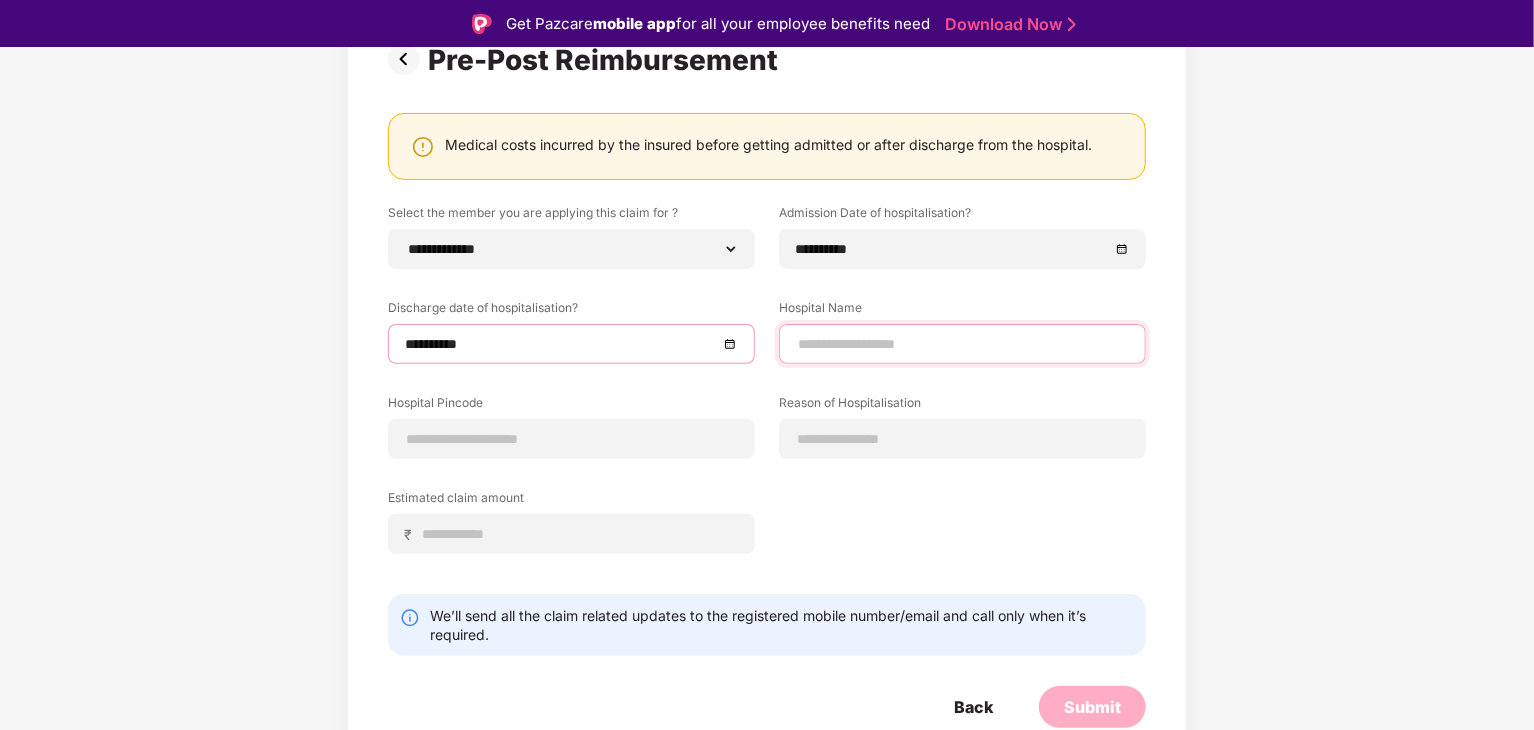 click at bounding box center [962, 344] 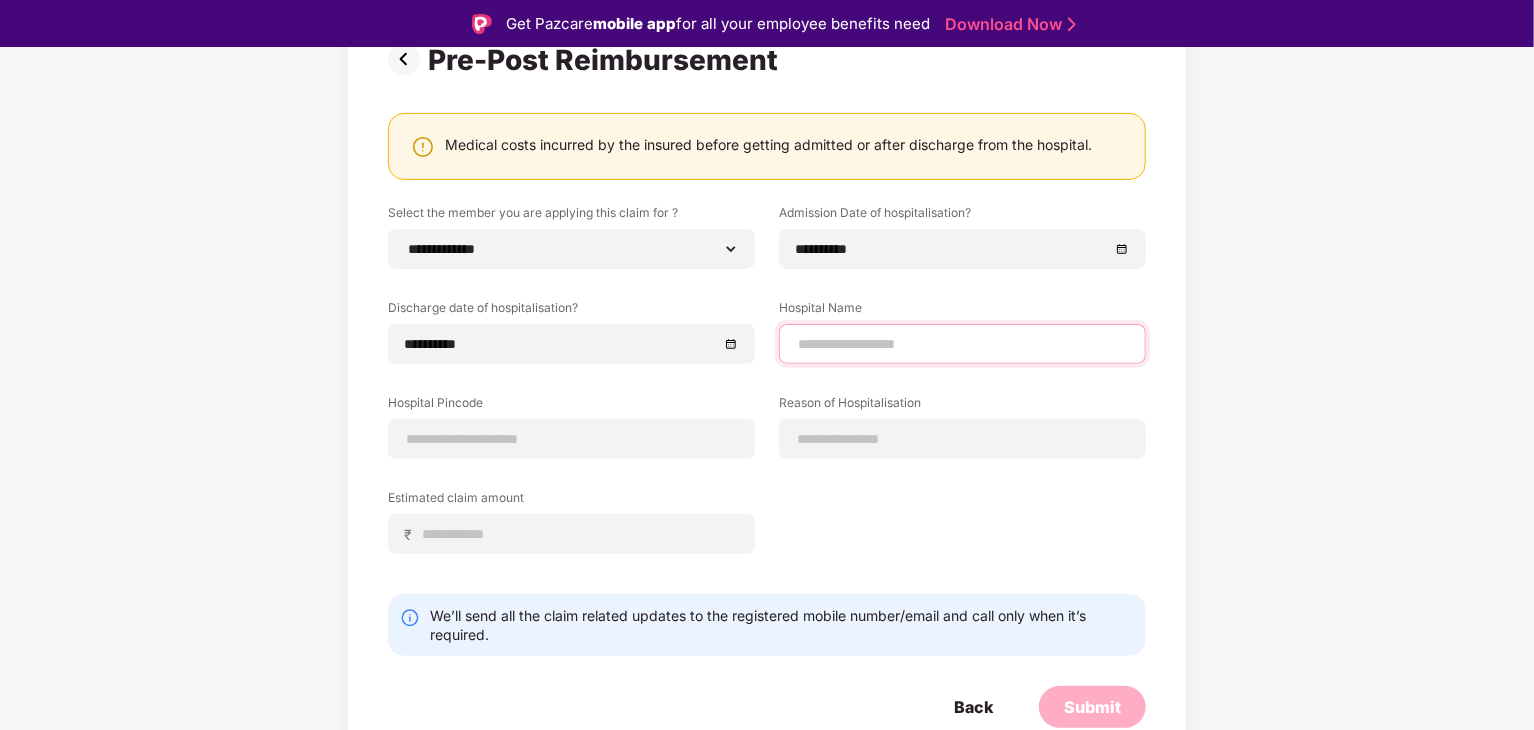 type on "**********" 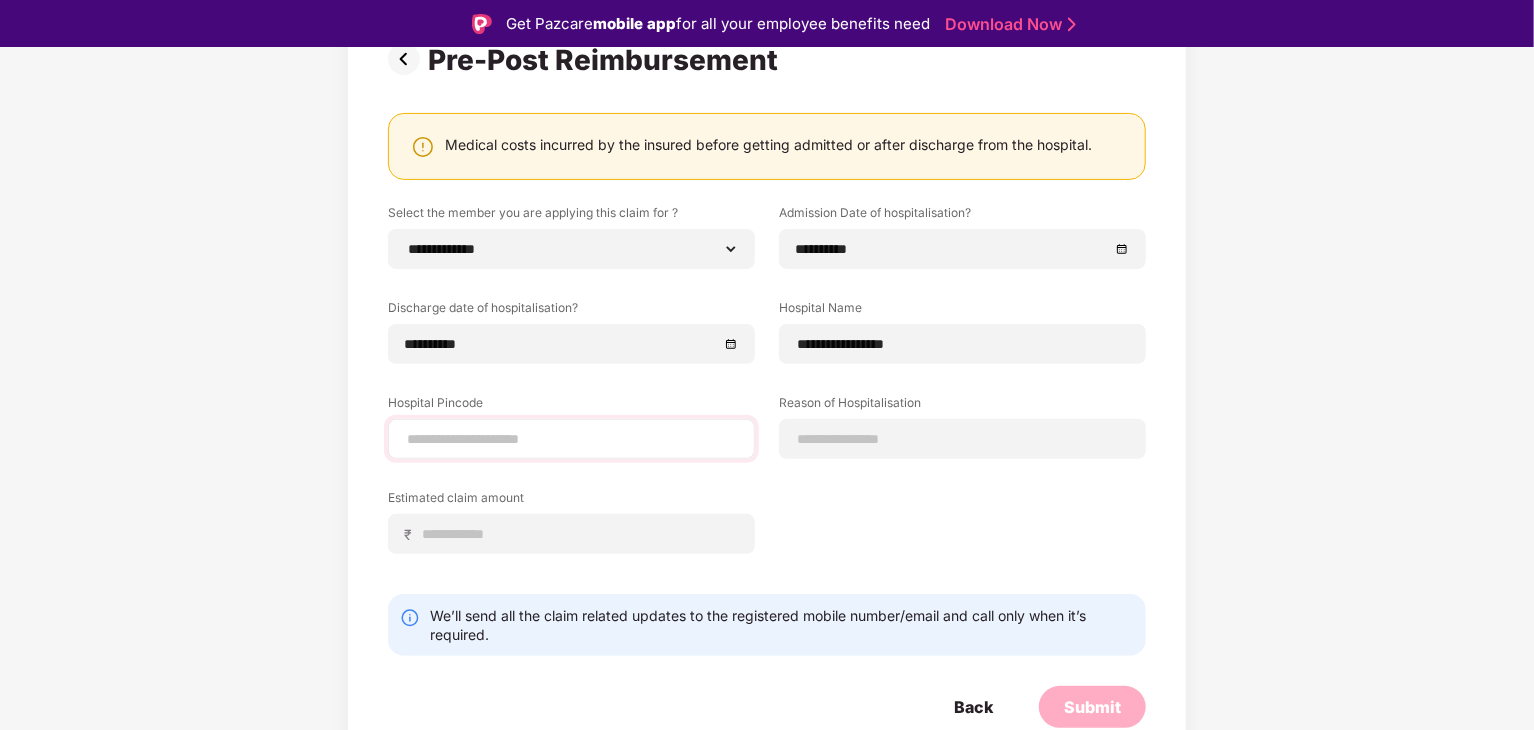 click at bounding box center (571, 439) 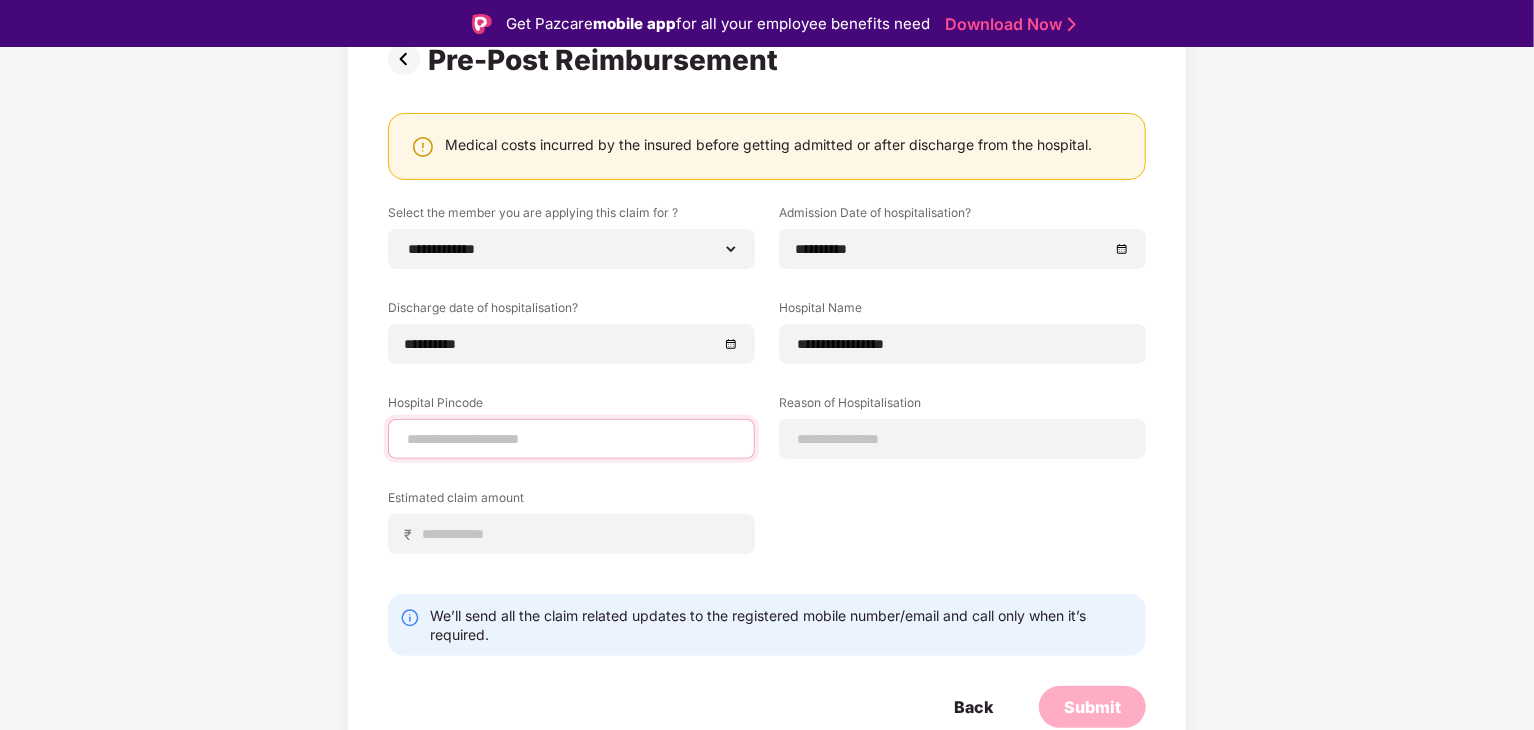 click at bounding box center (571, 439) 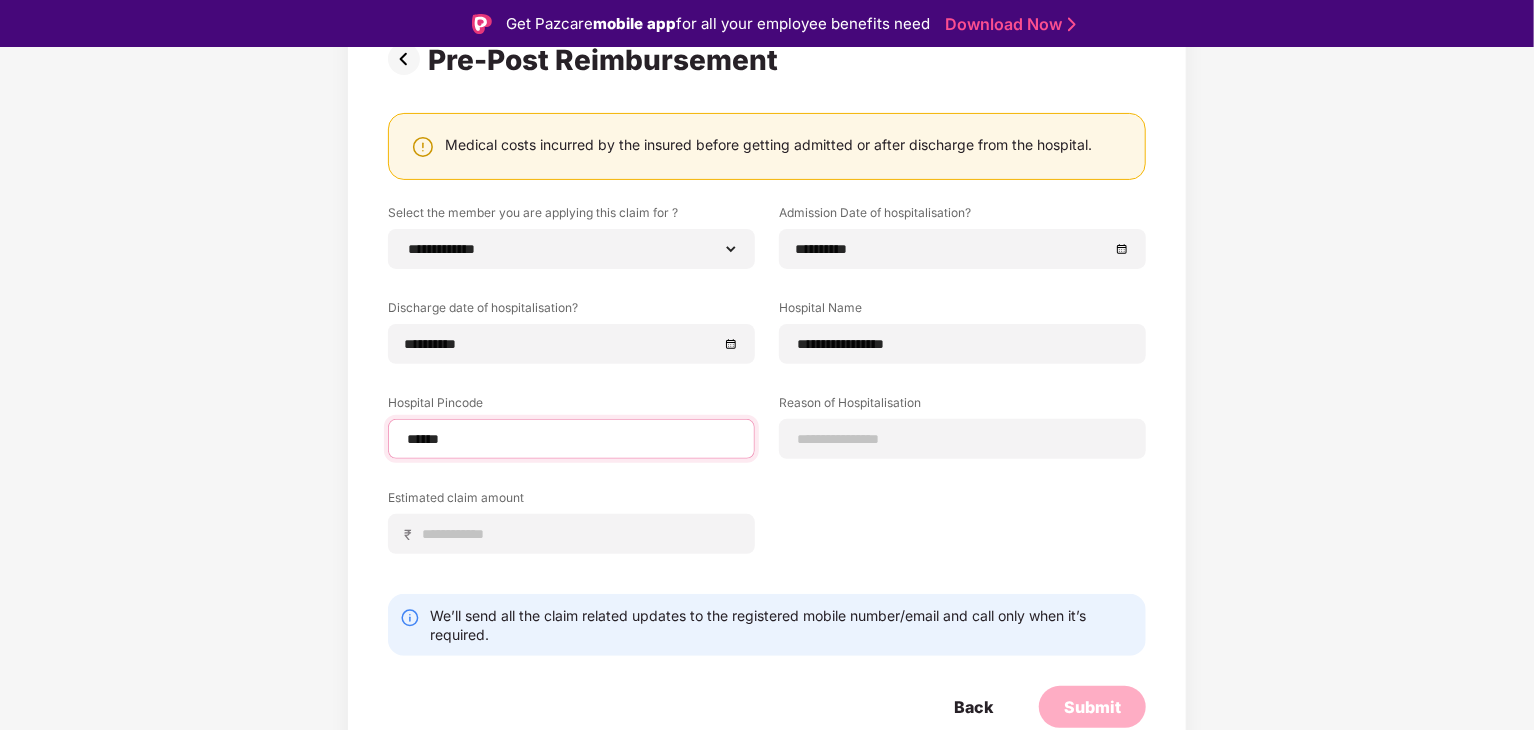 select on "****" 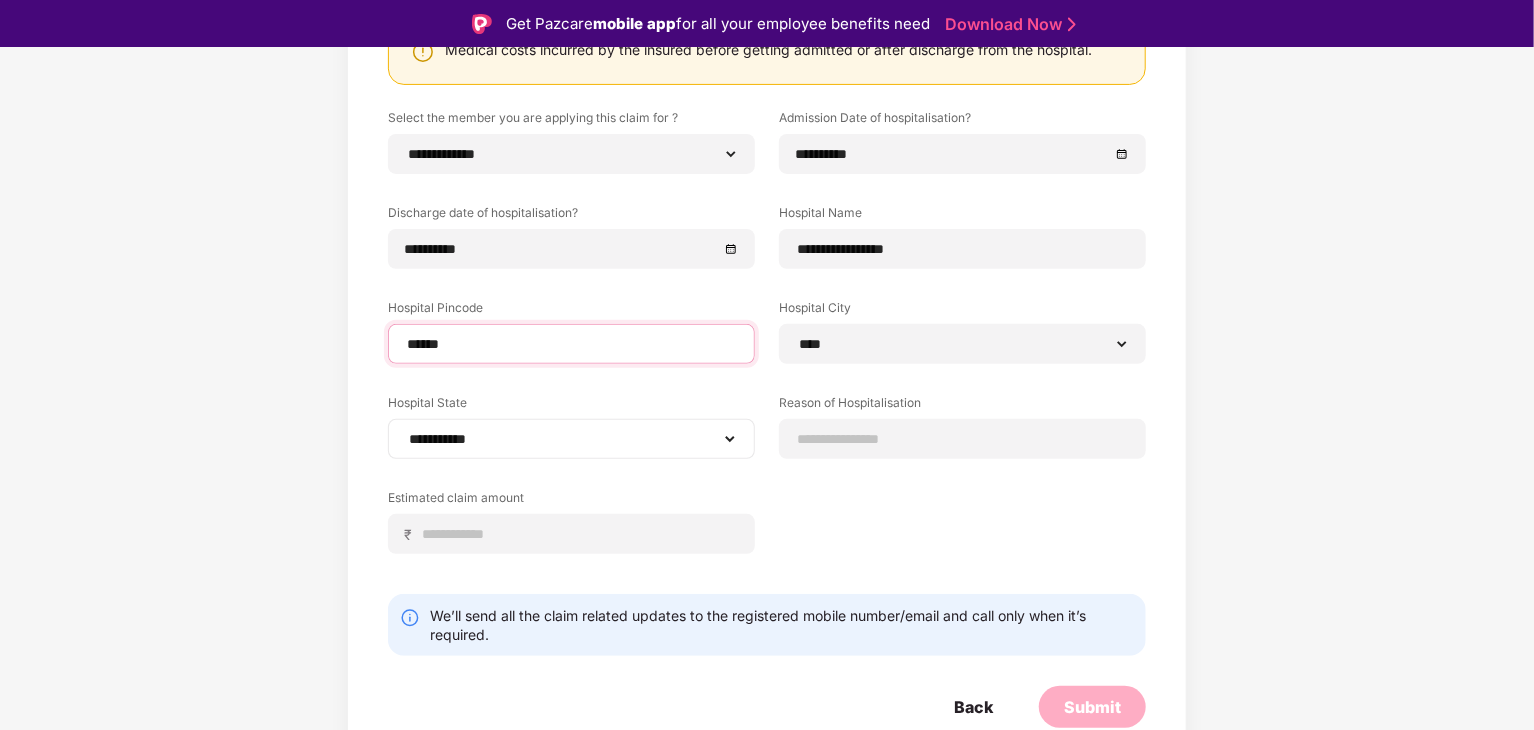 scroll, scrollTop: 272, scrollLeft: 0, axis: vertical 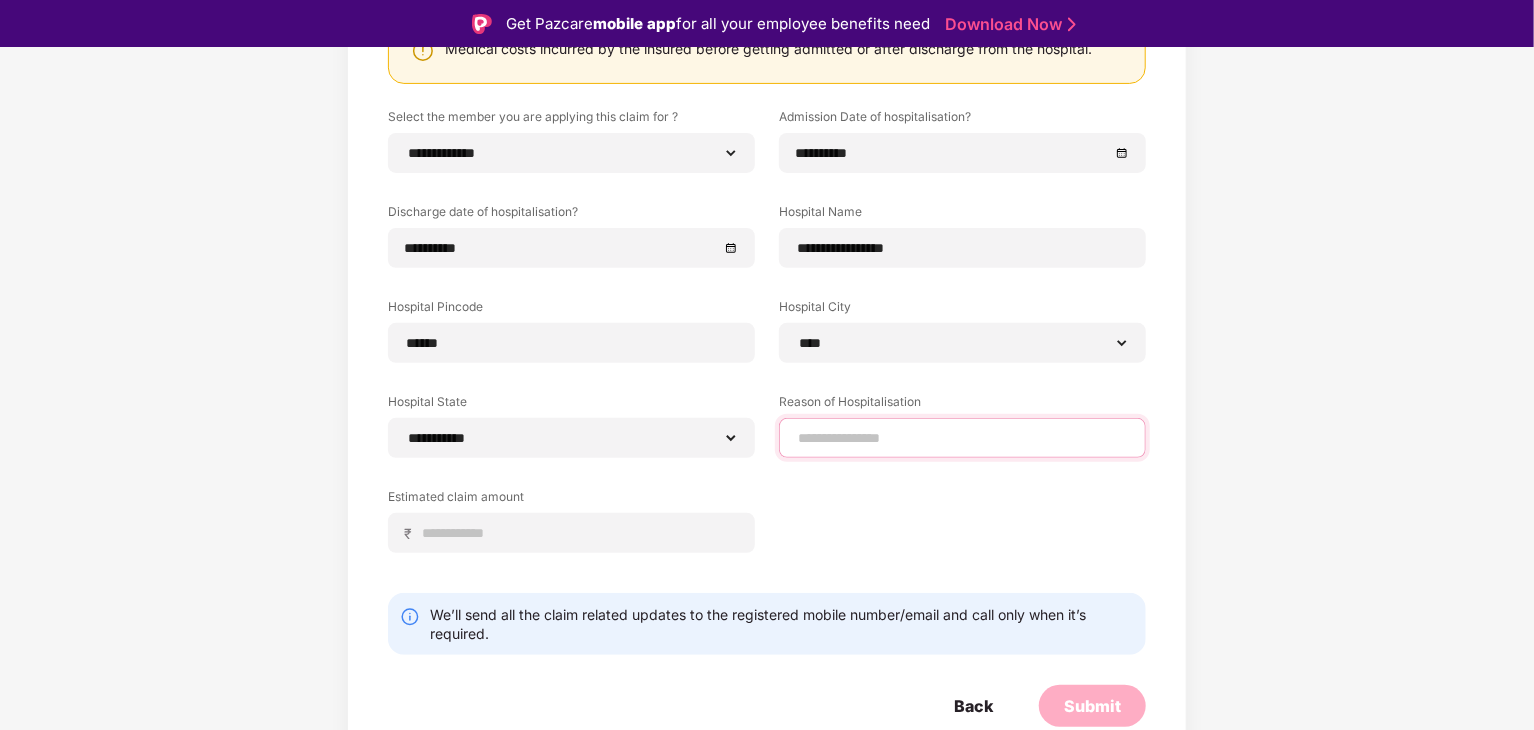 click at bounding box center [962, 438] 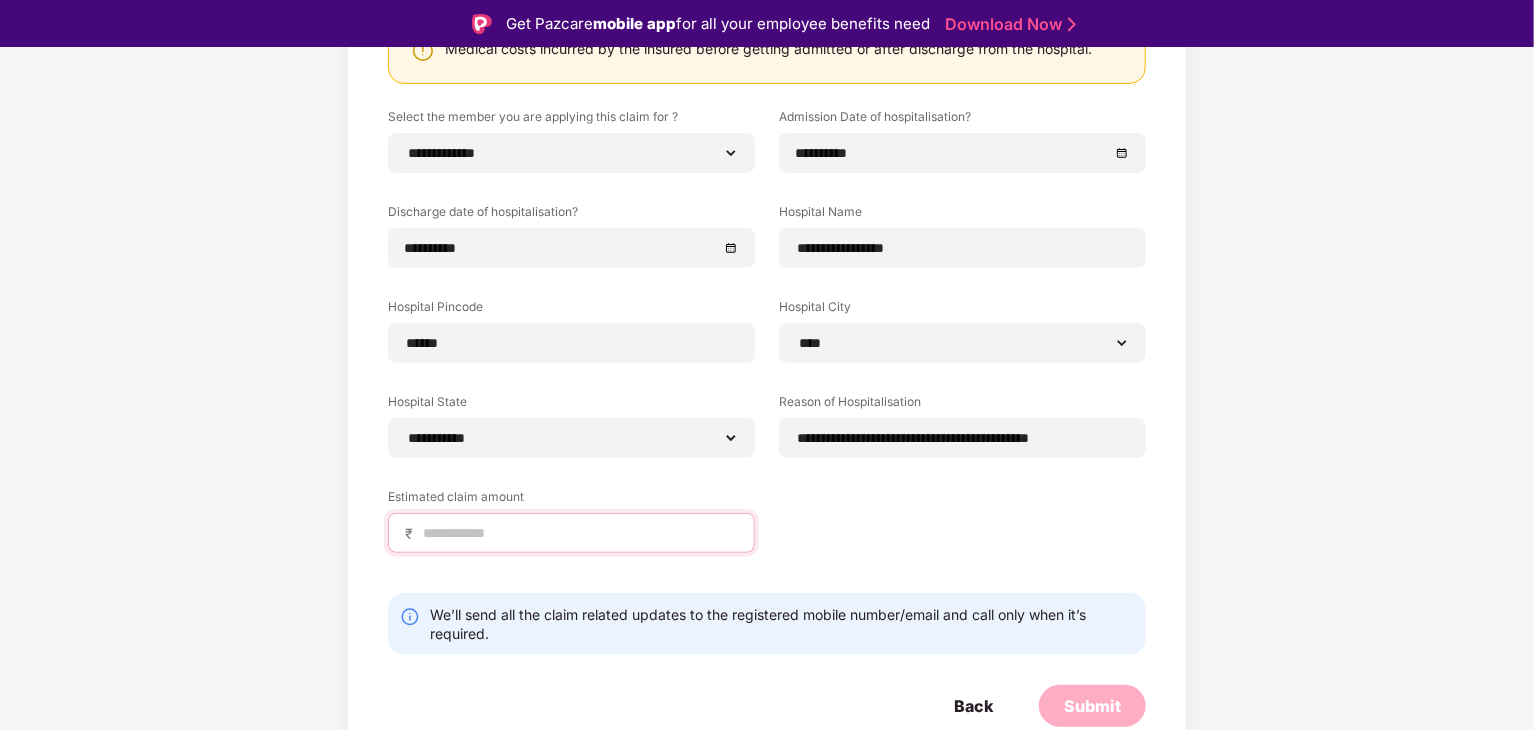 click at bounding box center [579, 533] 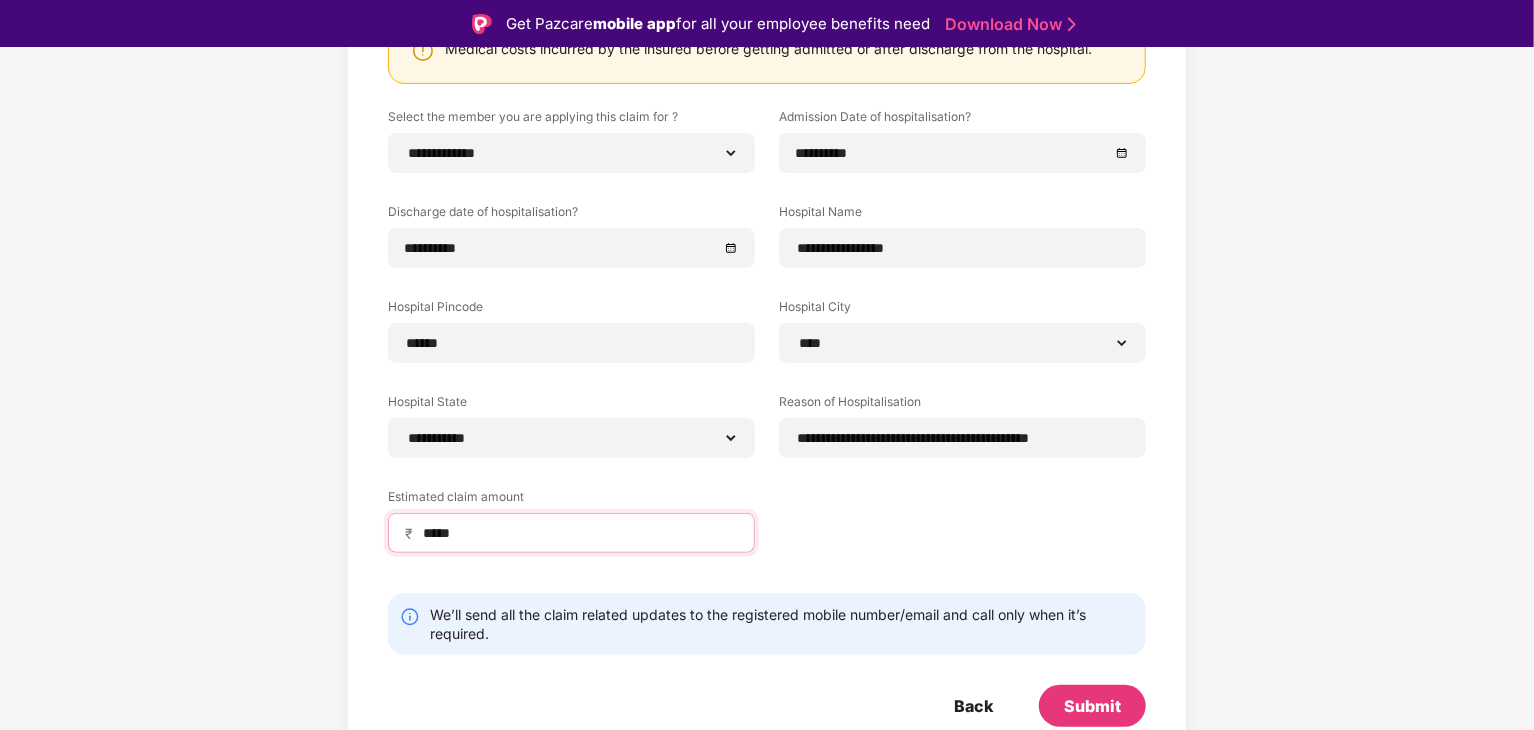 drag, startPoint x: 525, startPoint y: 532, endPoint x: 396, endPoint y: 522, distance: 129.38702 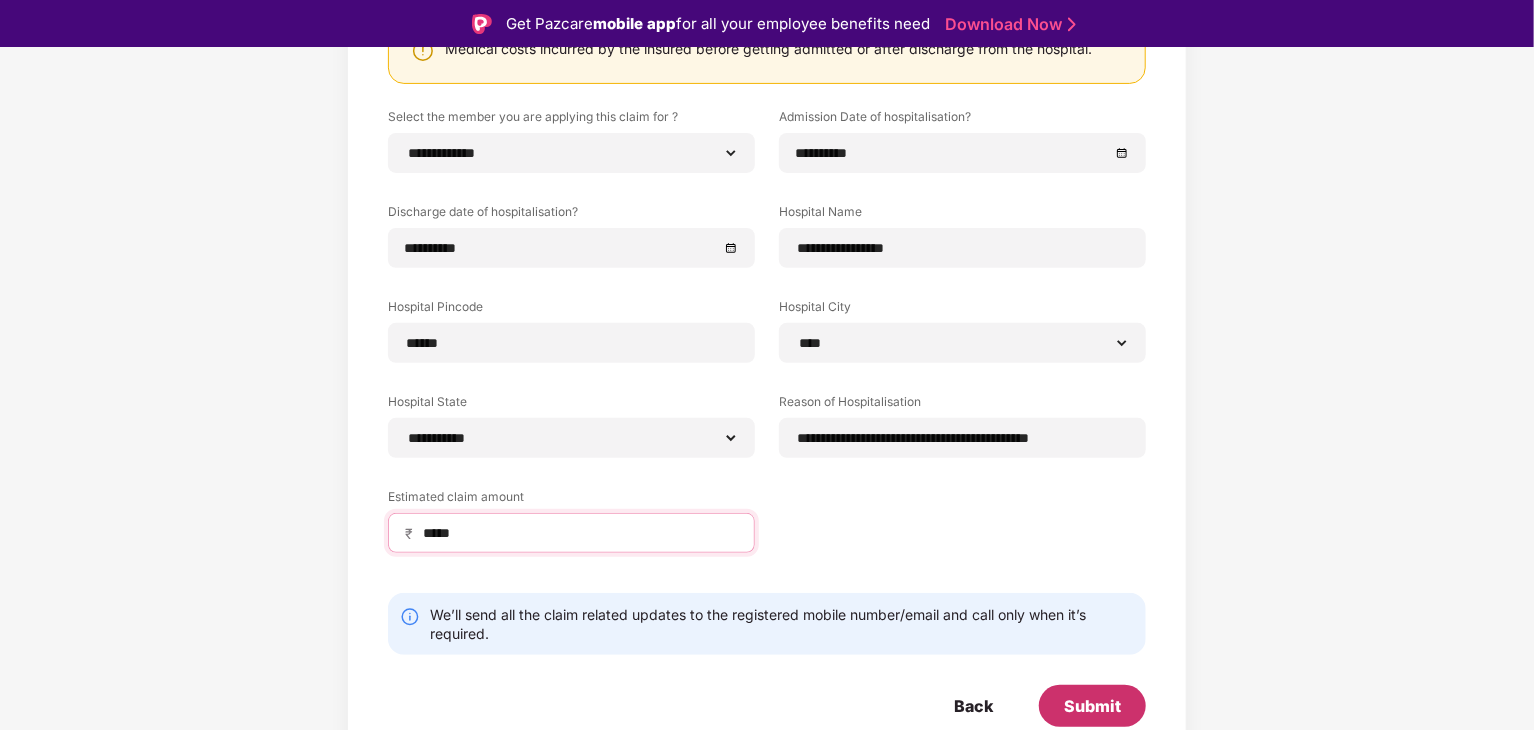 type on "*****" 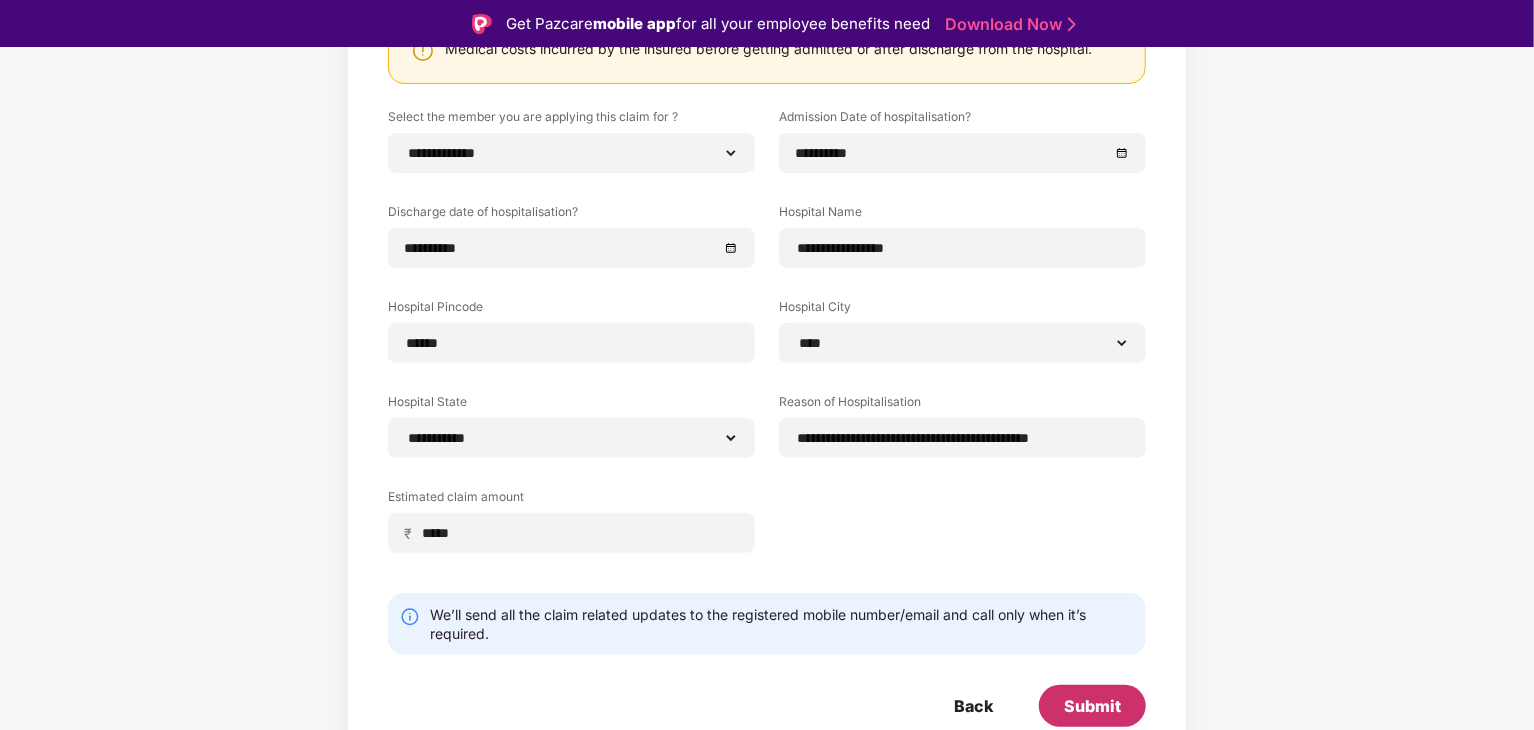 click on "Submit" at bounding box center (1092, 706) 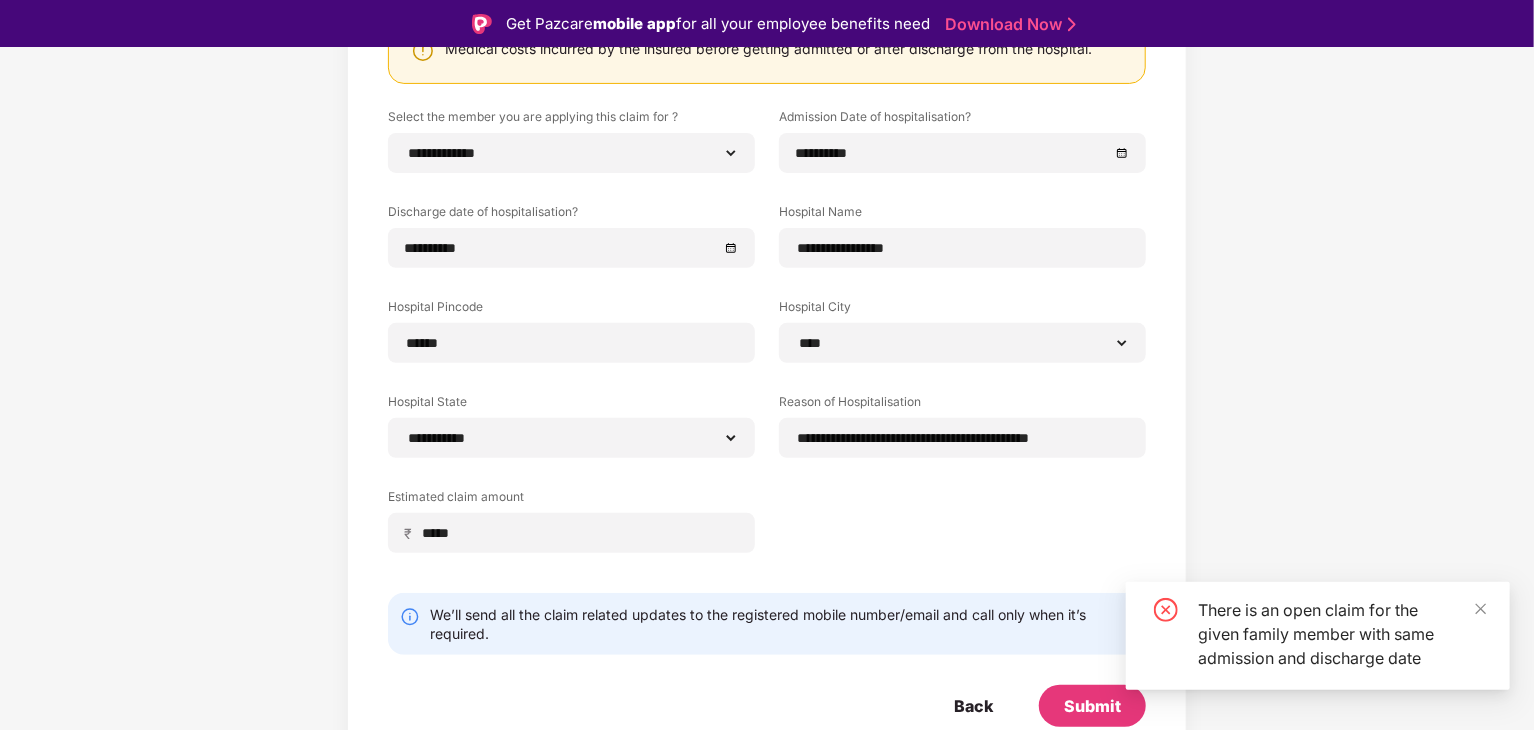 scroll, scrollTop: 0, scrollLeft: 0, axis: both 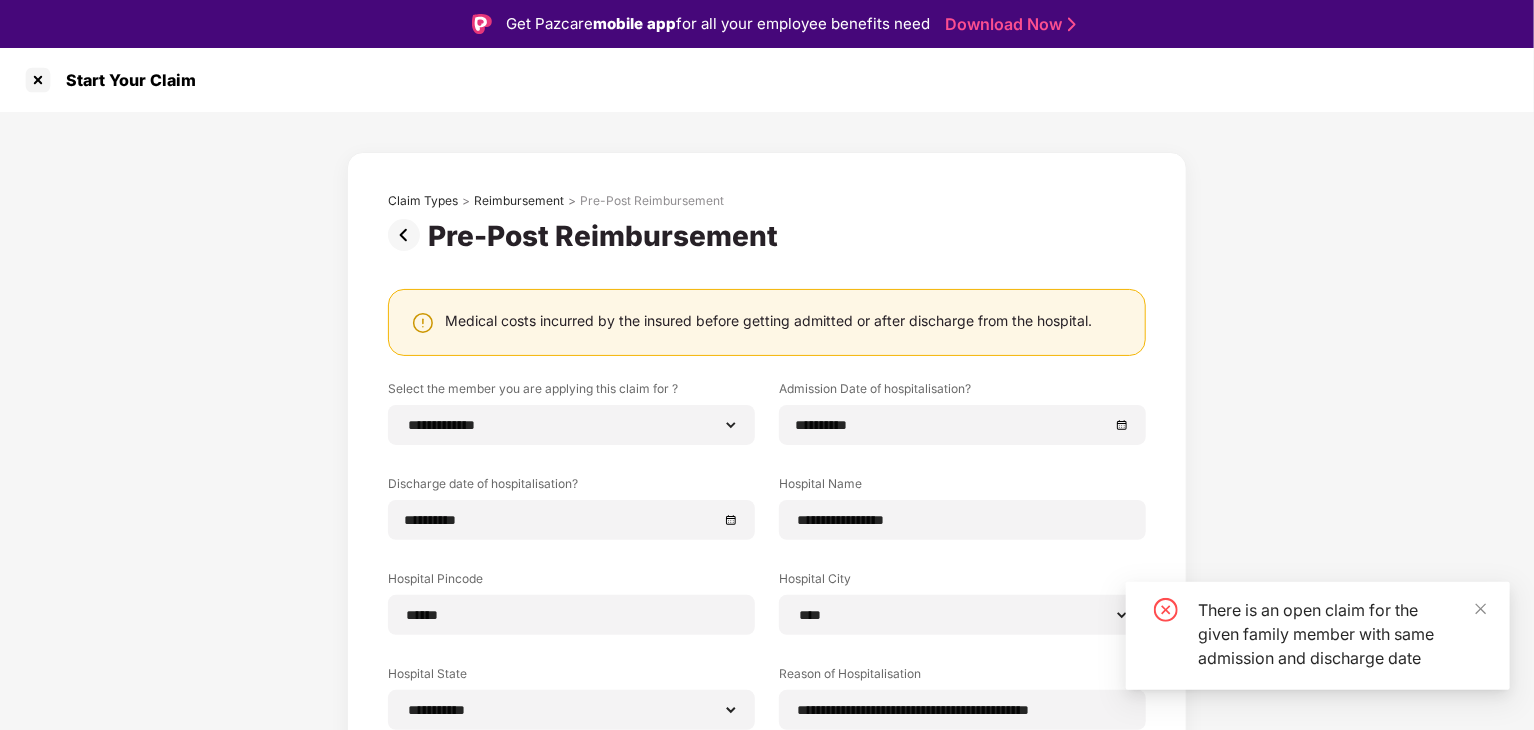 click at bounding box center [408, 235] 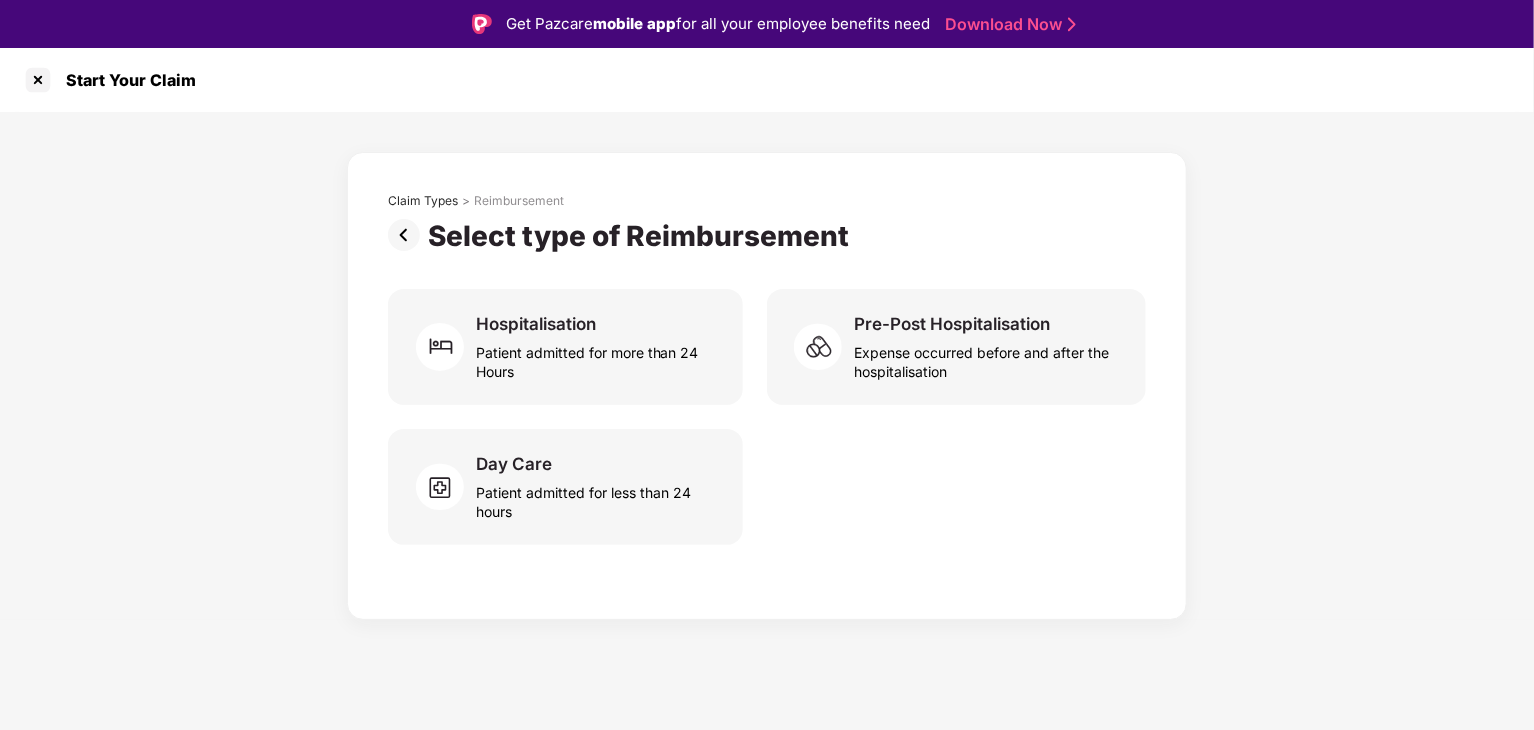 click at bounding box center (408, 235) 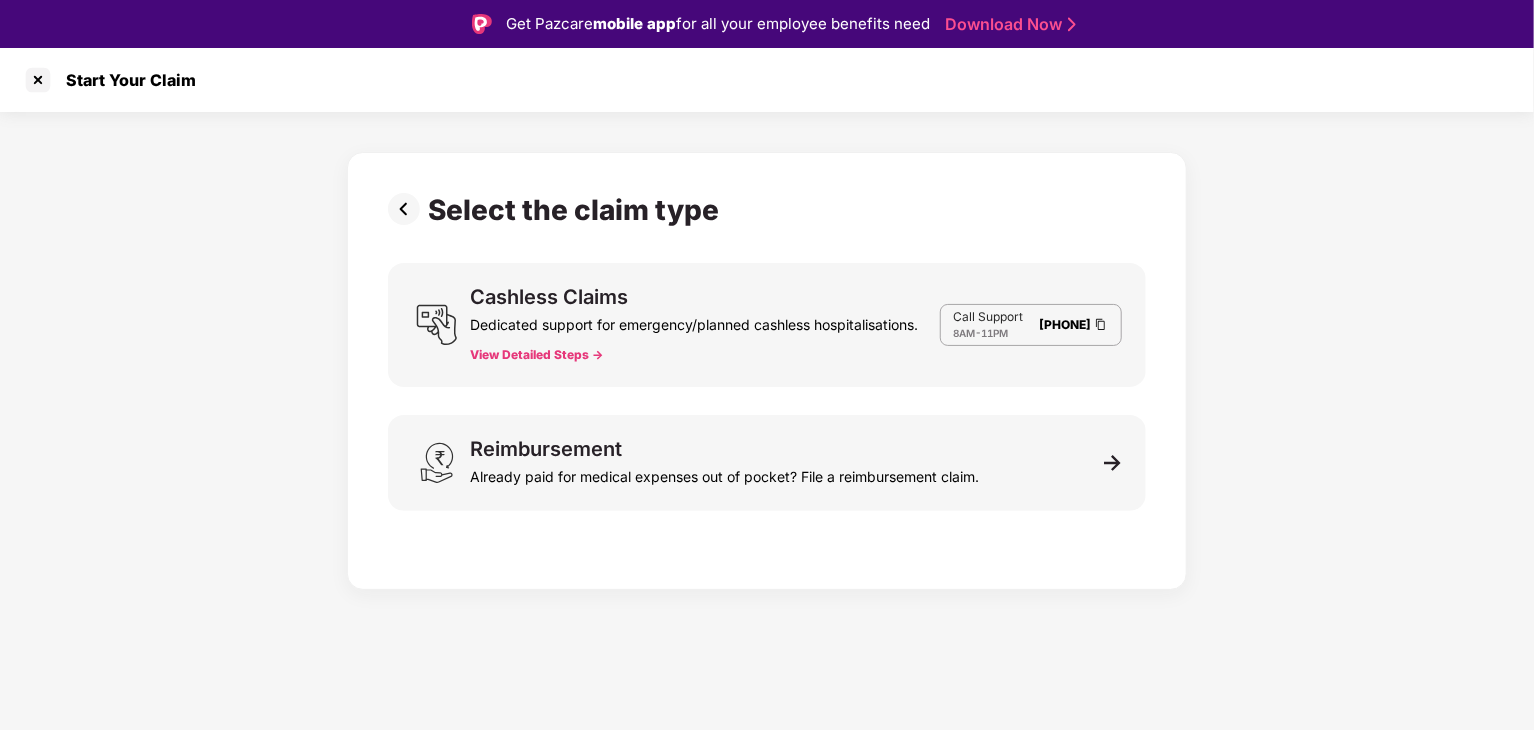 click at bounding box center [408, 209] 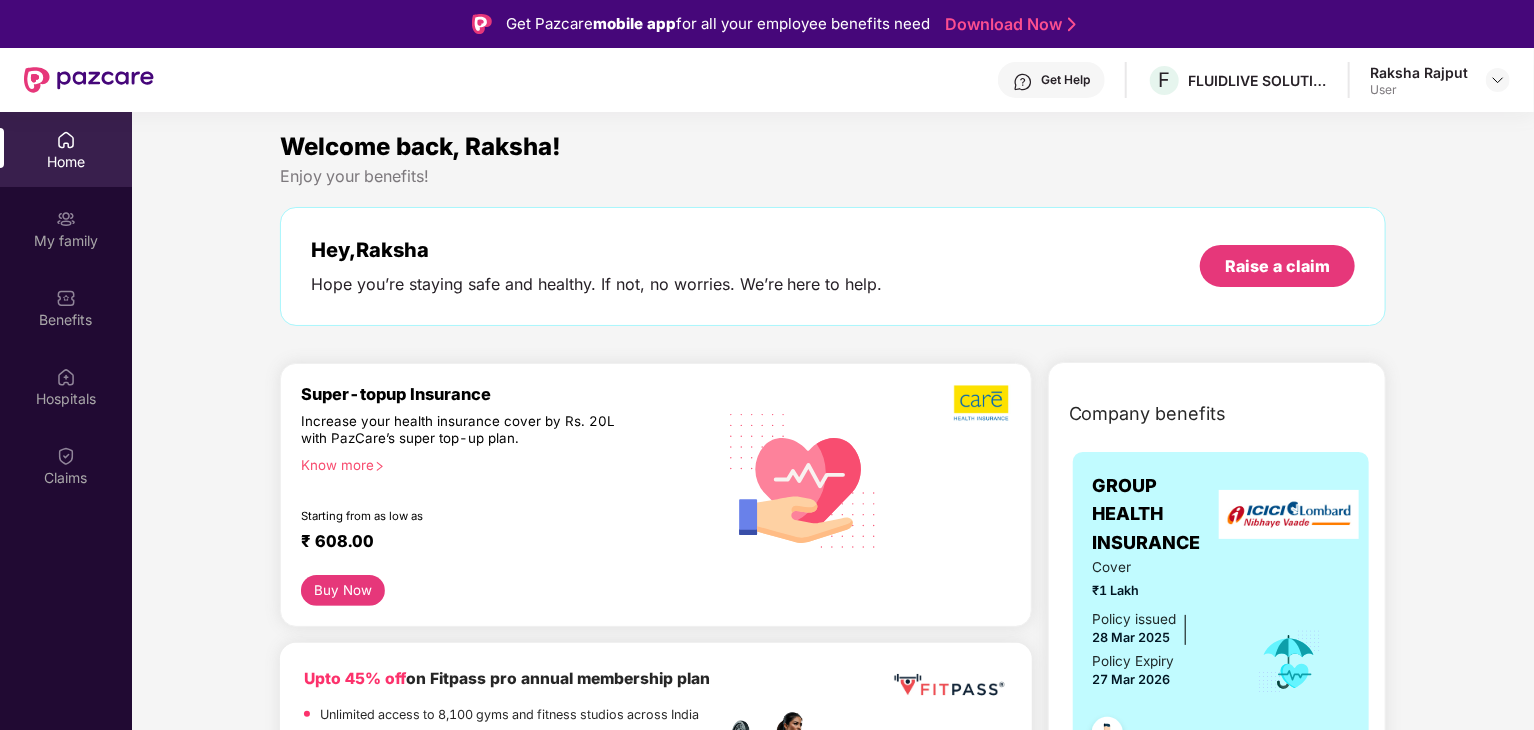 scroll, scrollTop: 254, scrollLeft: 0, axis: vertical 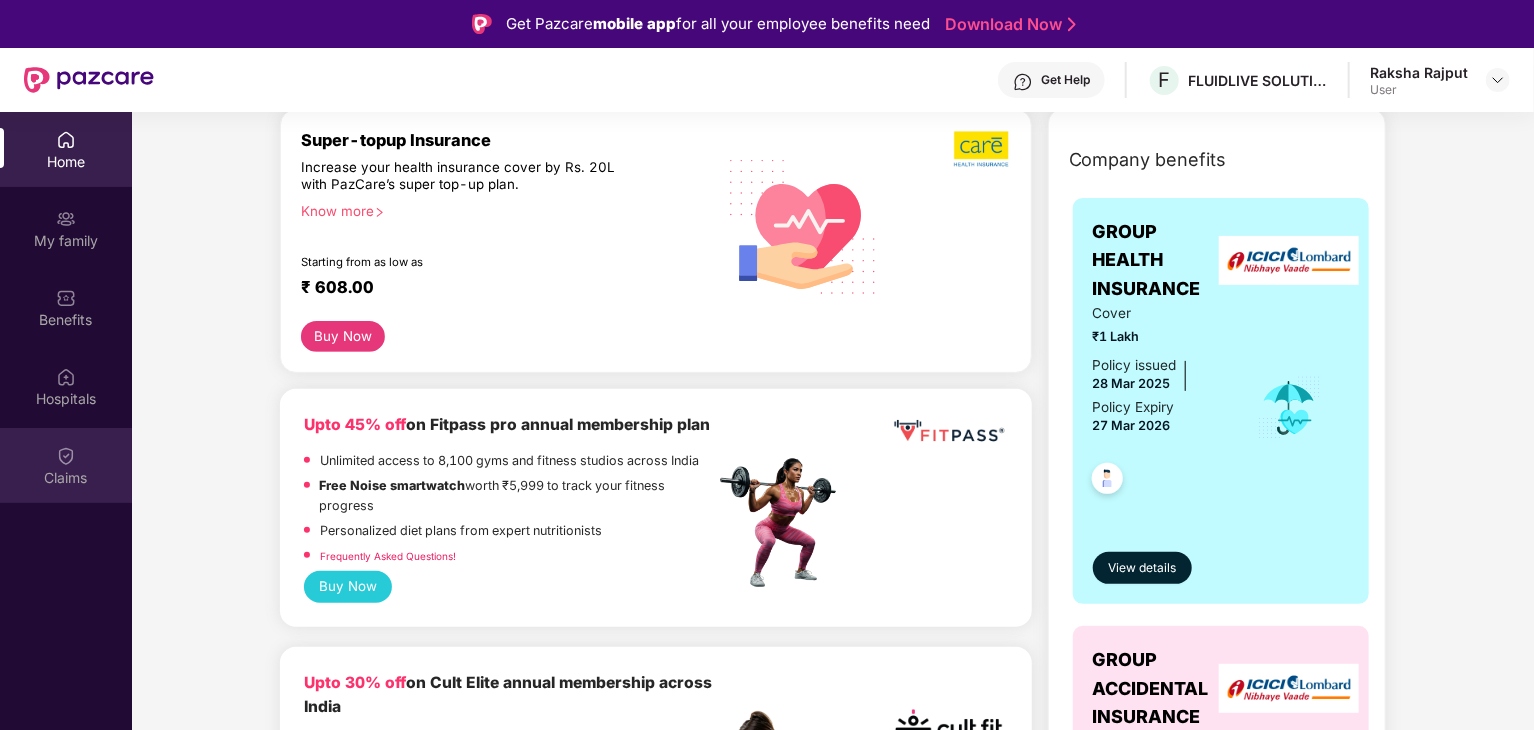 click on "Claims" at bounding box center (66, 465) 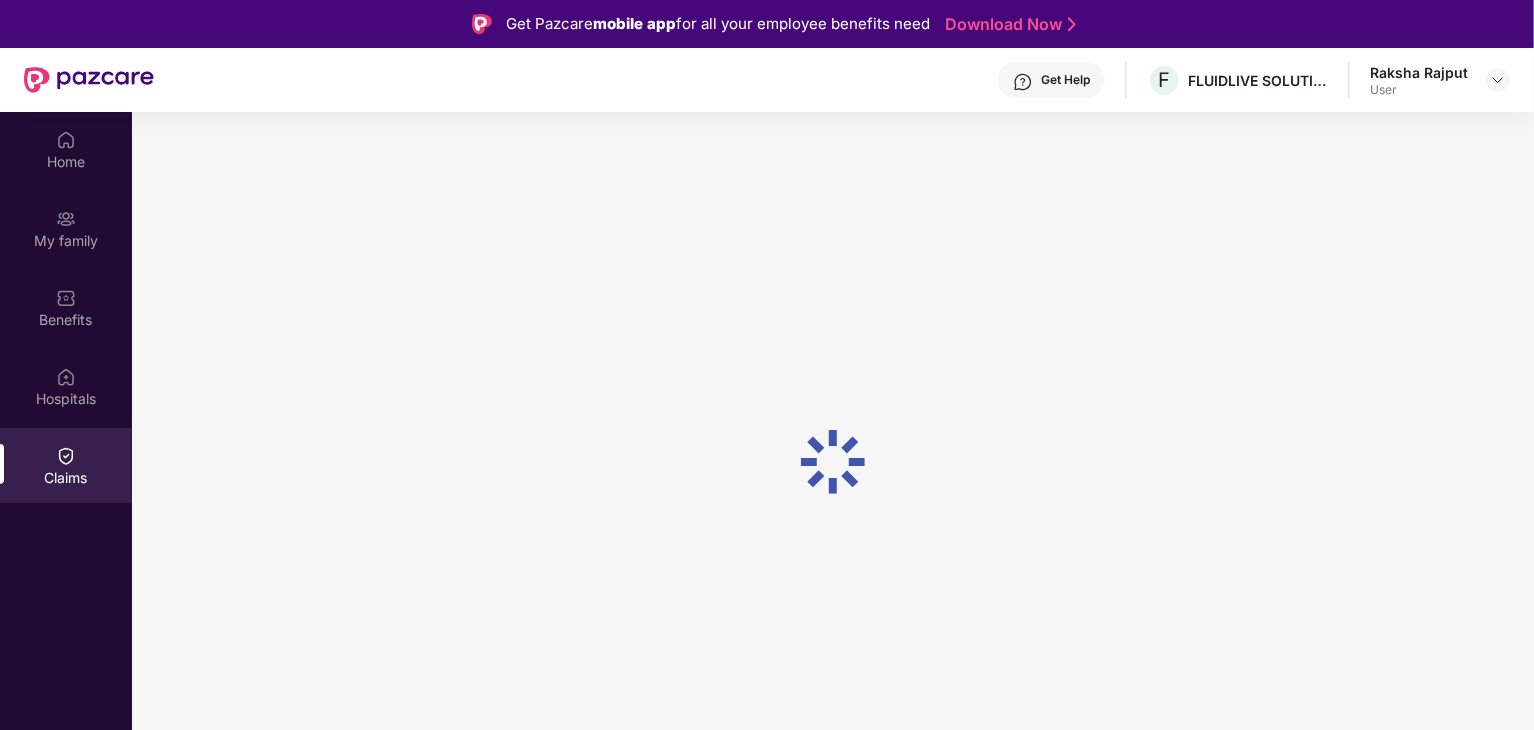 scroll, scrollTop: 0, scrollLeft: 0, axis: both 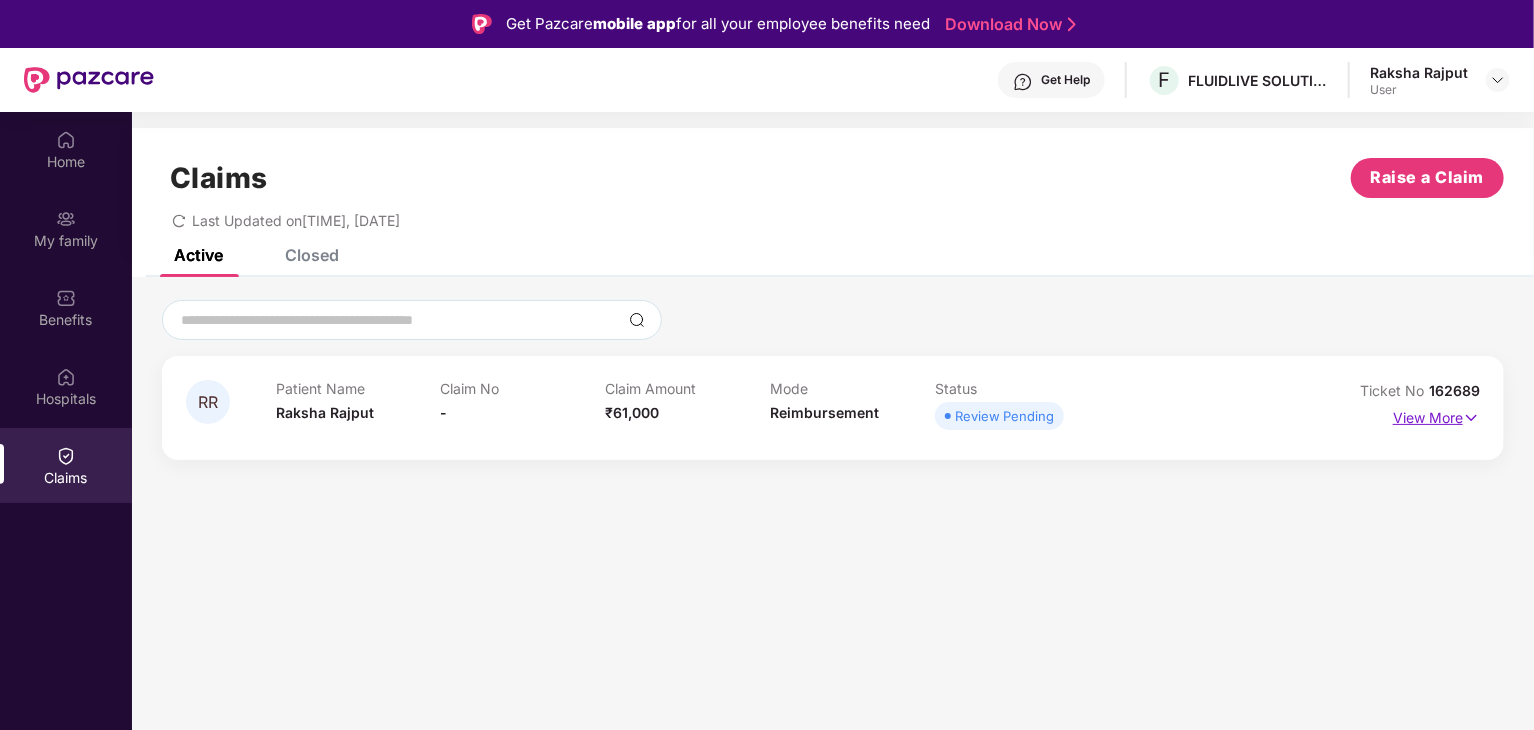 click at bounding box center [1471, 418] 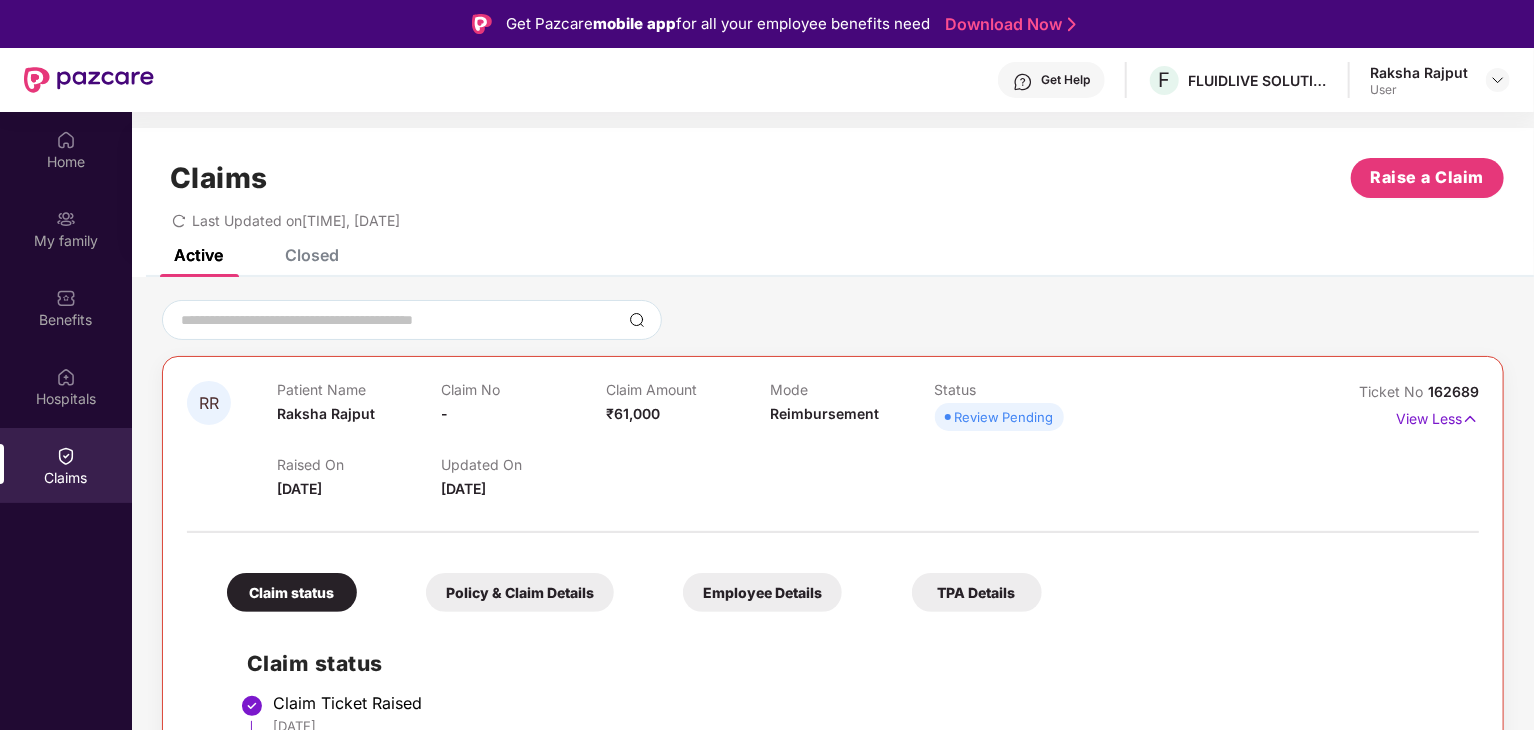 scroll, scrollTop: 135, scrollLeft: 0, axis: vertical 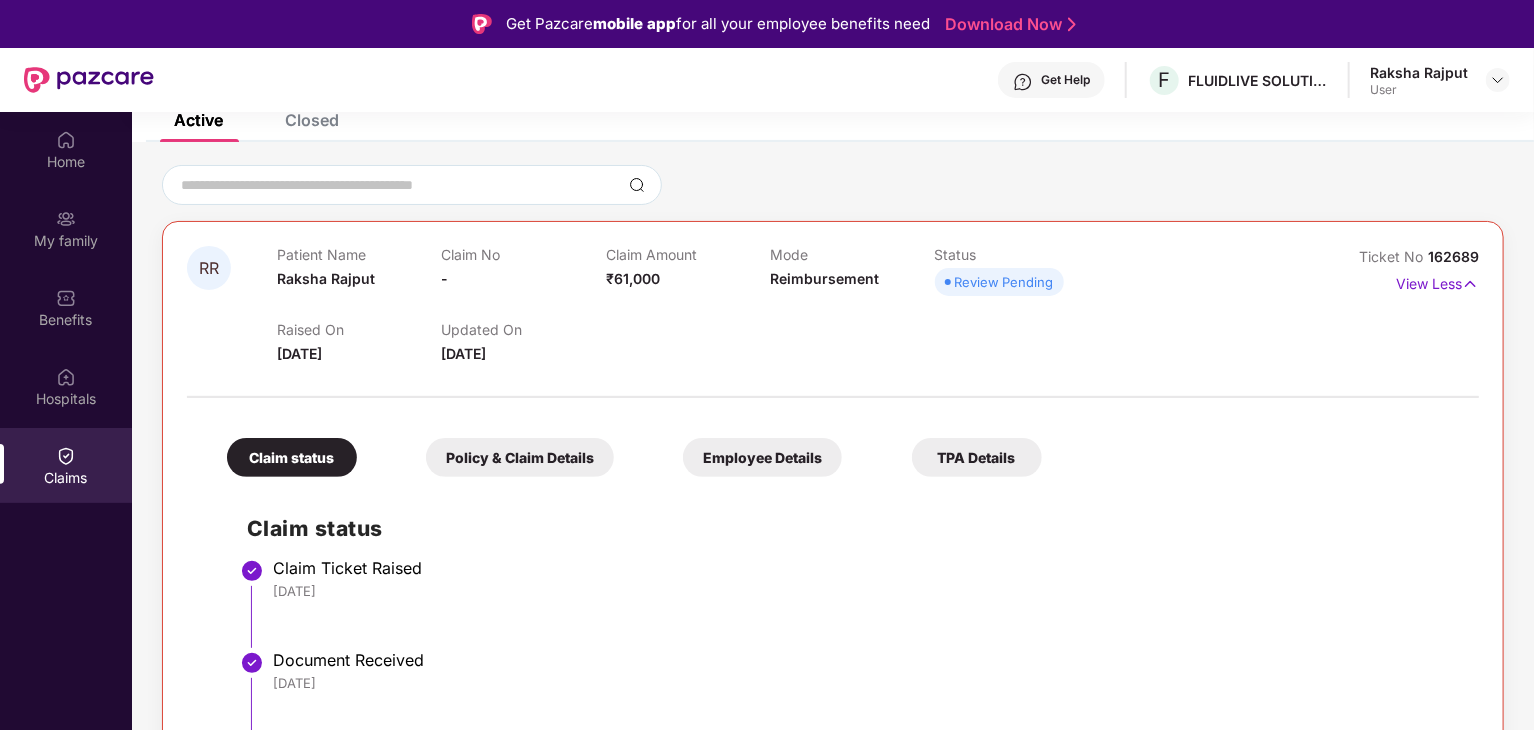 click on "Policy & Claim Details" at bounding box center (520, 457) 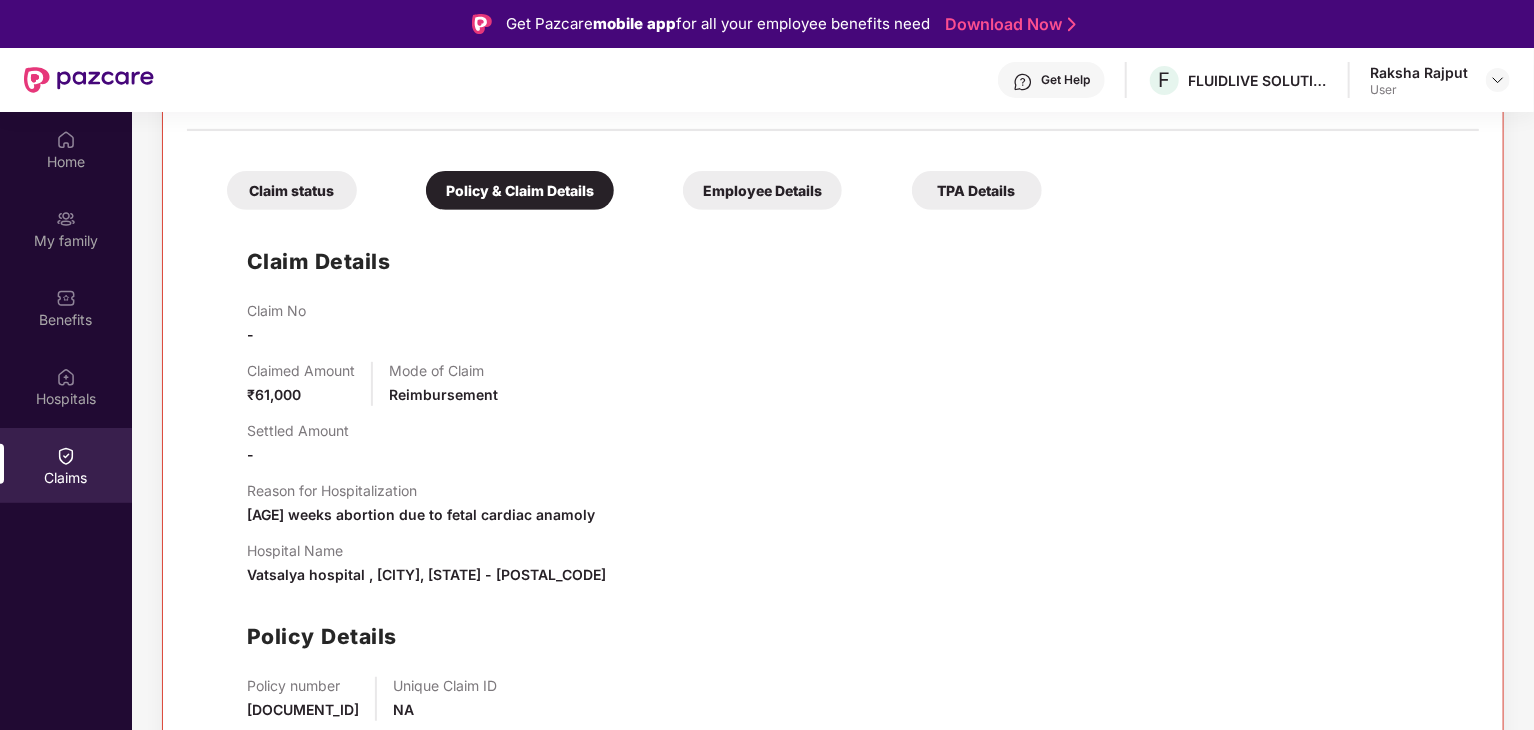 scroll, scrollTop: 402, scrollLeft: 0, axis: vertical 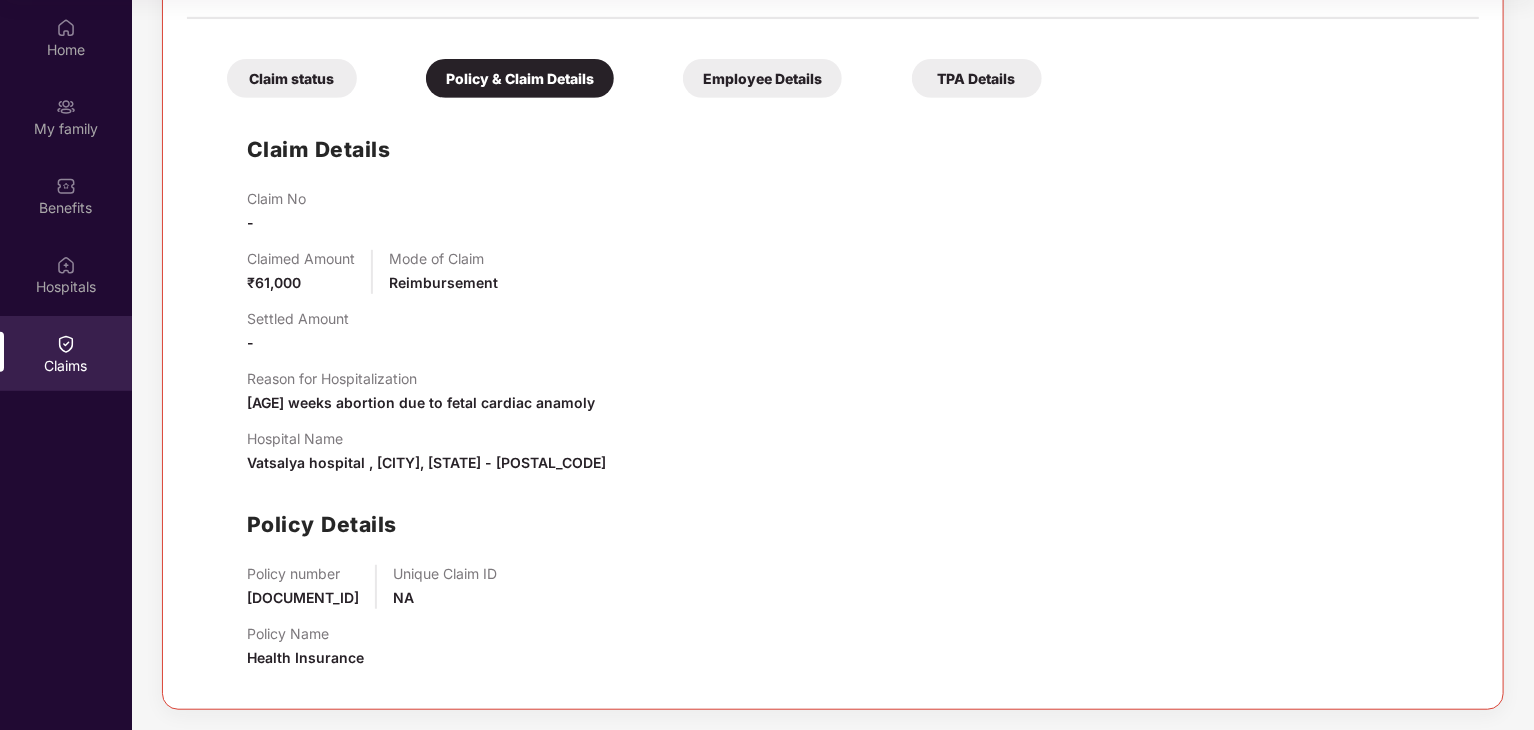 click on "Employee Details" at bounding box center (762, 78) 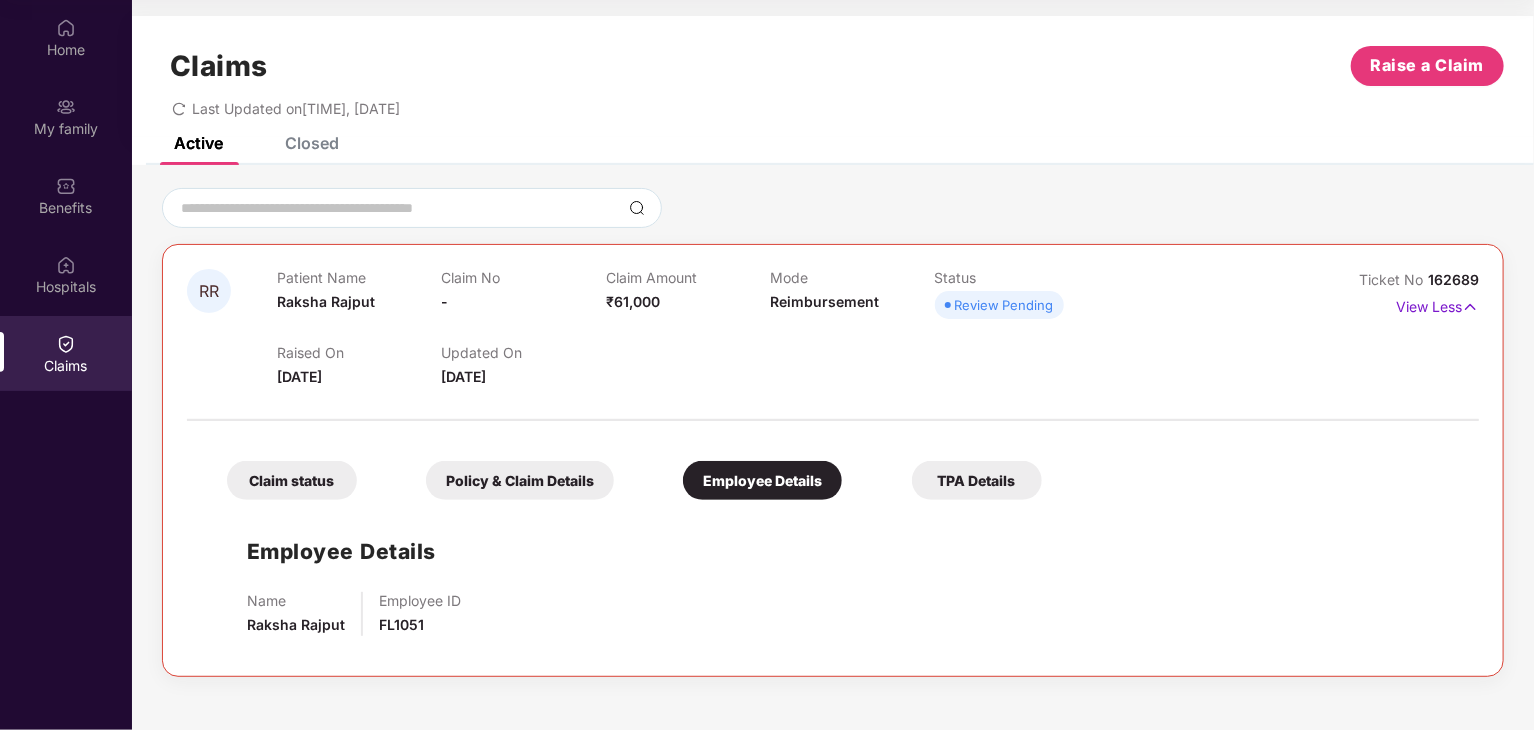 click on "TPA Details" at bounding box center [977, 480] 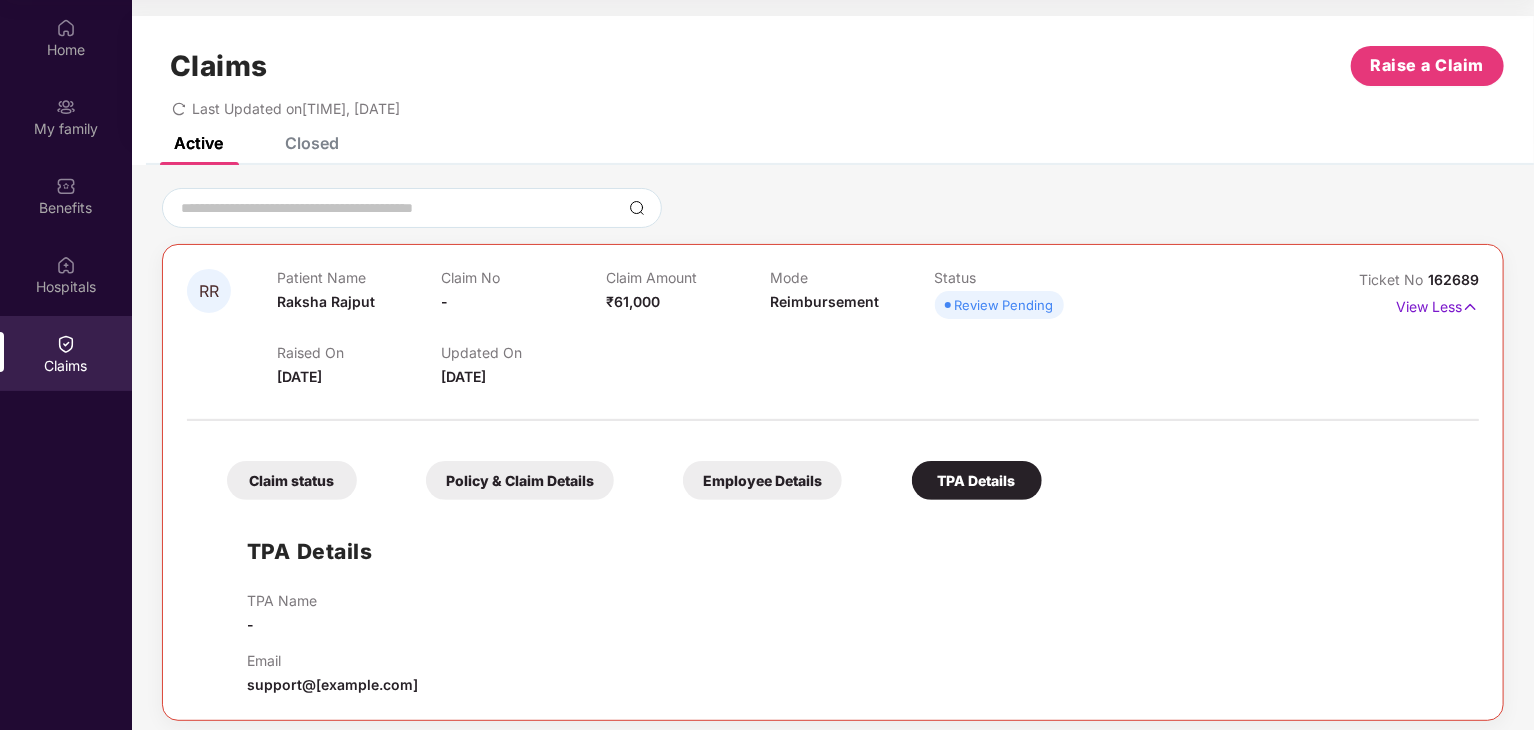click on "Policy & Claim Details" at bounding box center (520, 480) 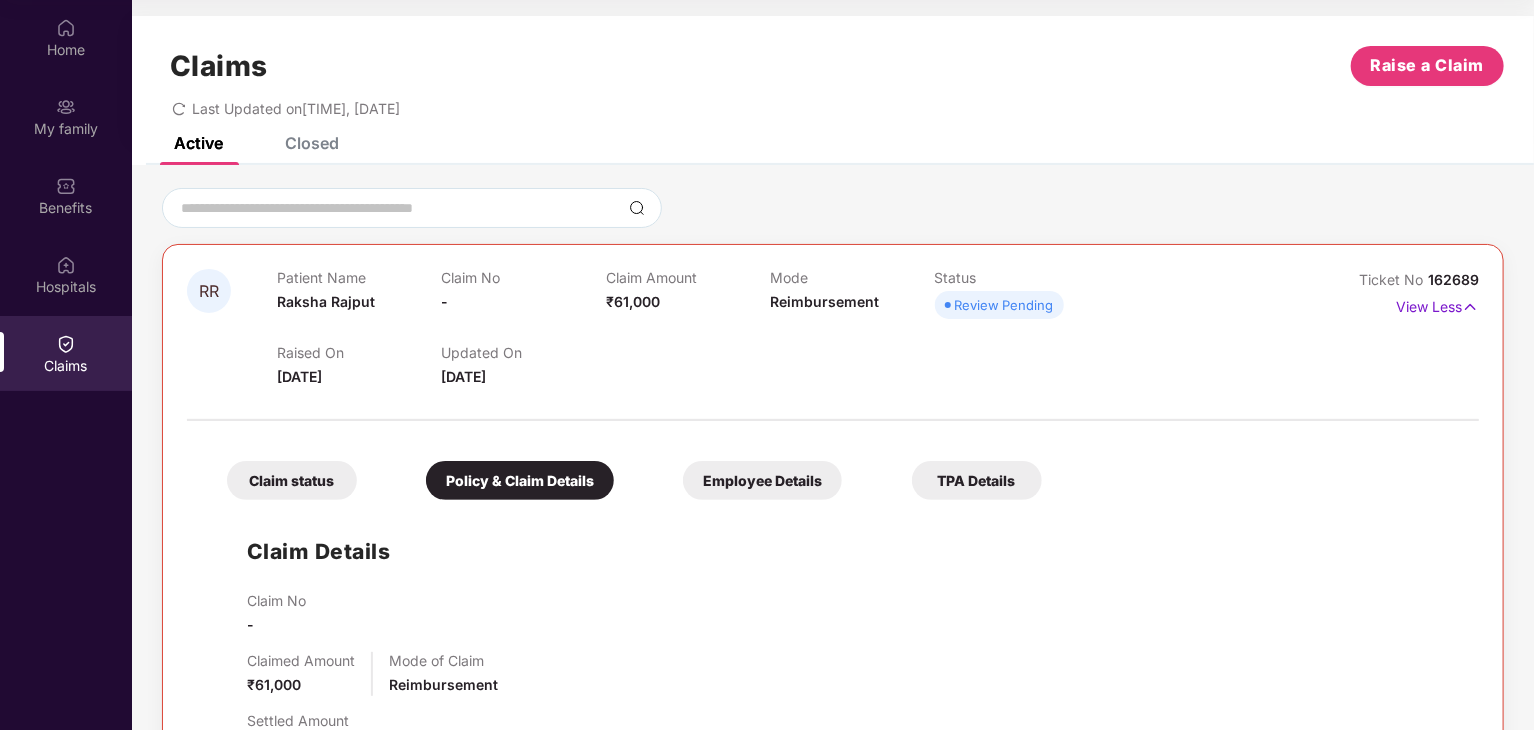 scroll, scrollTop: 238, scrollLeft: 0, axis: vertical 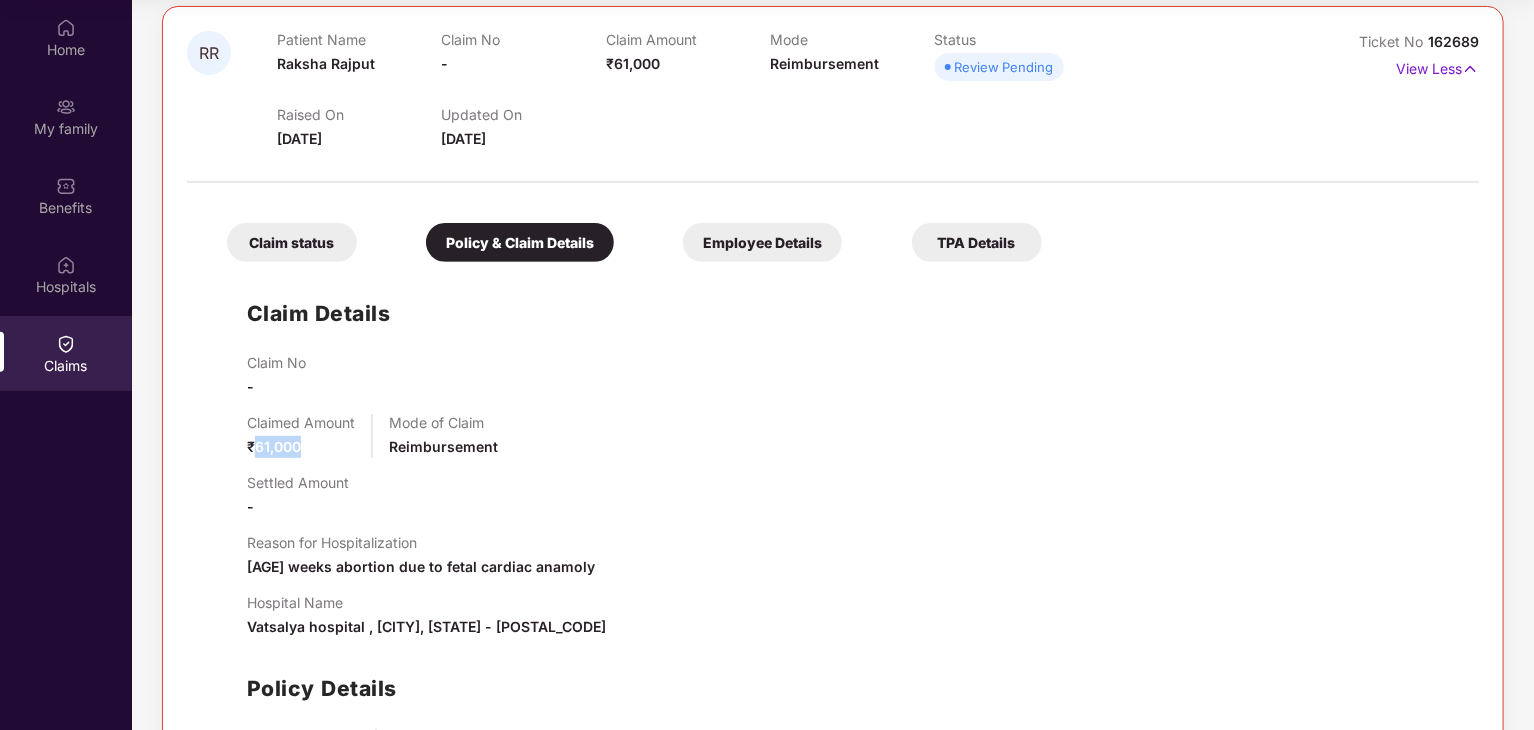 drag, startPoint x: 256, startPoint y: 441, endPoint x: 302, endPoint y: 456, distance: 48.38388 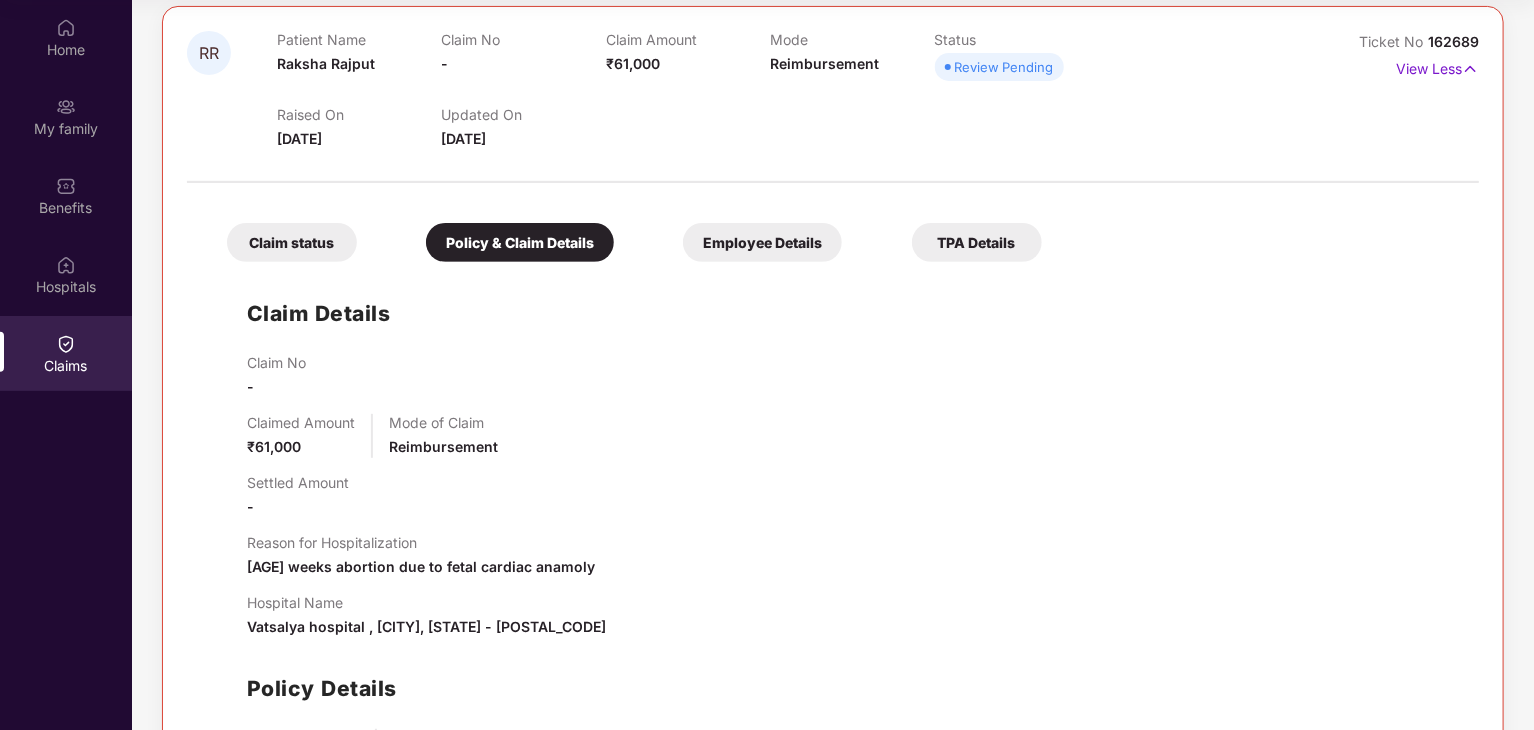 click on "Claim status" at bounding box center [292, 242] 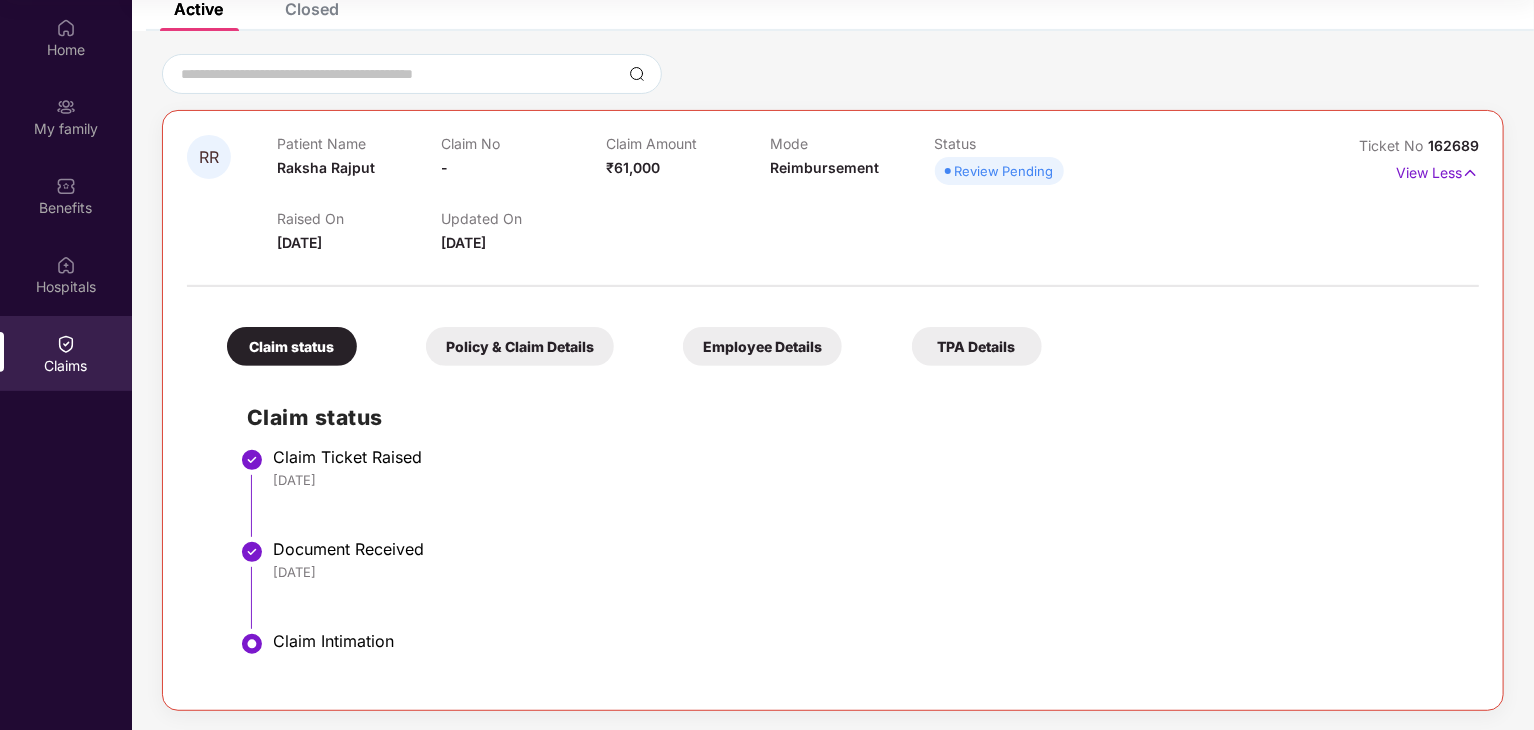scroll, scrollTop: 0, scrollLeft: 0, axis: both 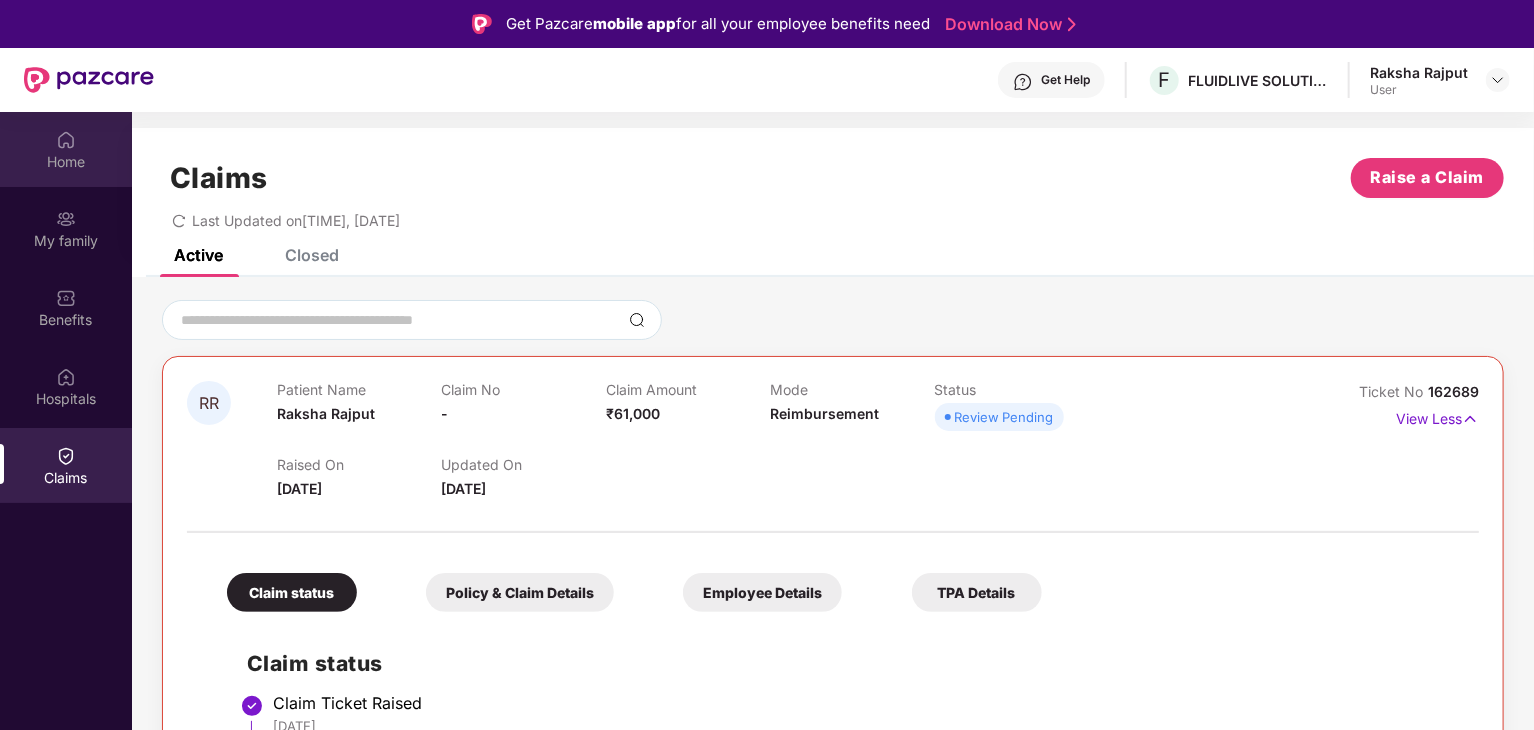 click on "Home" at bounding box center [66, 162] 